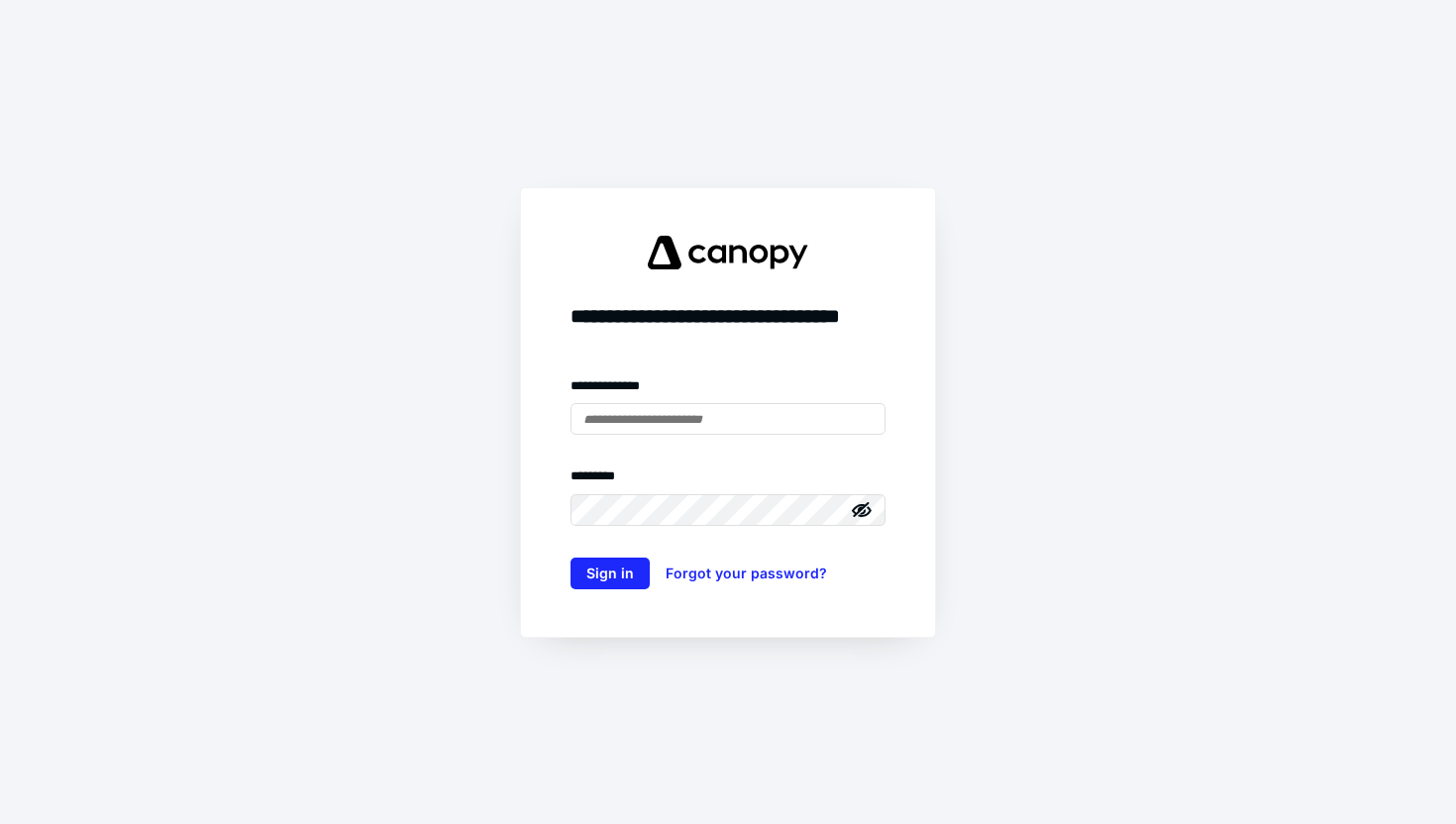 scroll, scrollTop: 0, scrollLeft: 0, axis: both 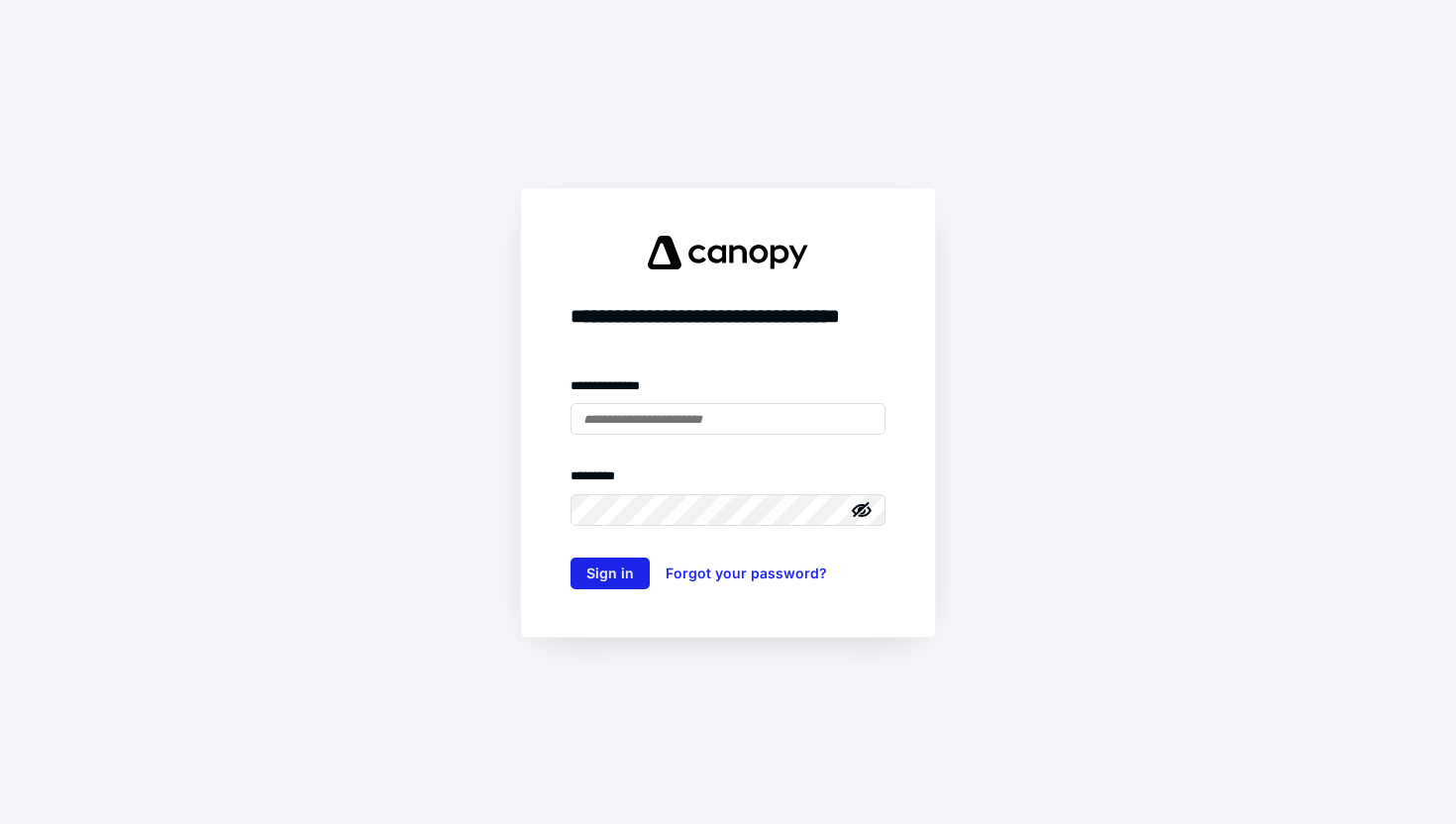 type on "**********" 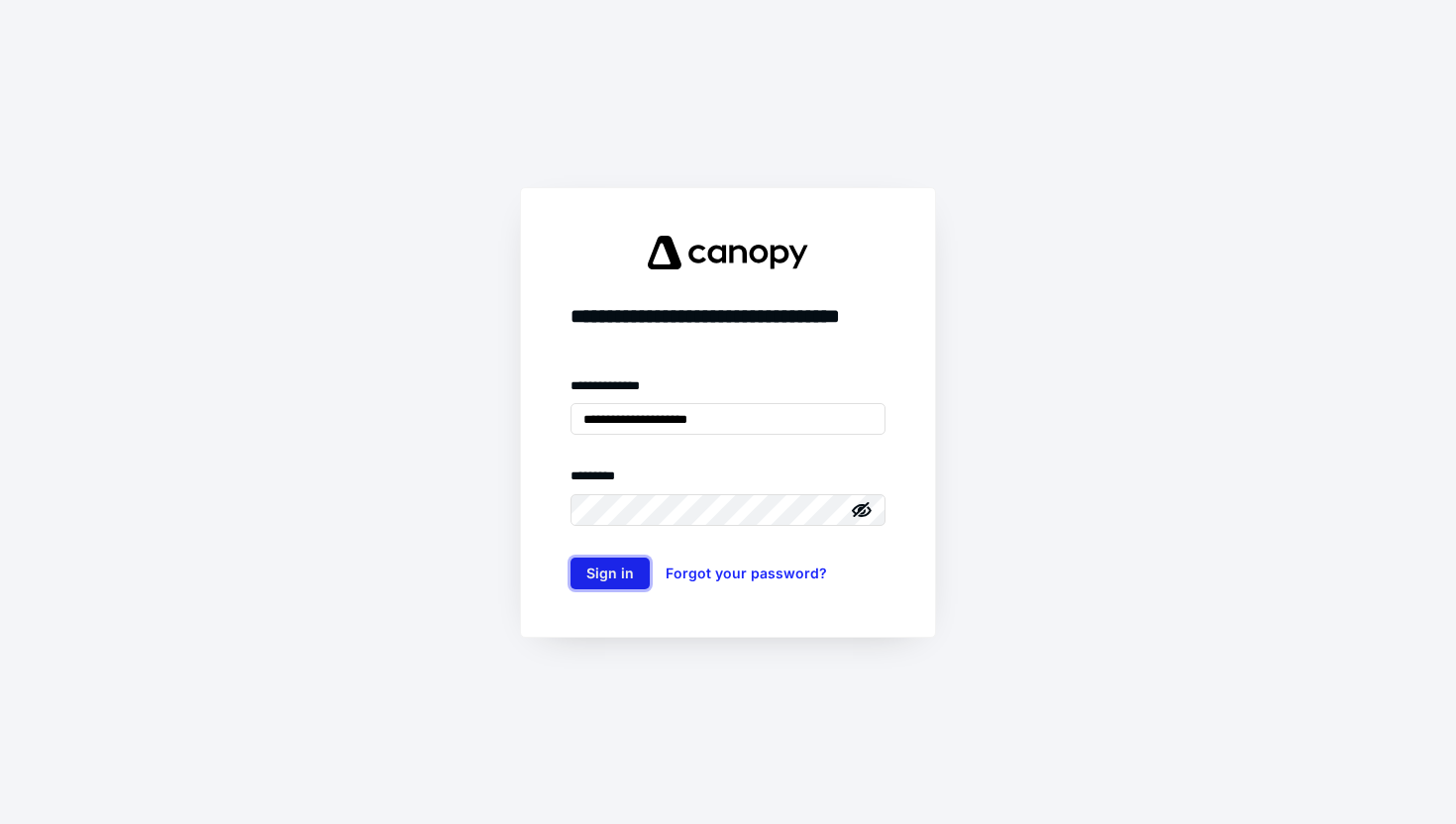 click on "Sign in" at bounding box center [610, 573] 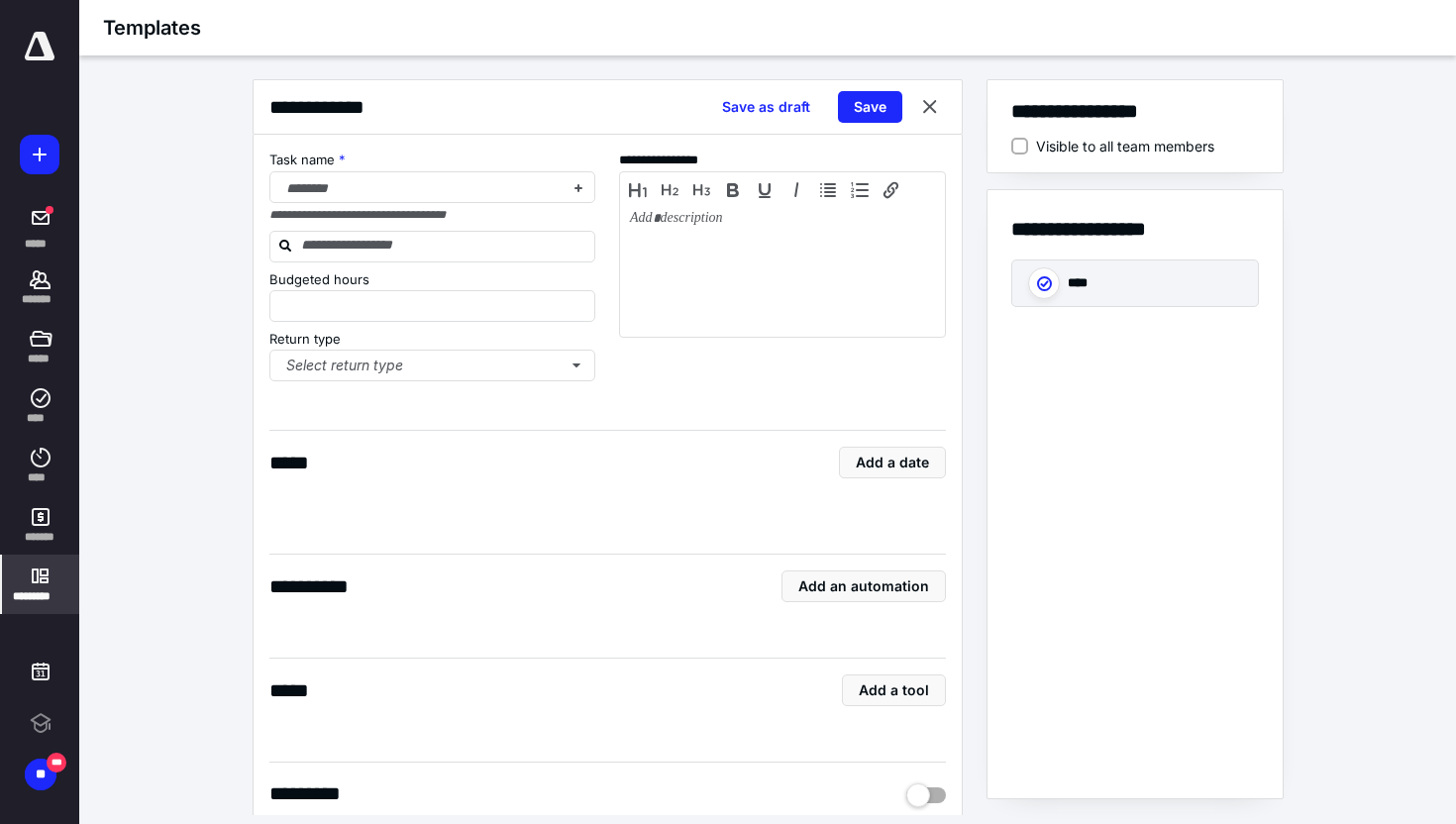 type on "*" 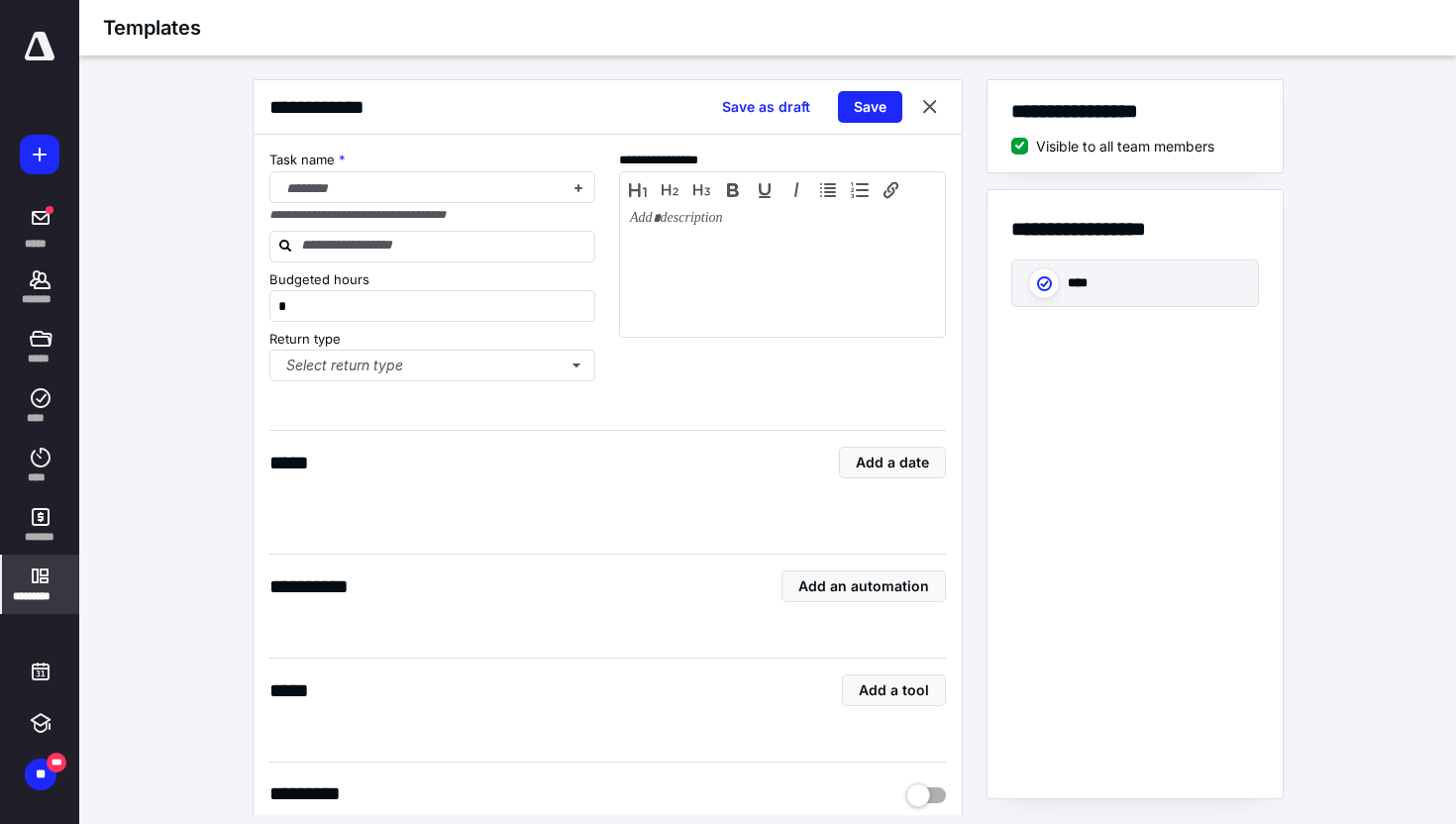 scroll, scrollTop: 0, scrollLeft: 0, axis: both 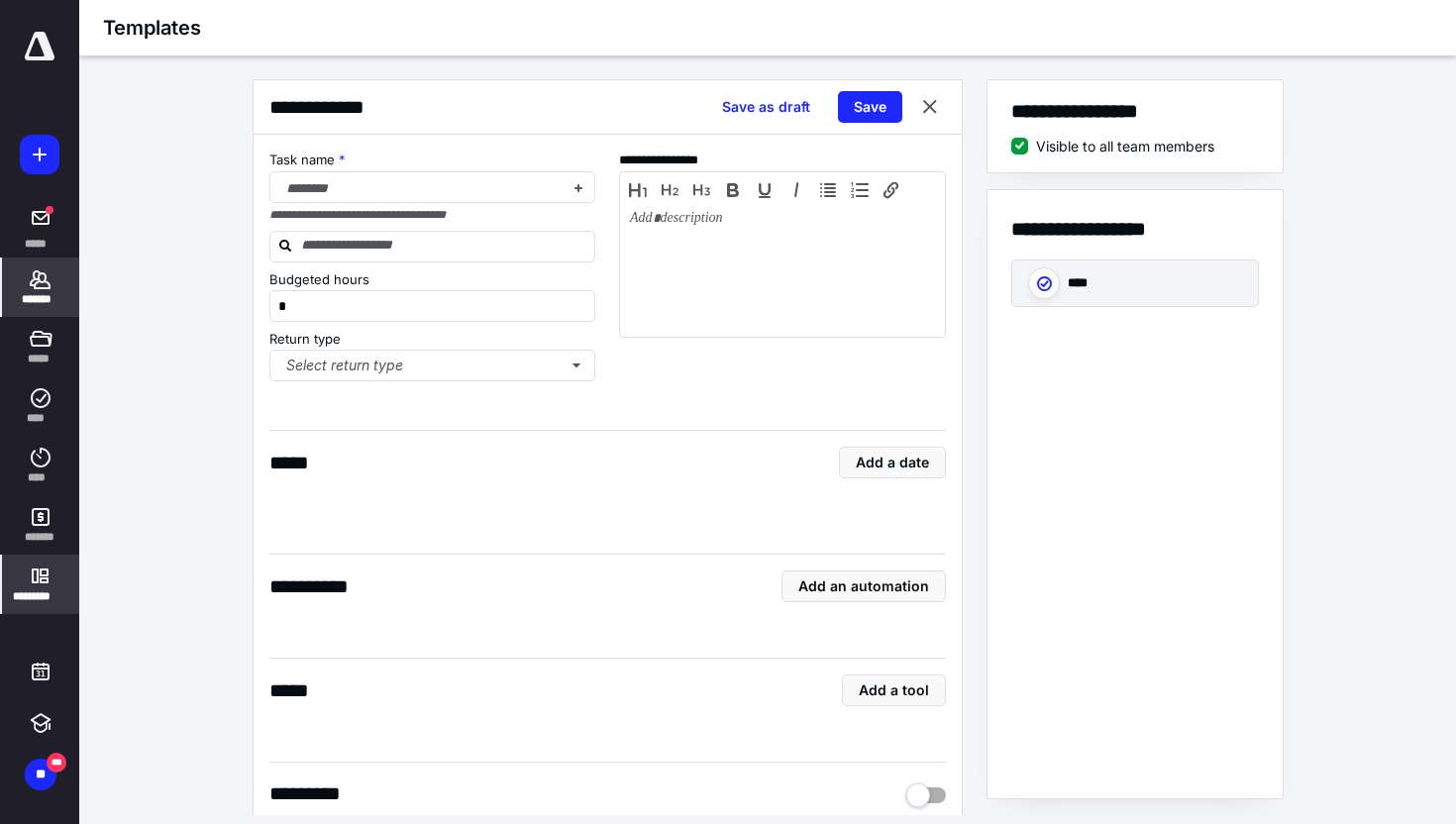 click 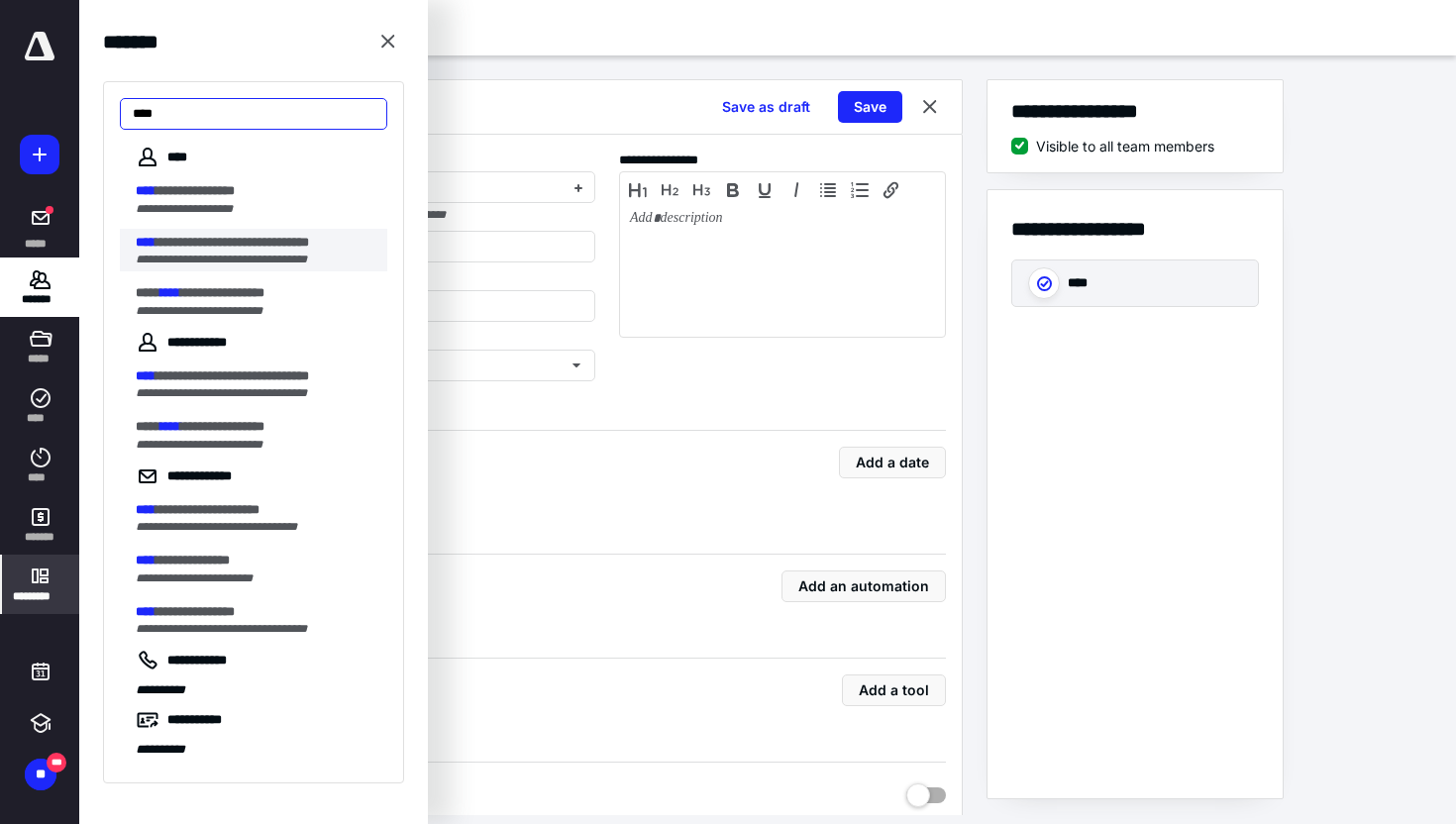 type on "****" 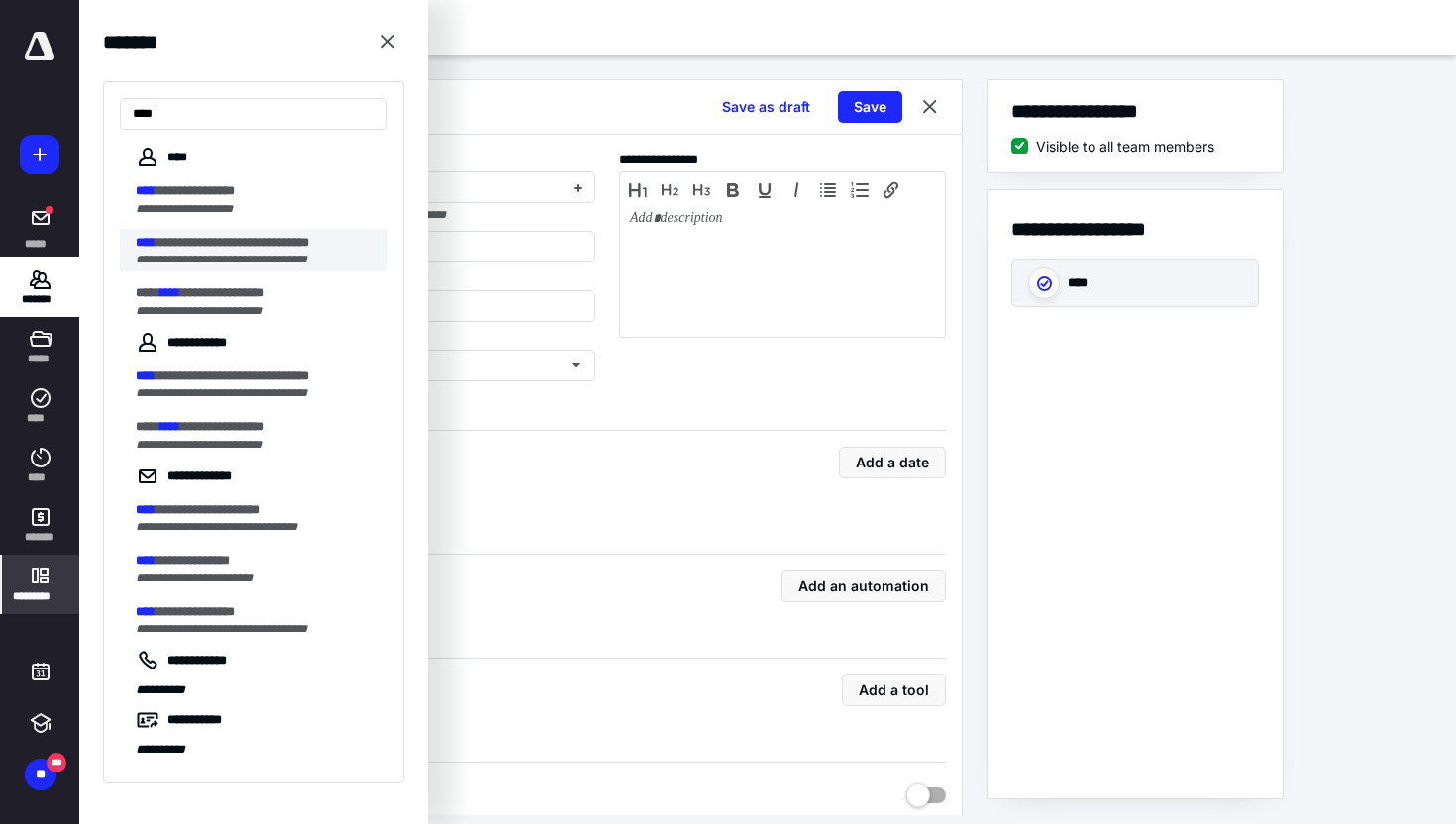 click on "**********" at bounding box center [221, 259] 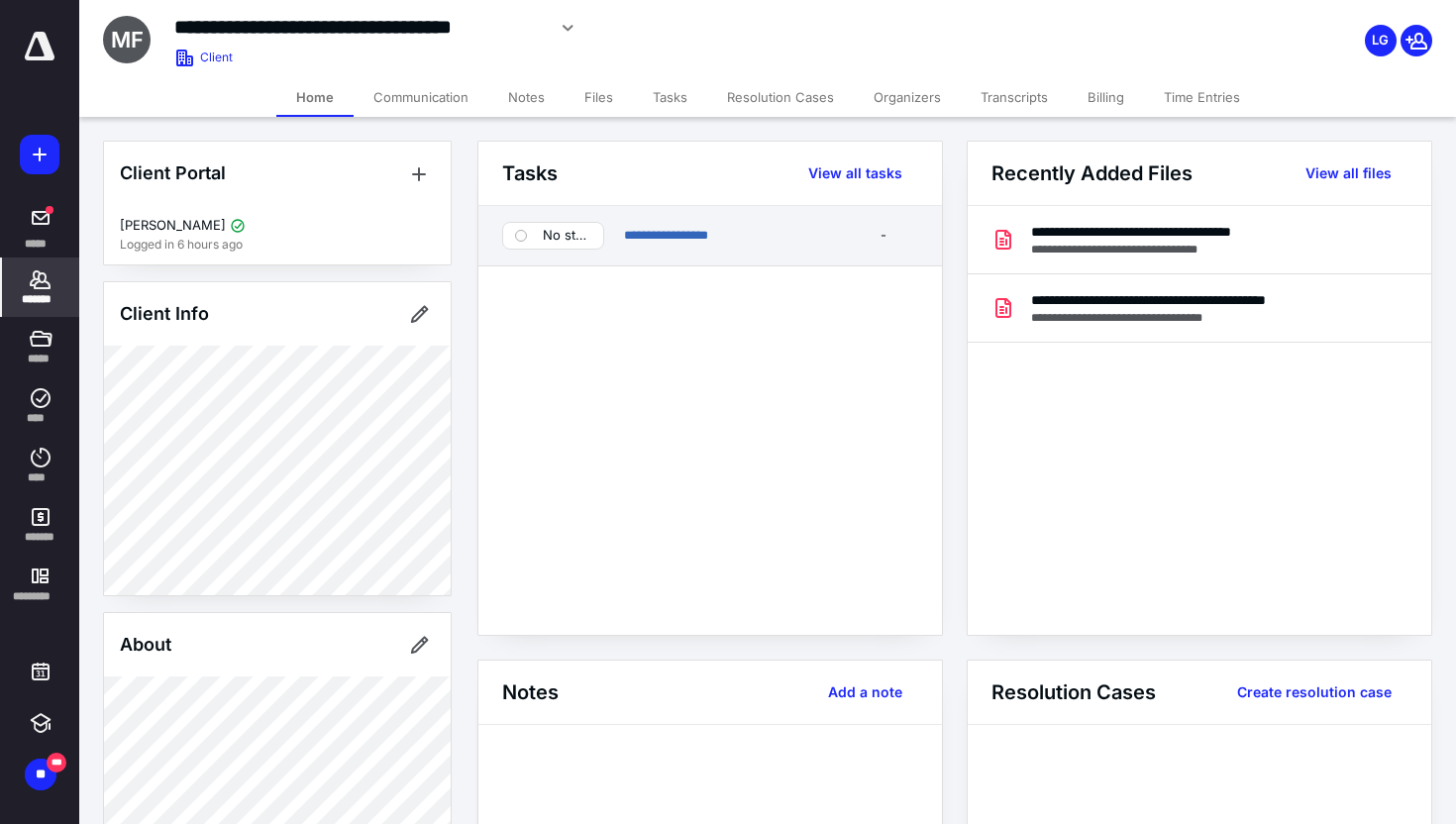 click on "No status" at bounding box center [567, 236] 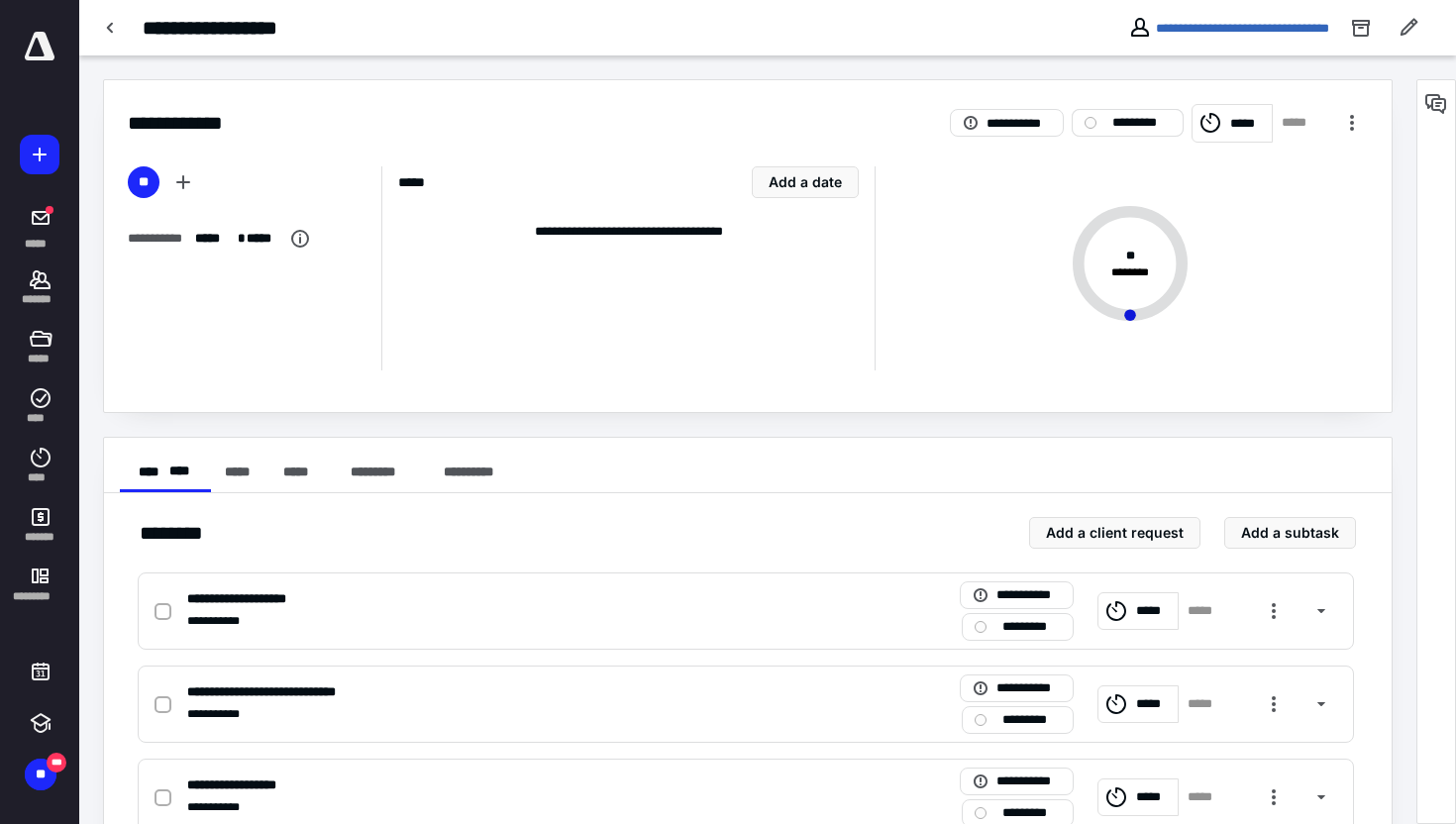 click on "*********" at bounding box center [1127, 123] 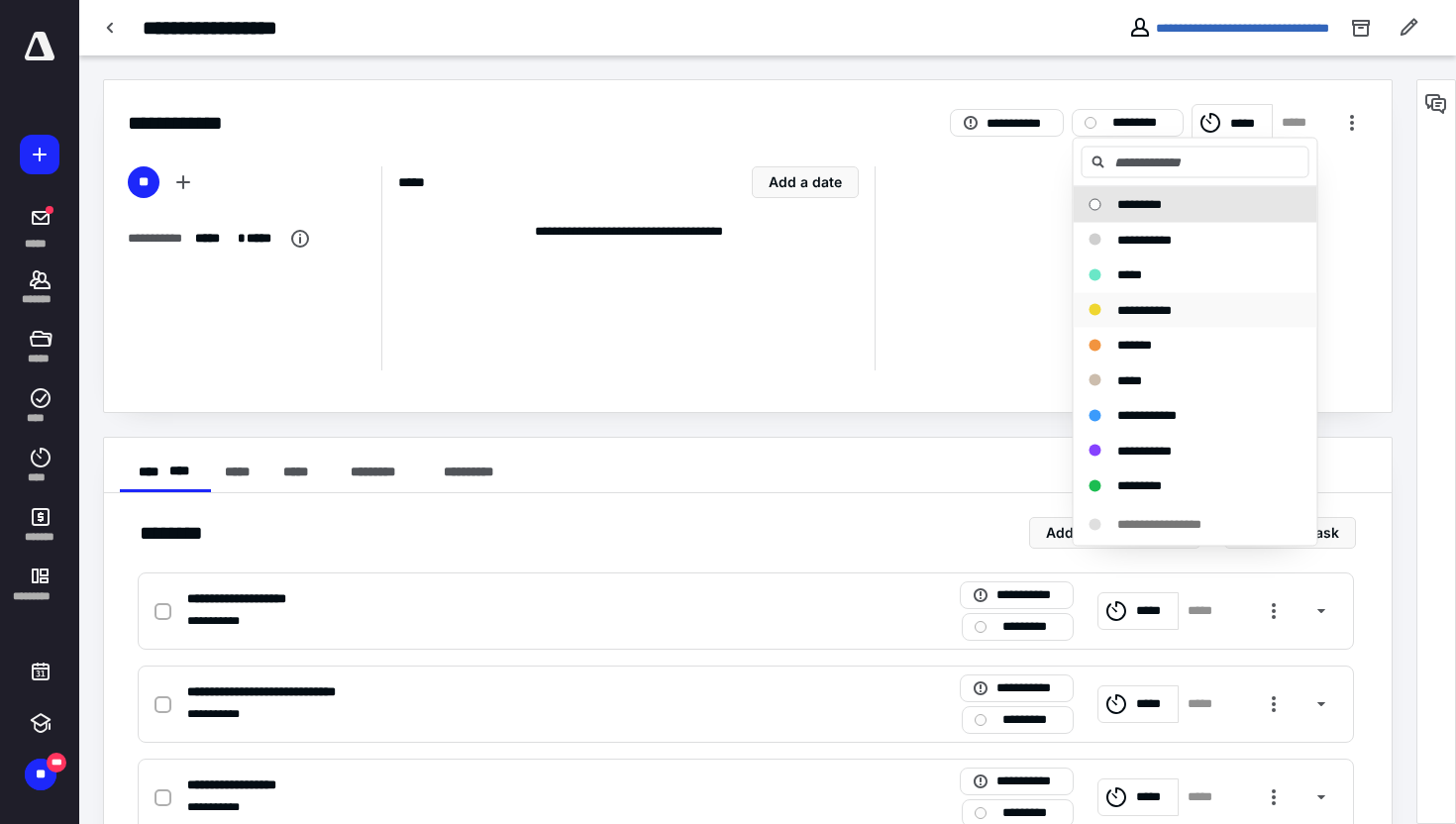 click on "**********" at bounding box center [1144, 309] 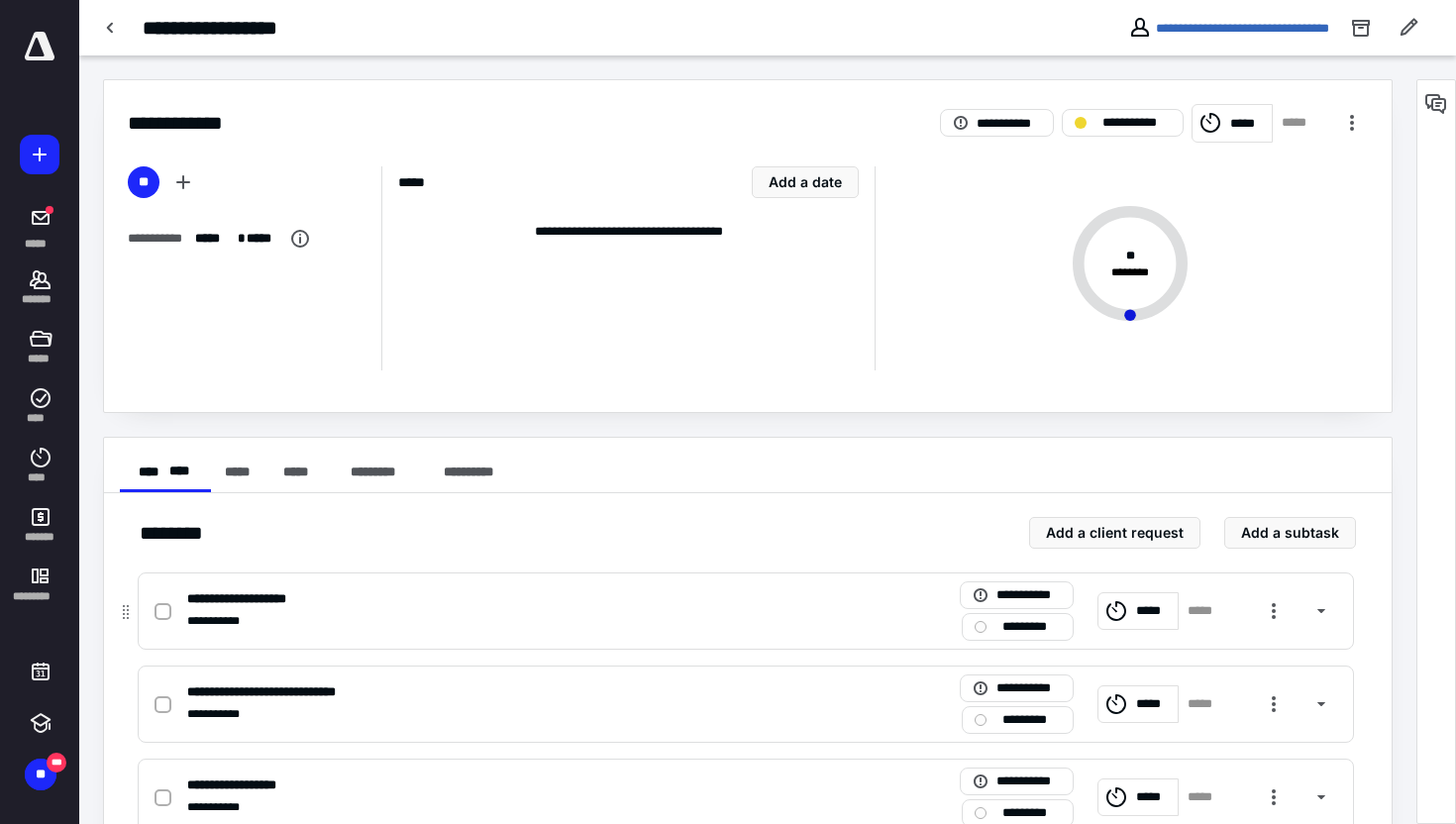 click 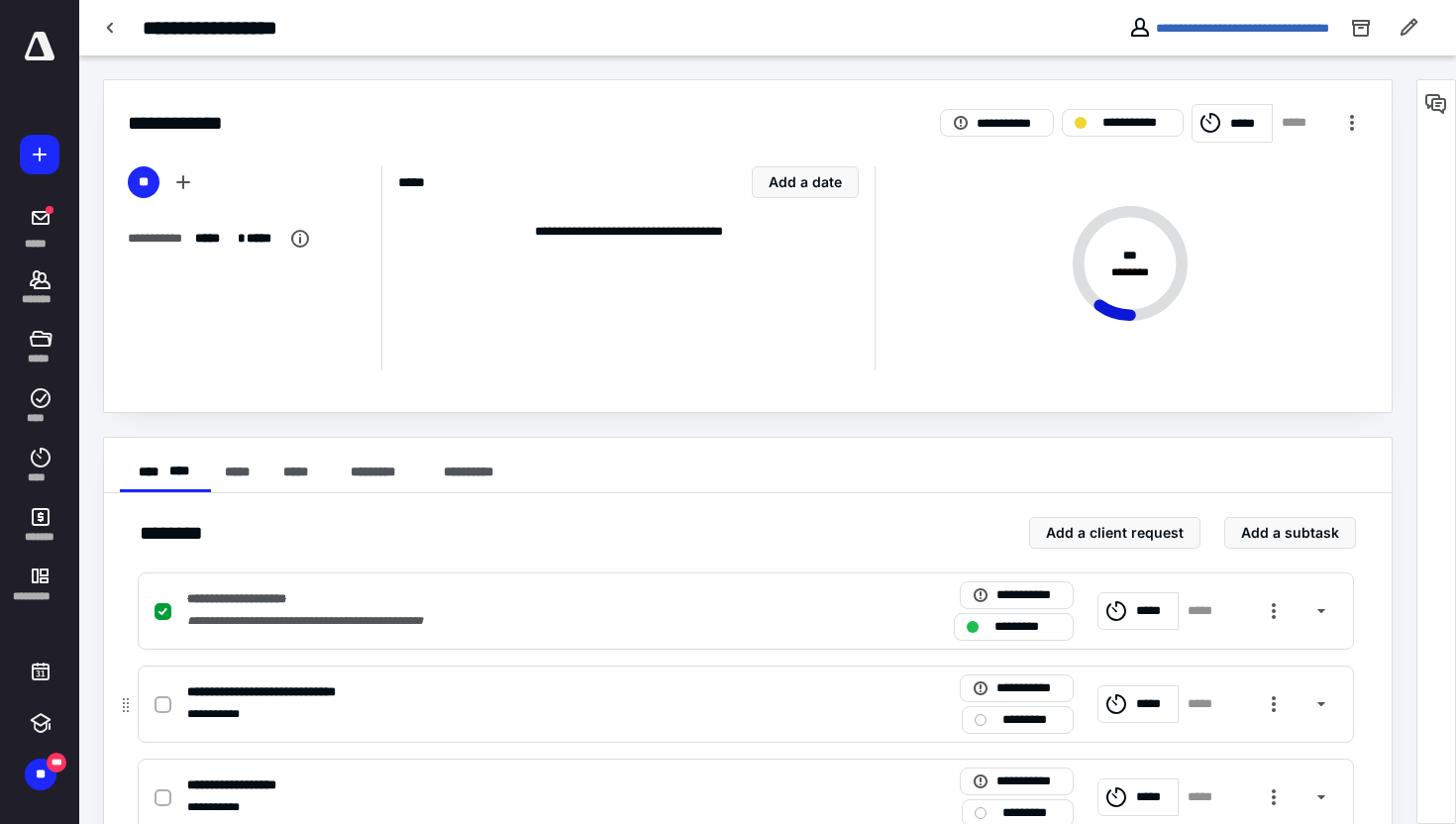 click at bounding box center (162, 705) 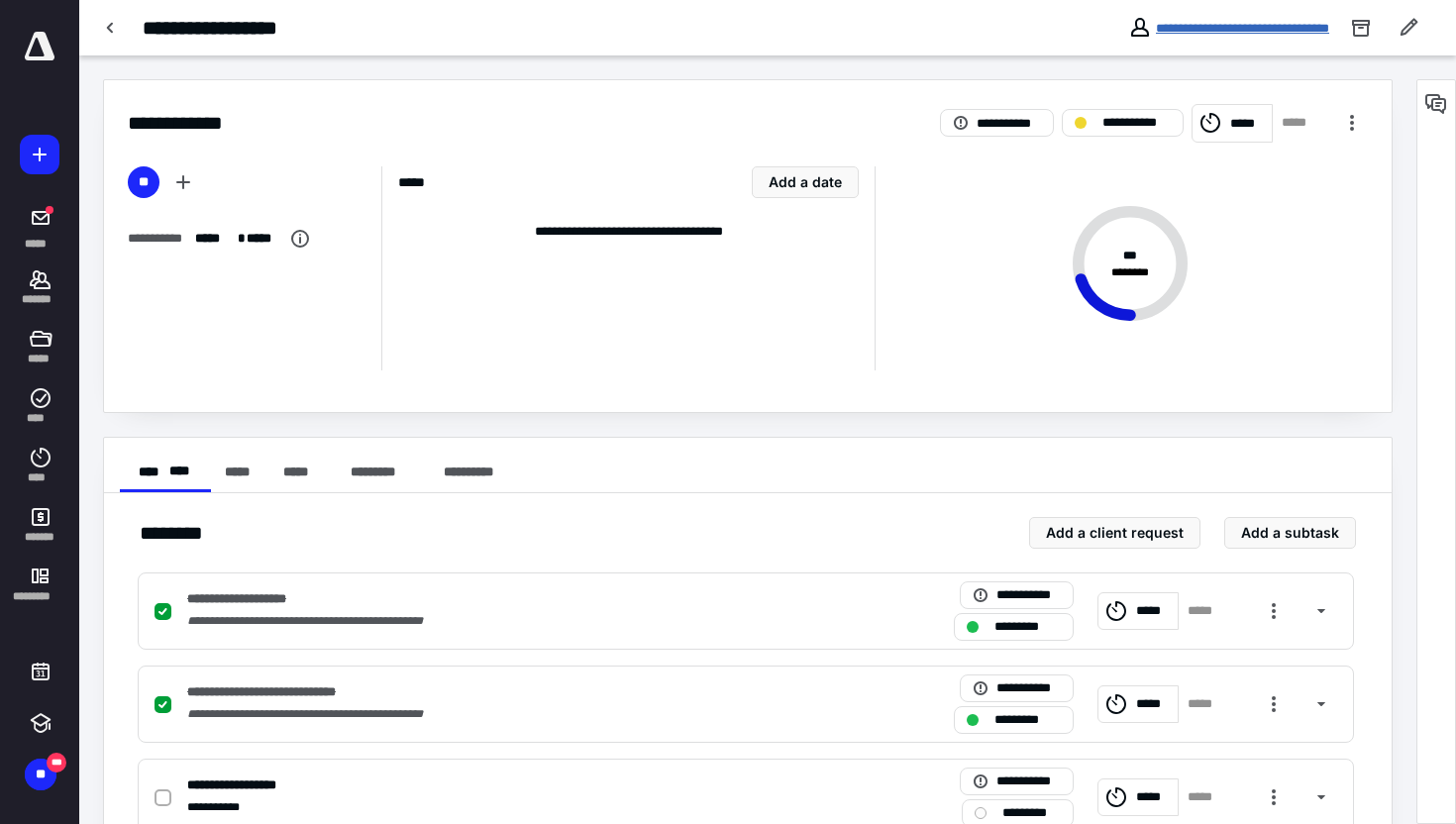 click on "**********" at bounding box center (1242, 28) 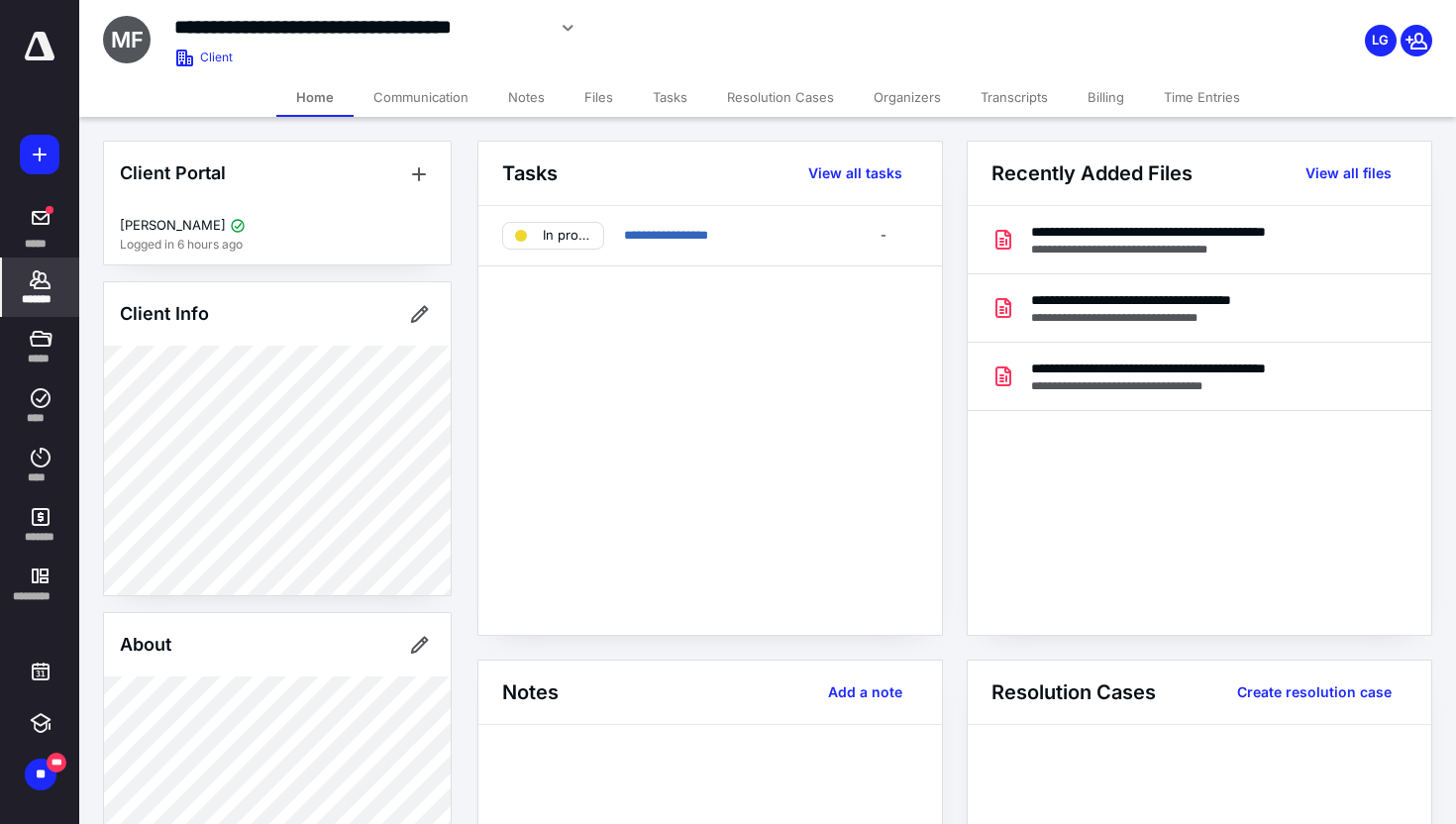 click on "Files" at bounding box center (598, 97) 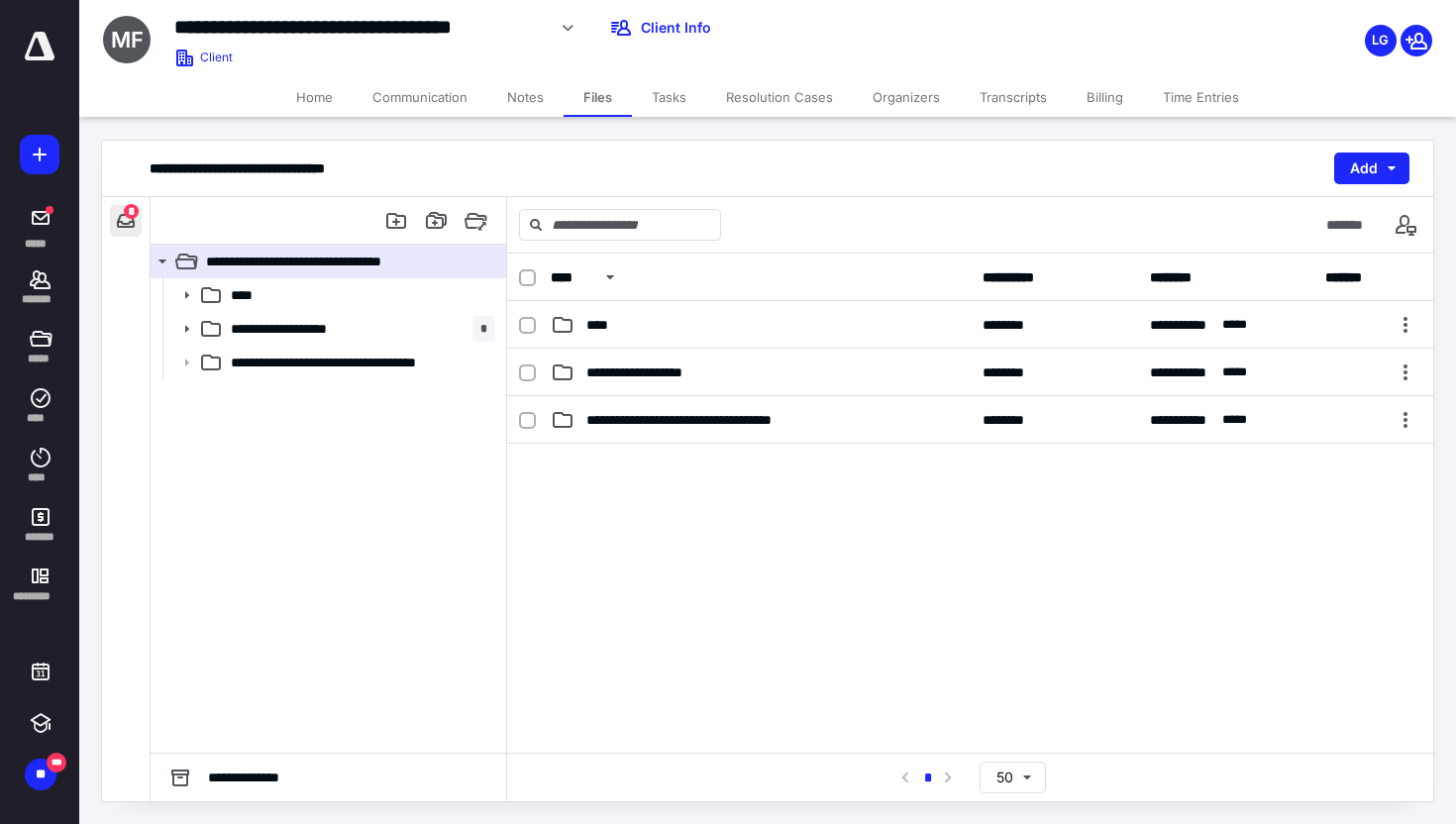 click at bounding box center (126, 221) 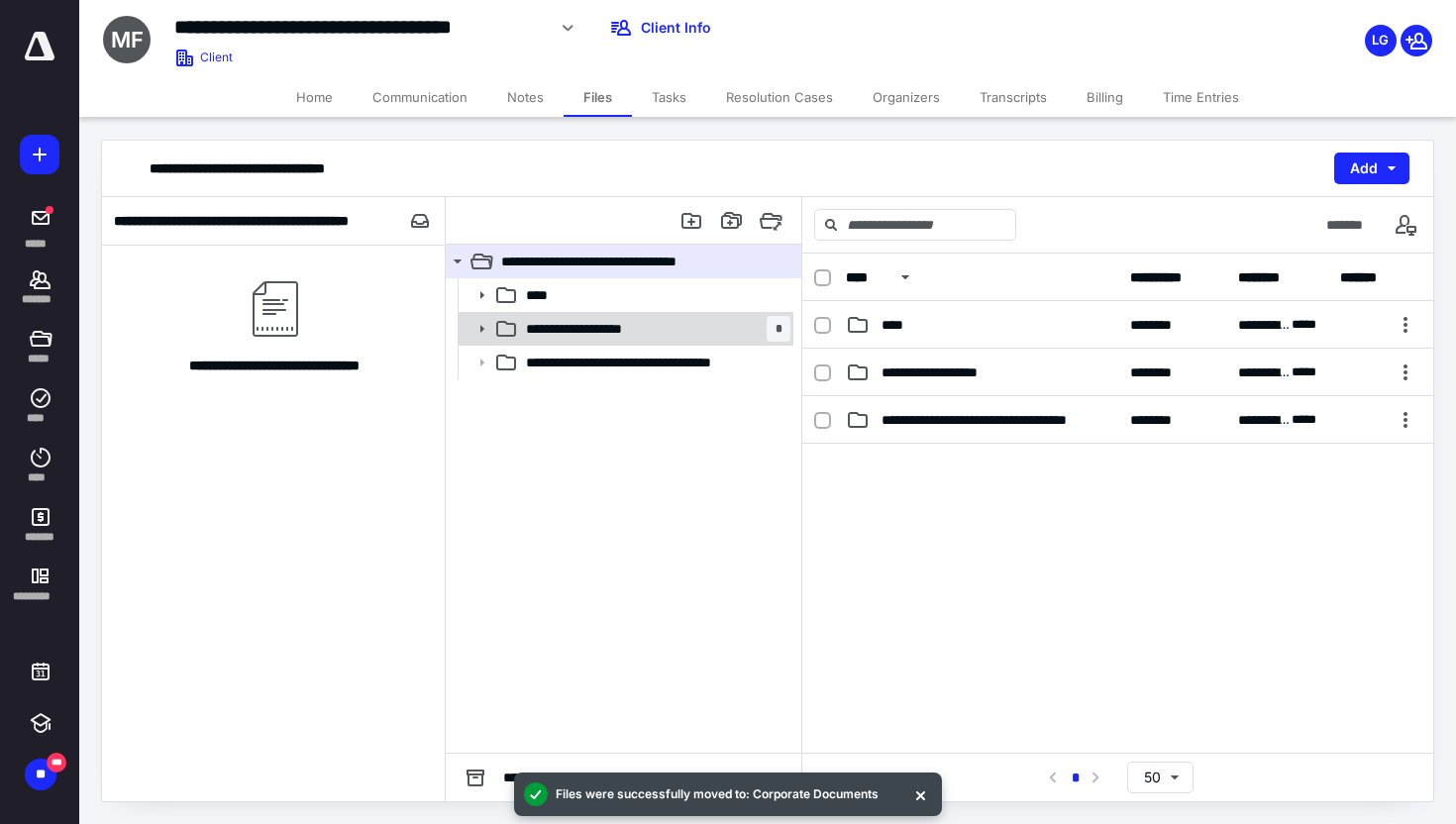 click 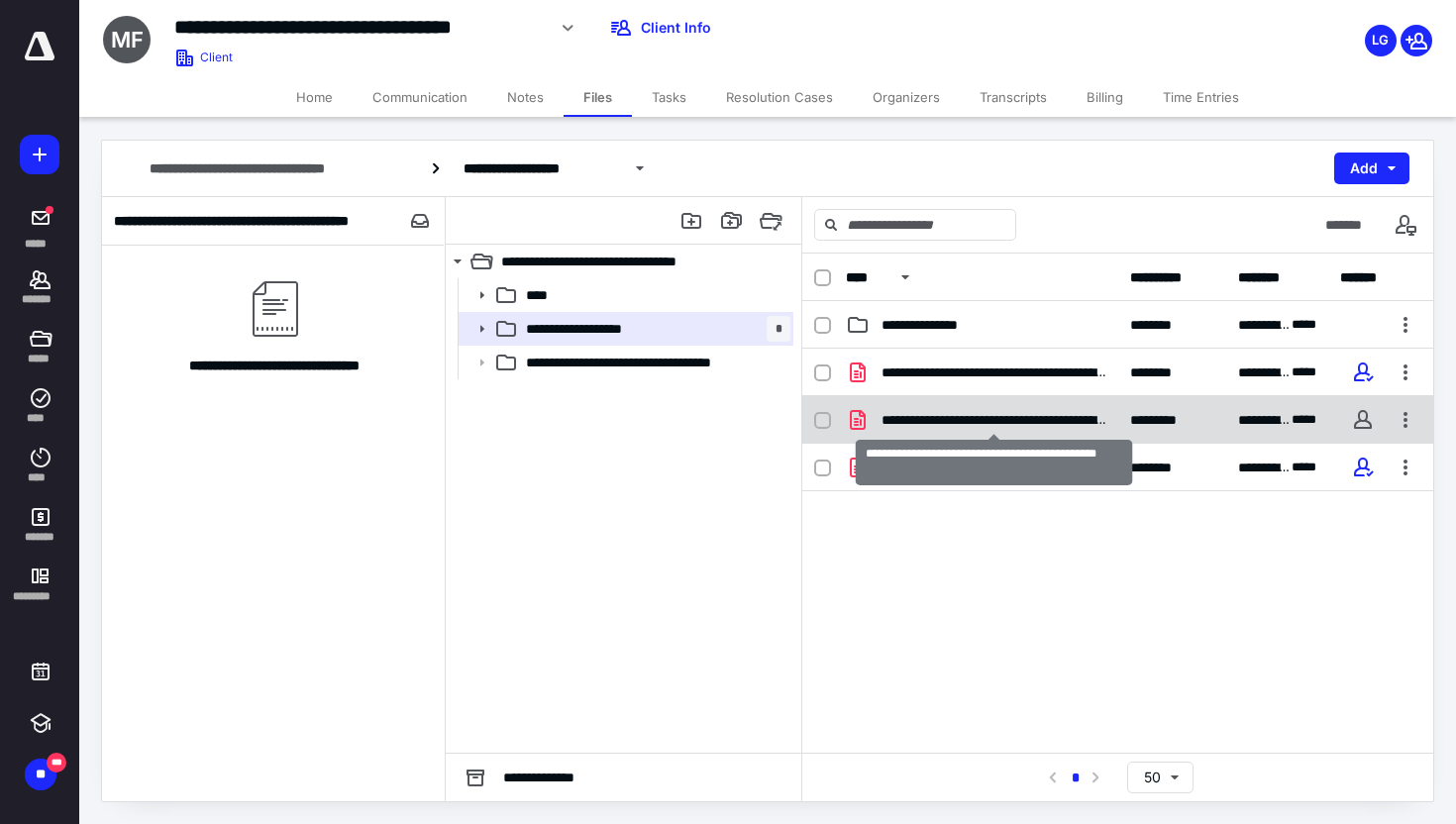 click on "**********" at bounding box center [993, 420] 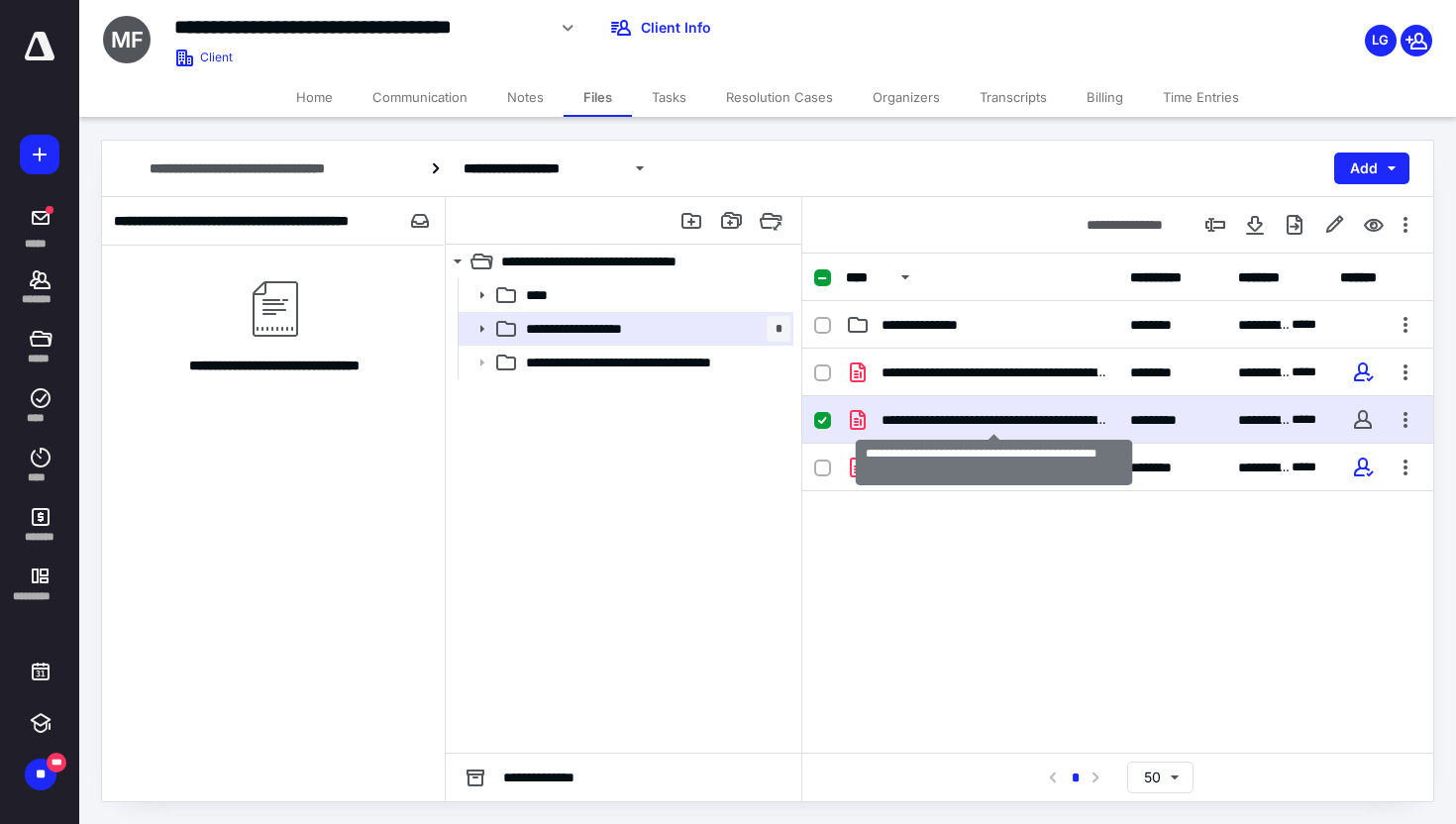 click on "**********" at bounding box center [993, 420] 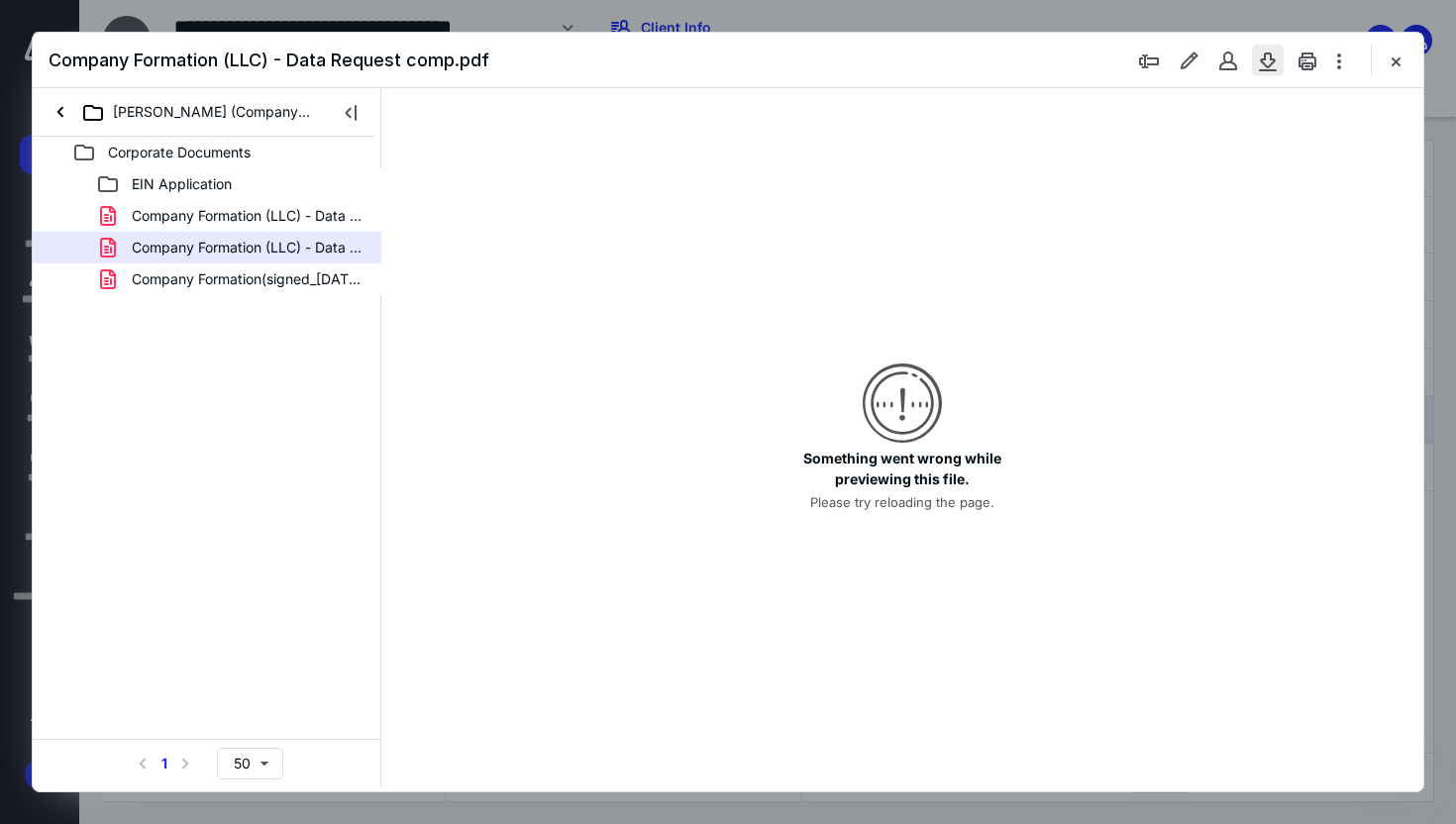 click at bounding box center [1268, 60] 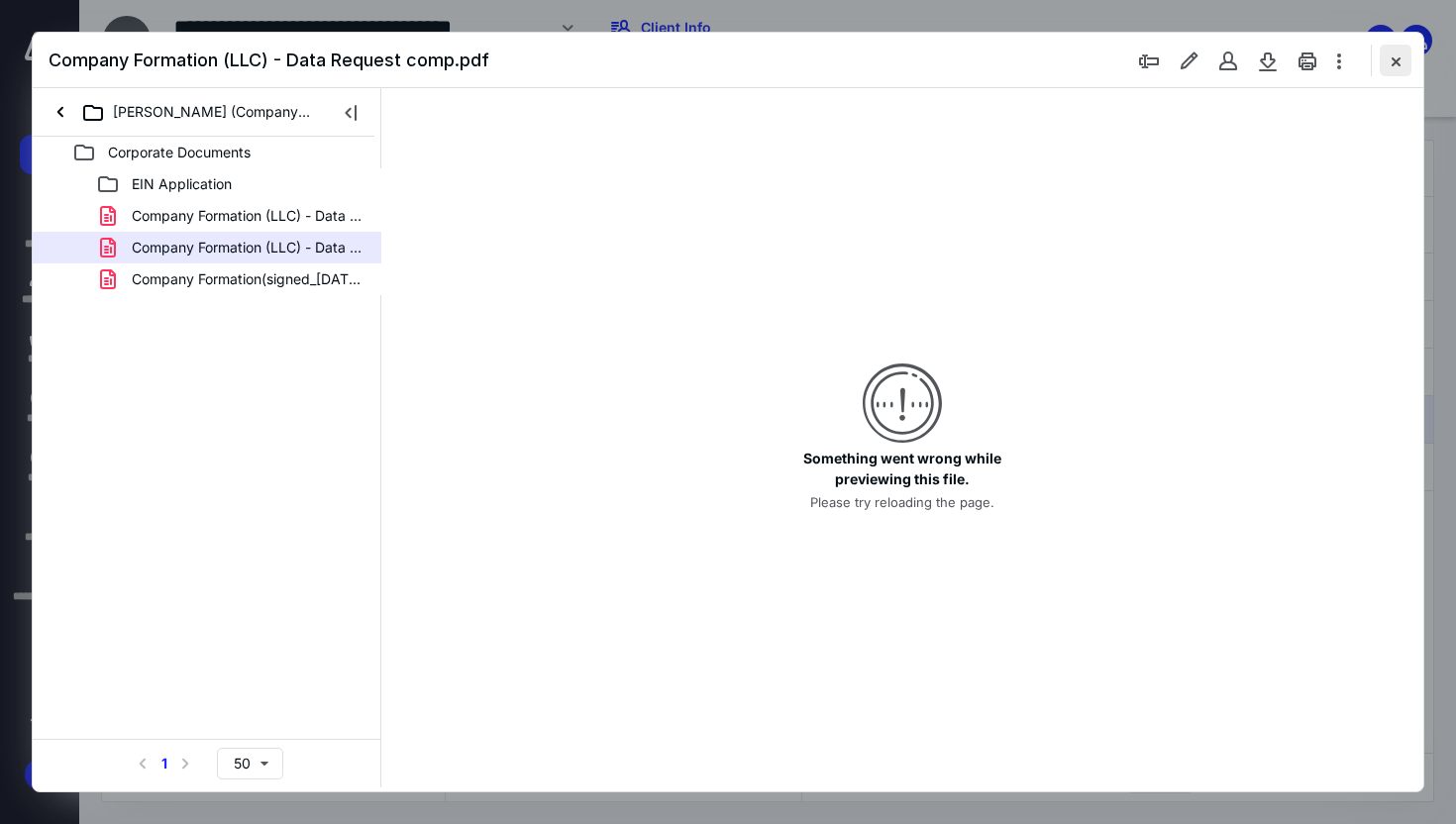 click at bounding box center (1396, 60) 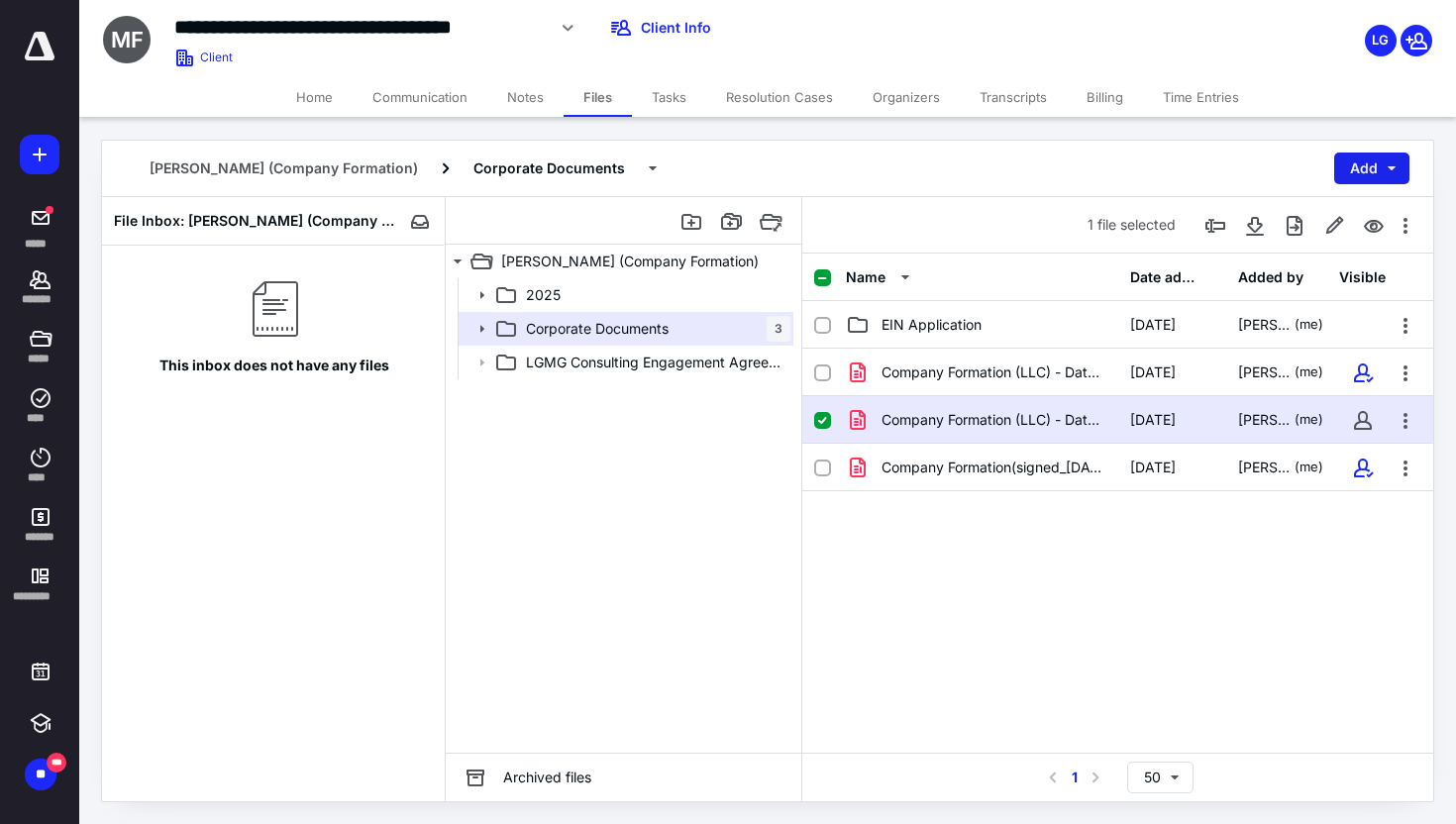 click on "Add" at bounding box center (1372, 168) 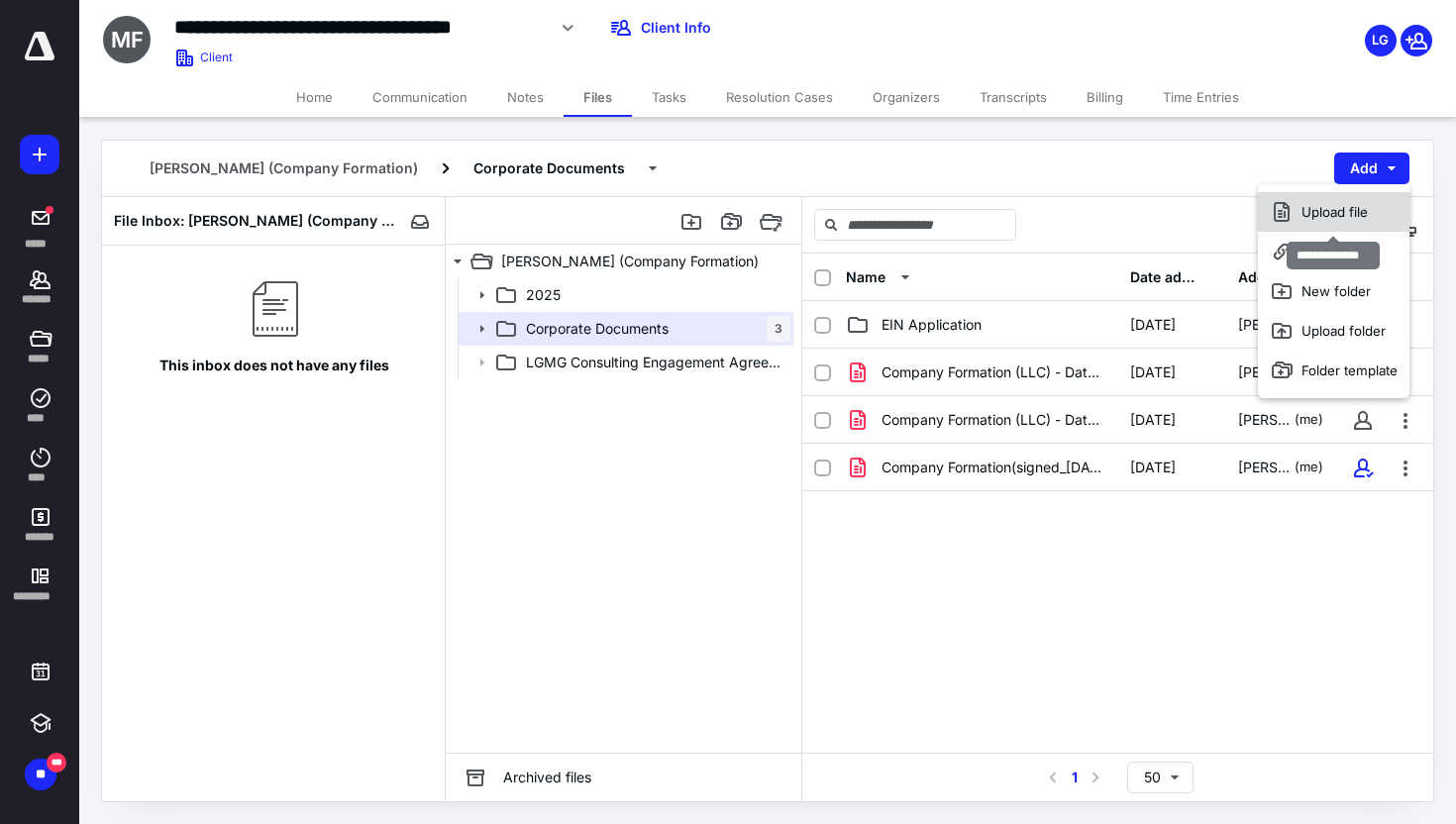 click on "Upload file" at bounding box center [1333, 212] 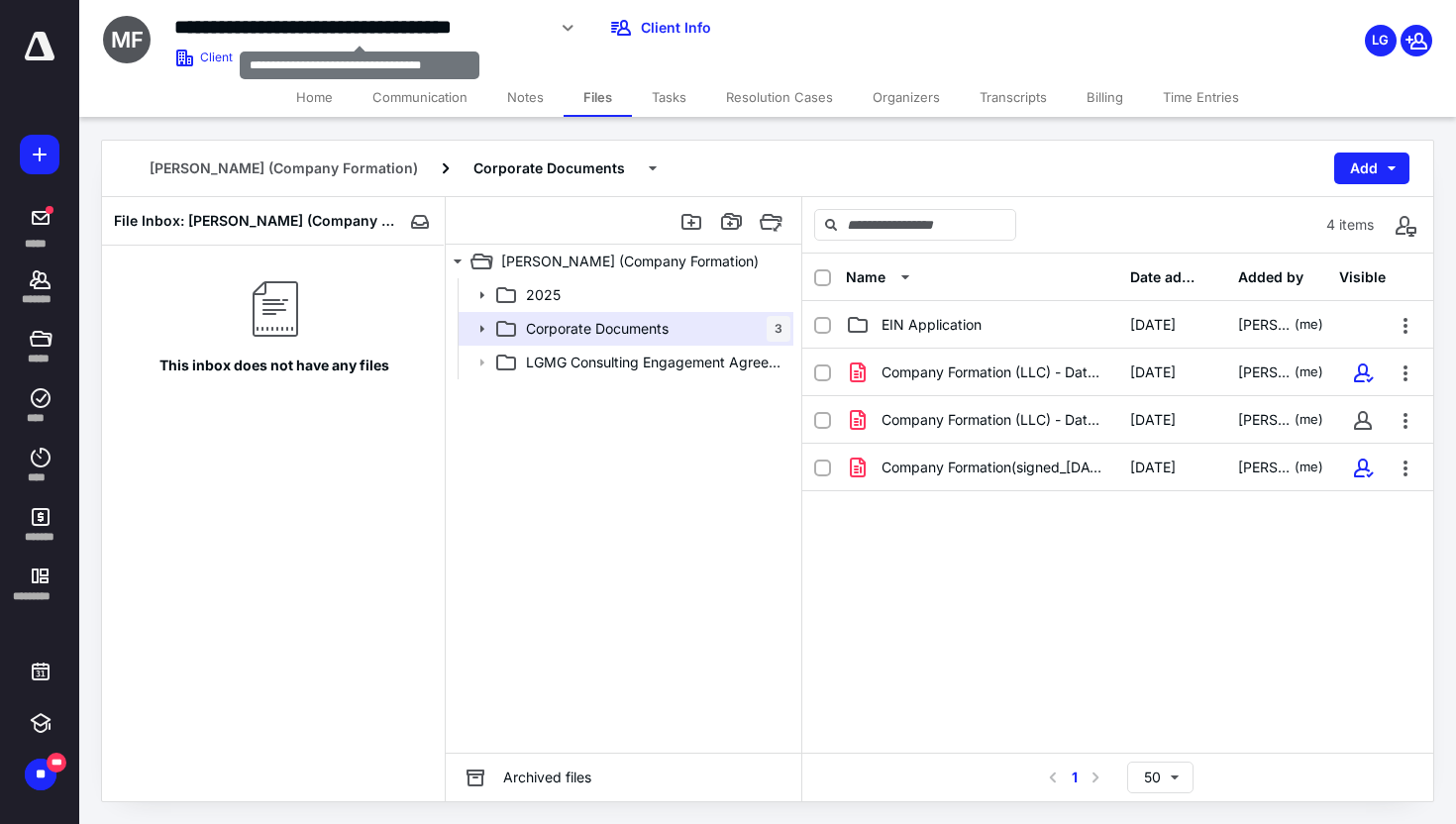 click on "**********" at bounding box center (360, 27) 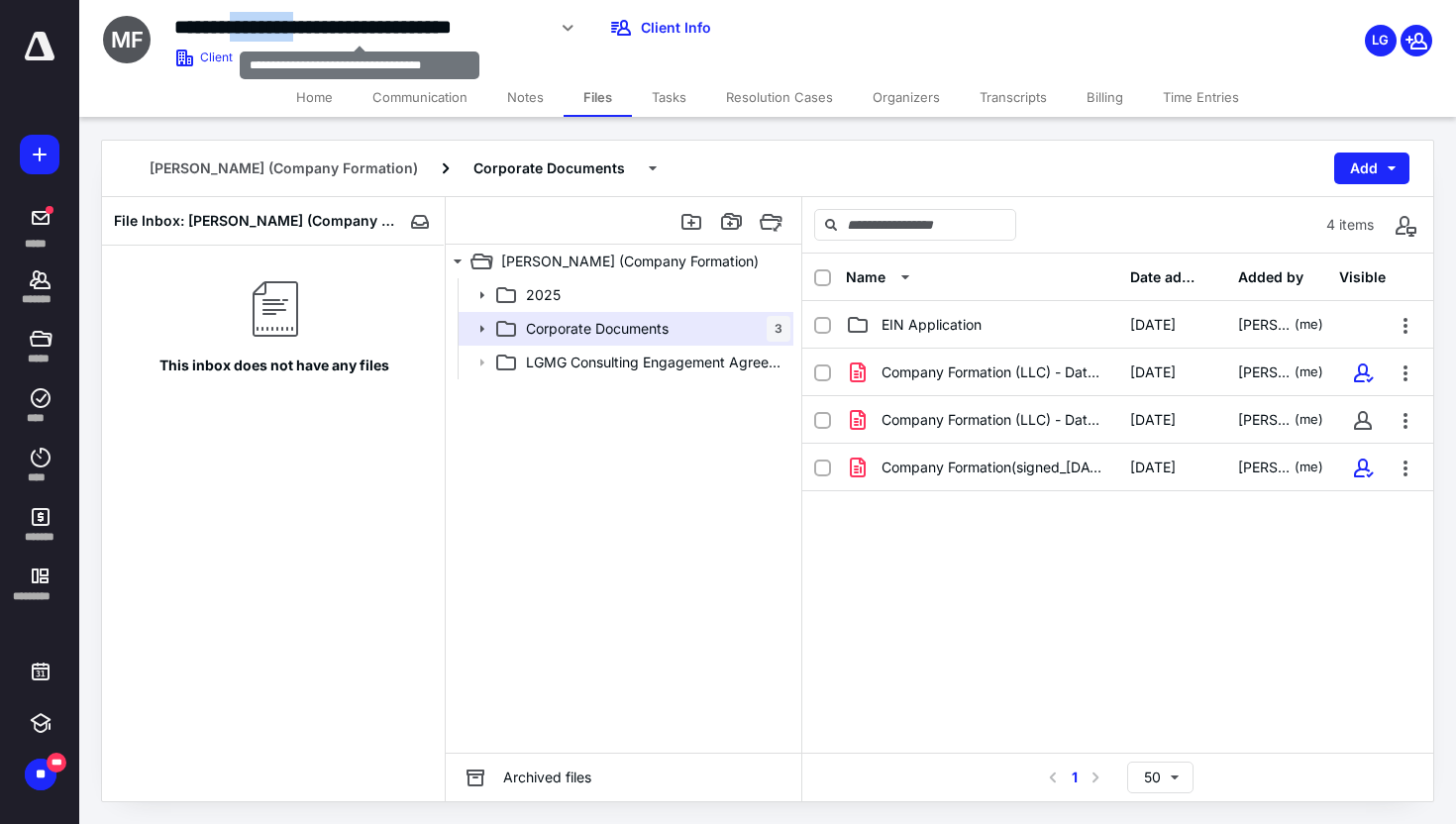 click on "**********" at bounding box center (360, 27) 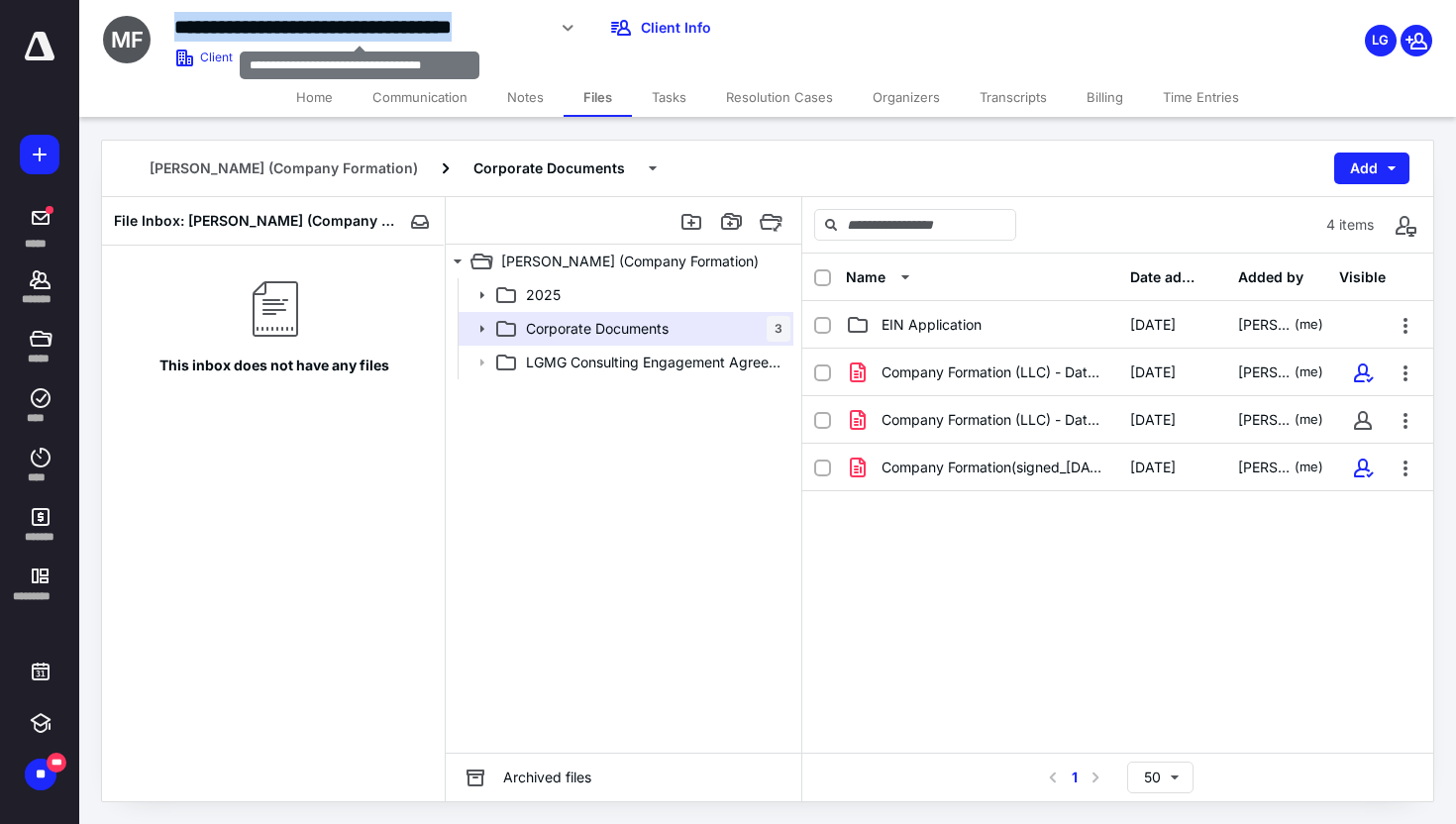 click on "**********" at bounding box center [360, 27] 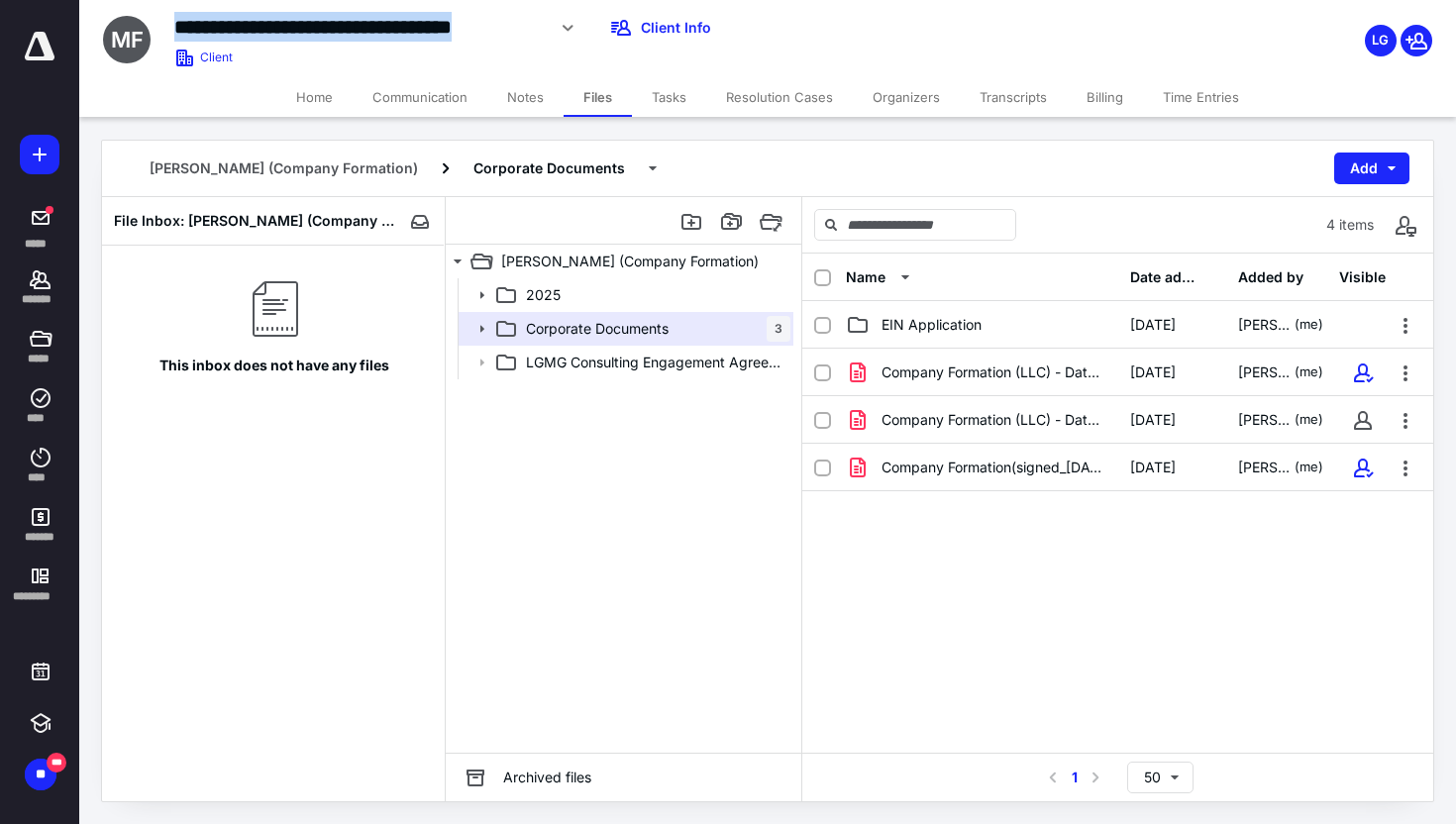 click on "Tasks" at bounding box center [669, 97] 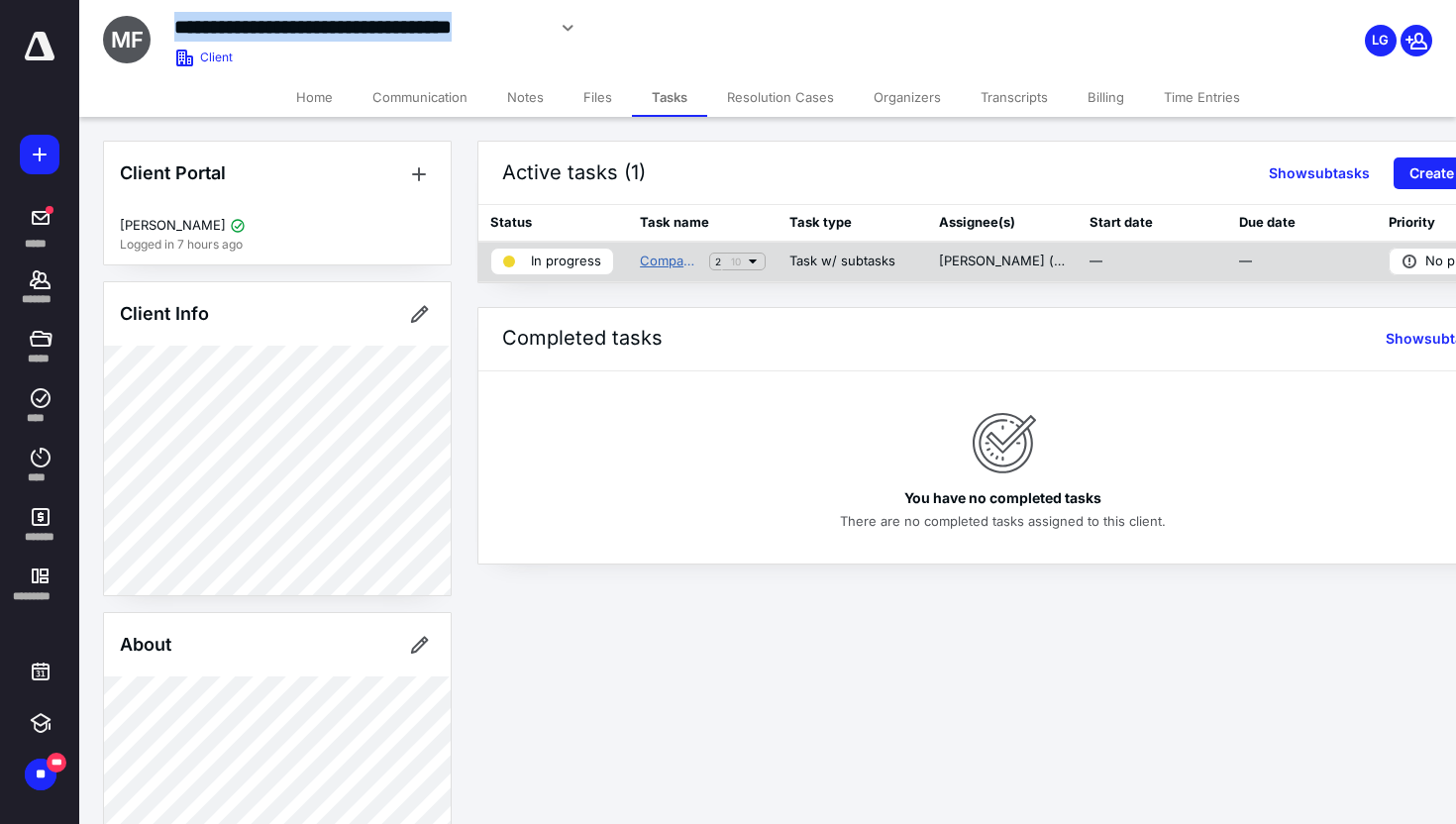 click on "Company Formation" at bounding box center (671, 261) 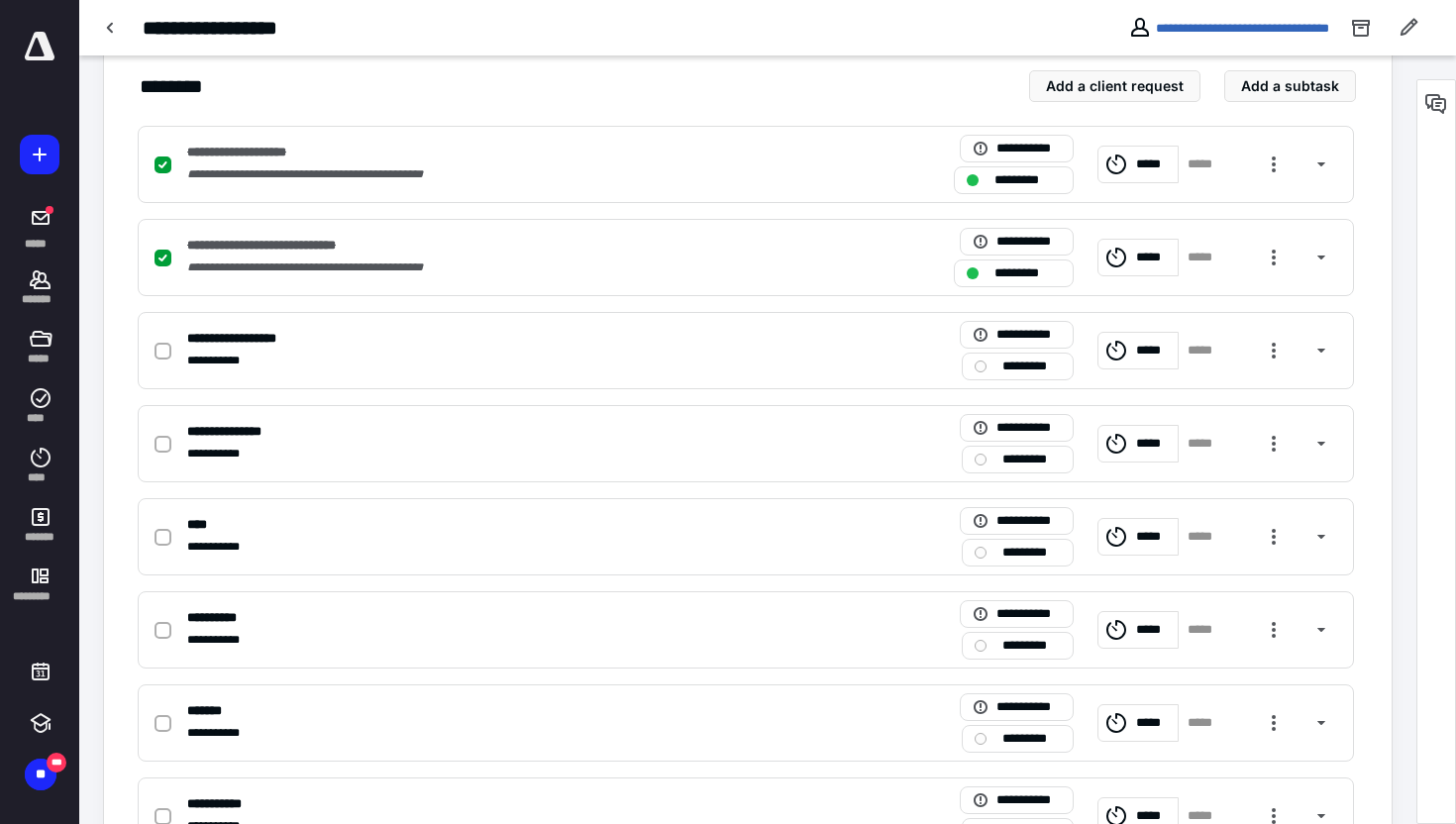 scroll, scrollTop: 453, scrollLeft: 0, axis: vertical 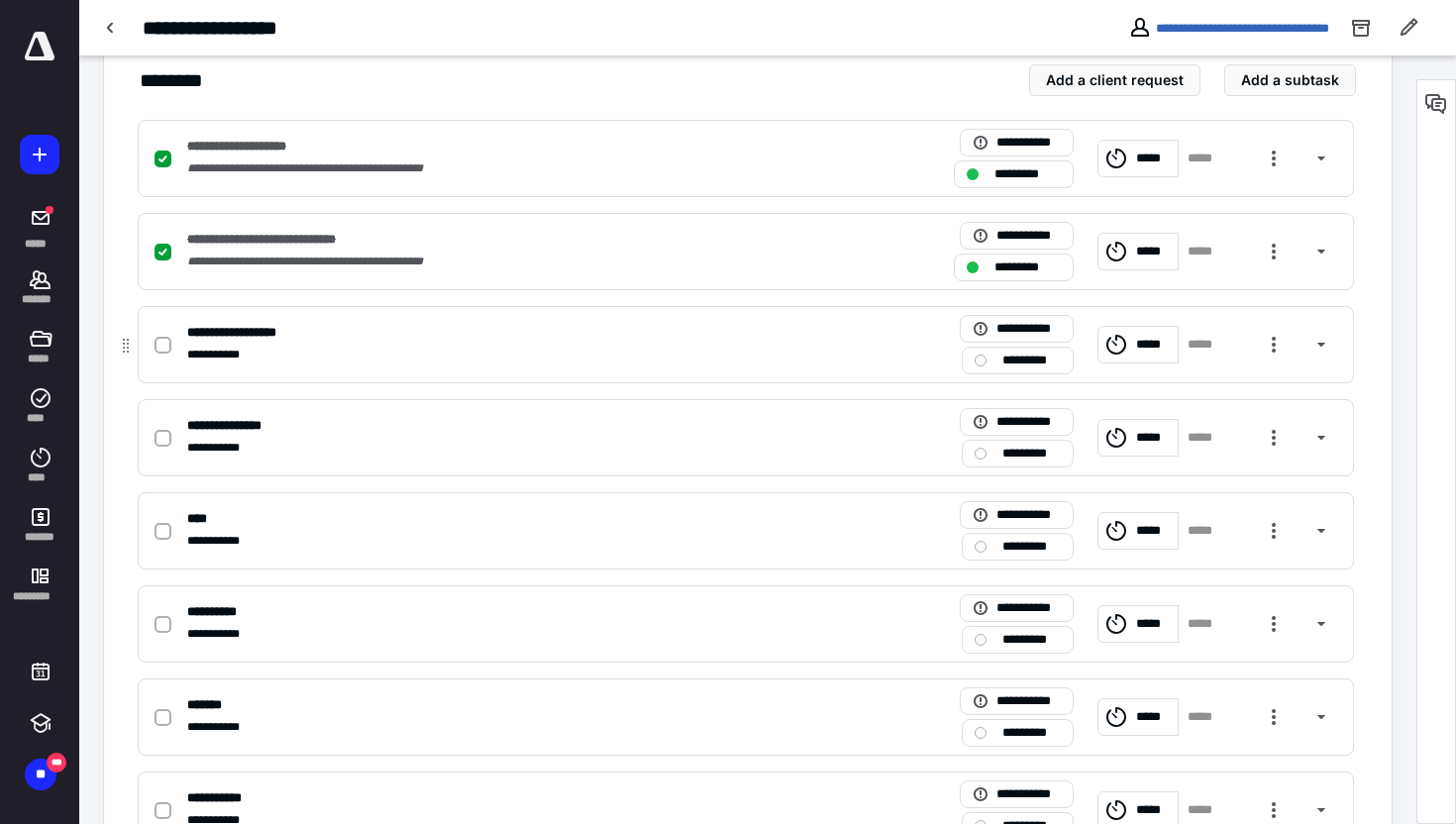 click on "**********" at bounding box center (746, 345) 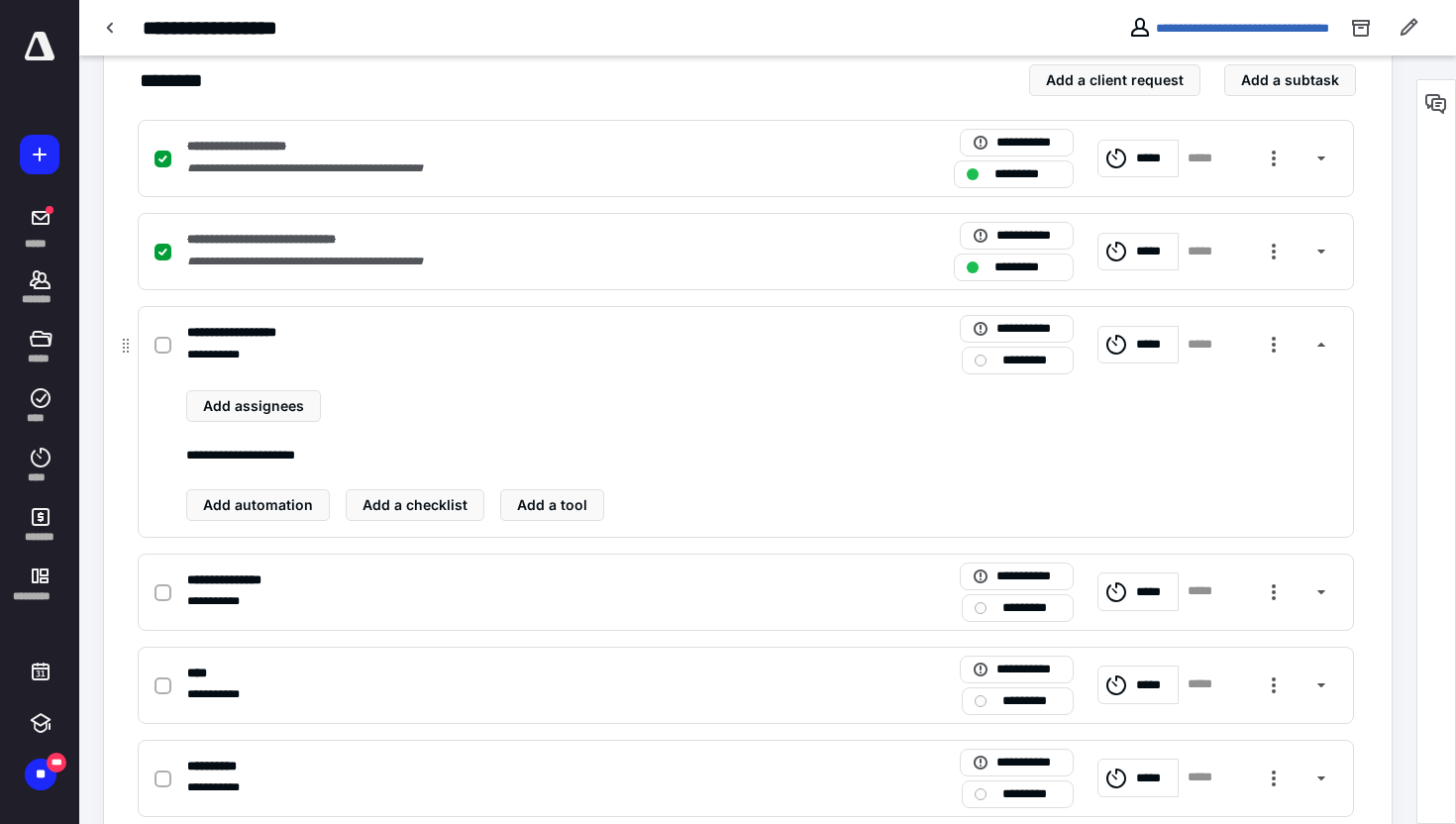 click 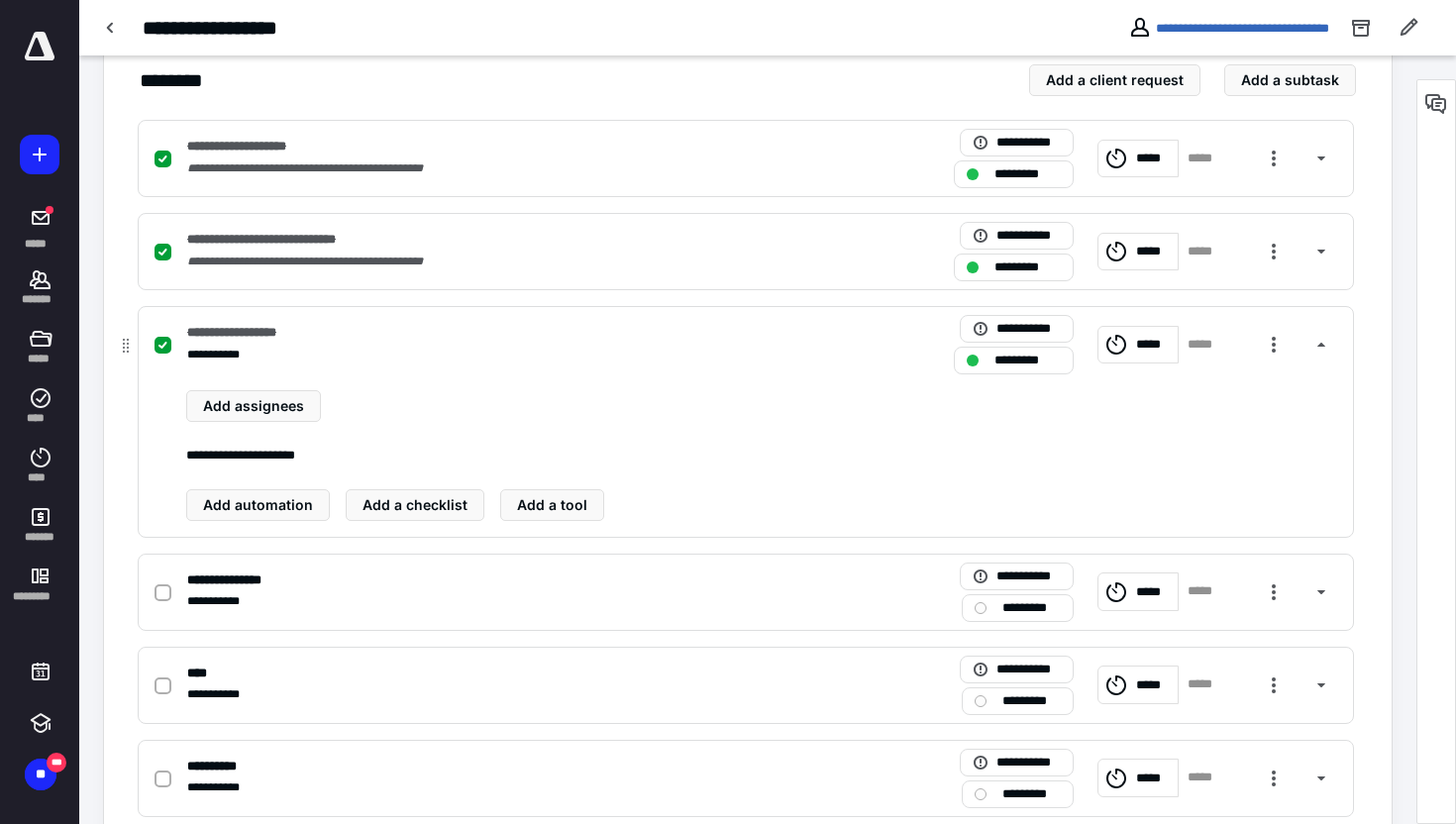 click on "**********" at bounding box center [485, 355] 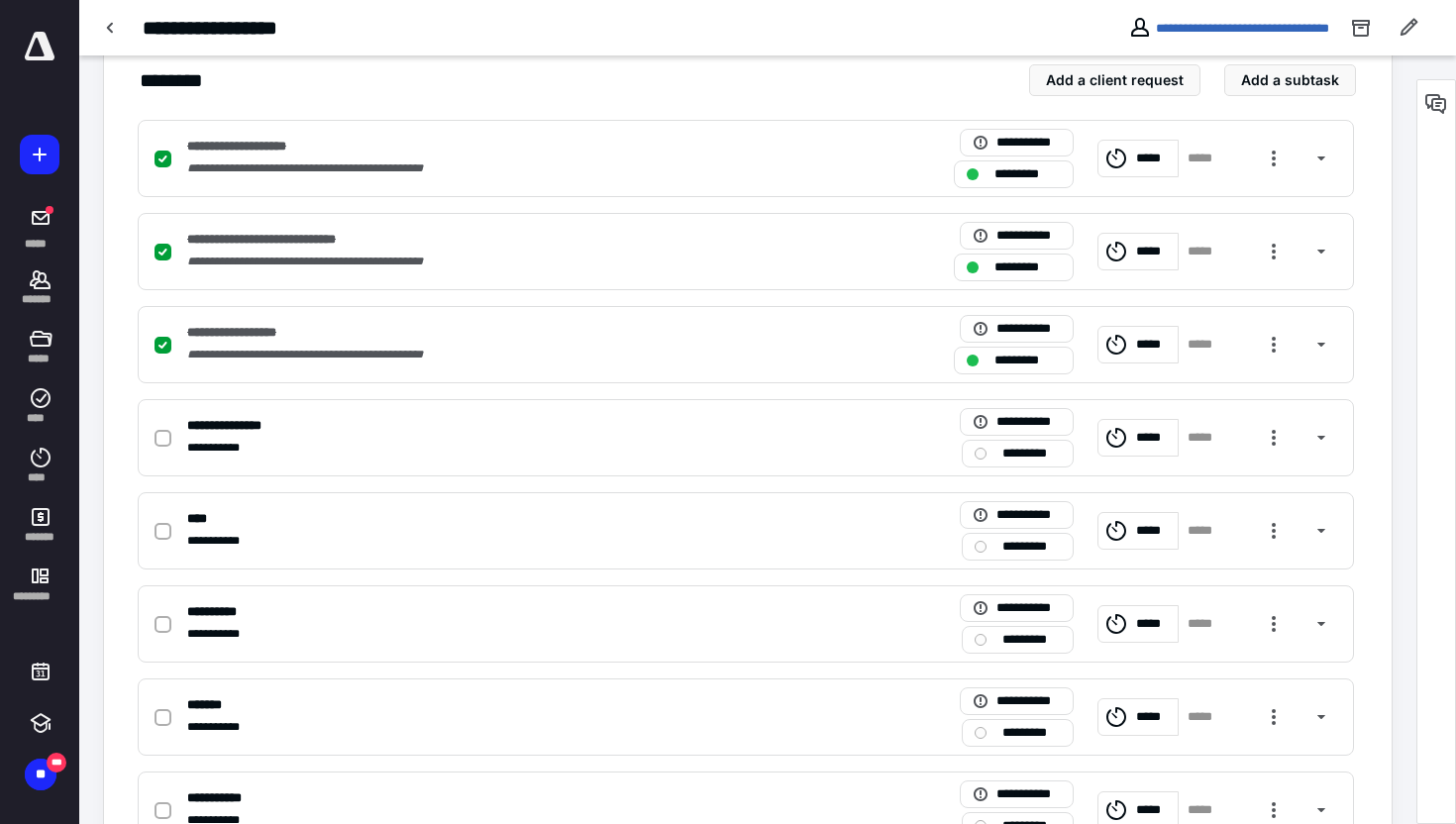 click 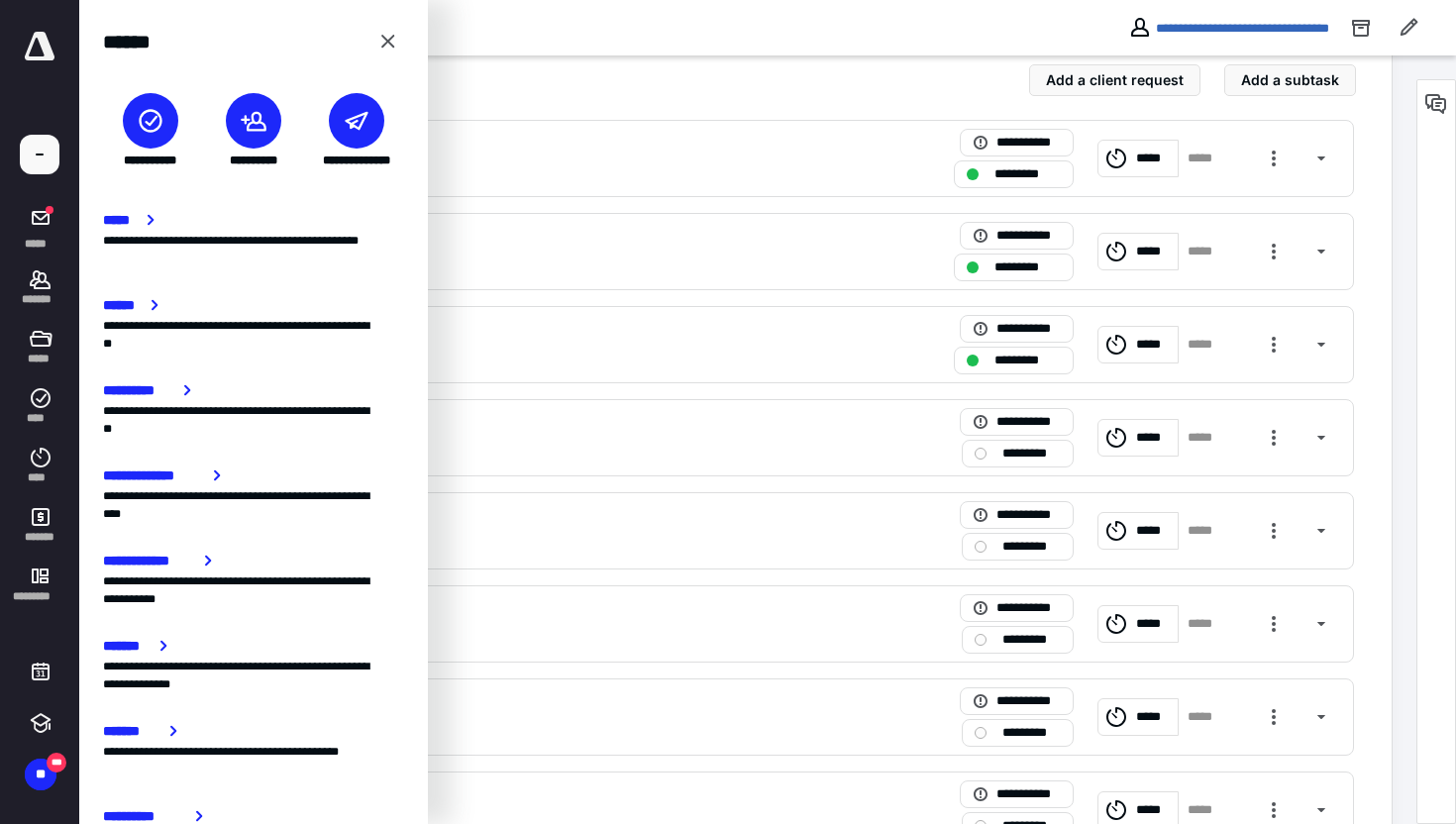click 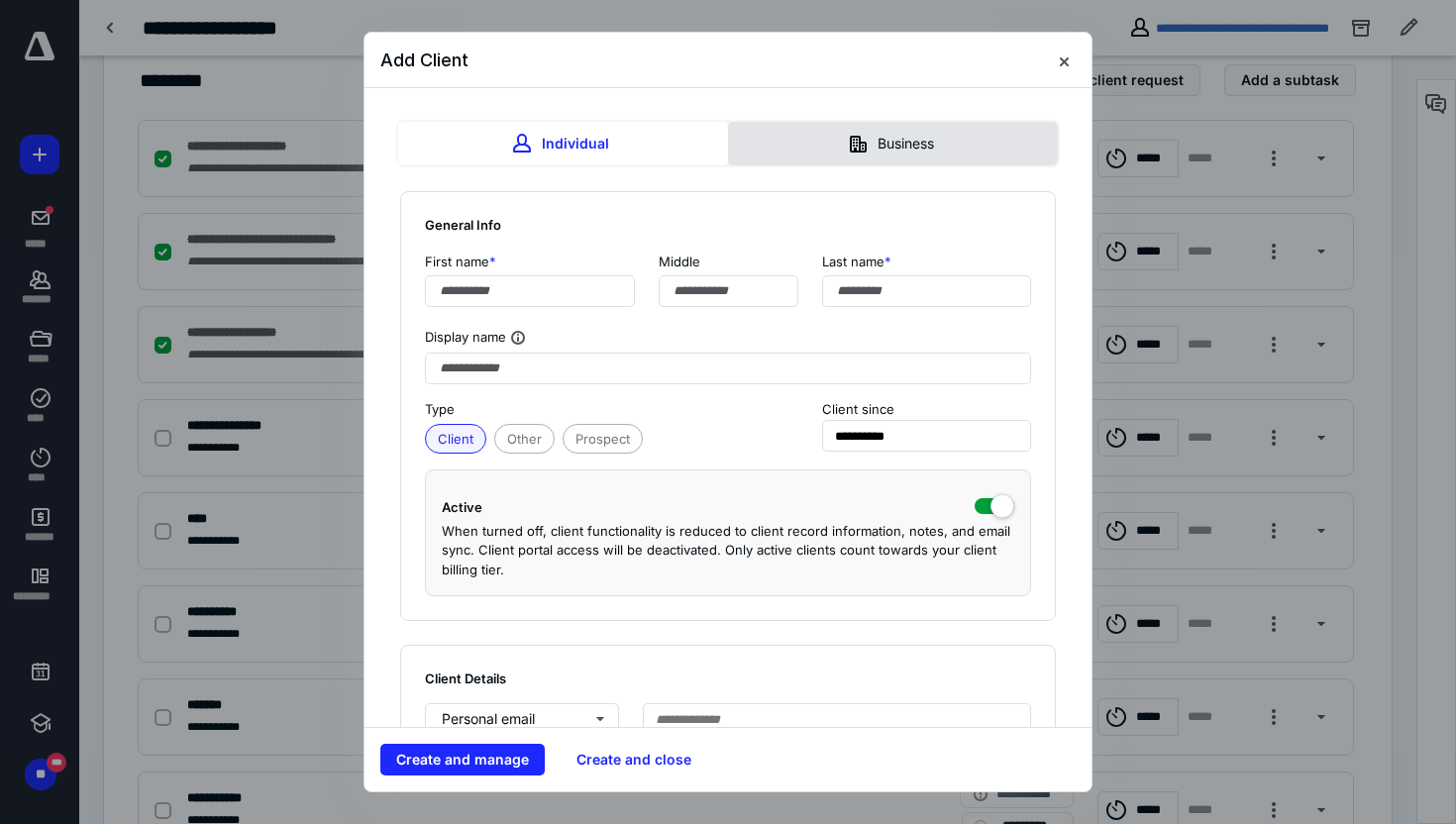 click on "Business" at bounding box center (892, 144) 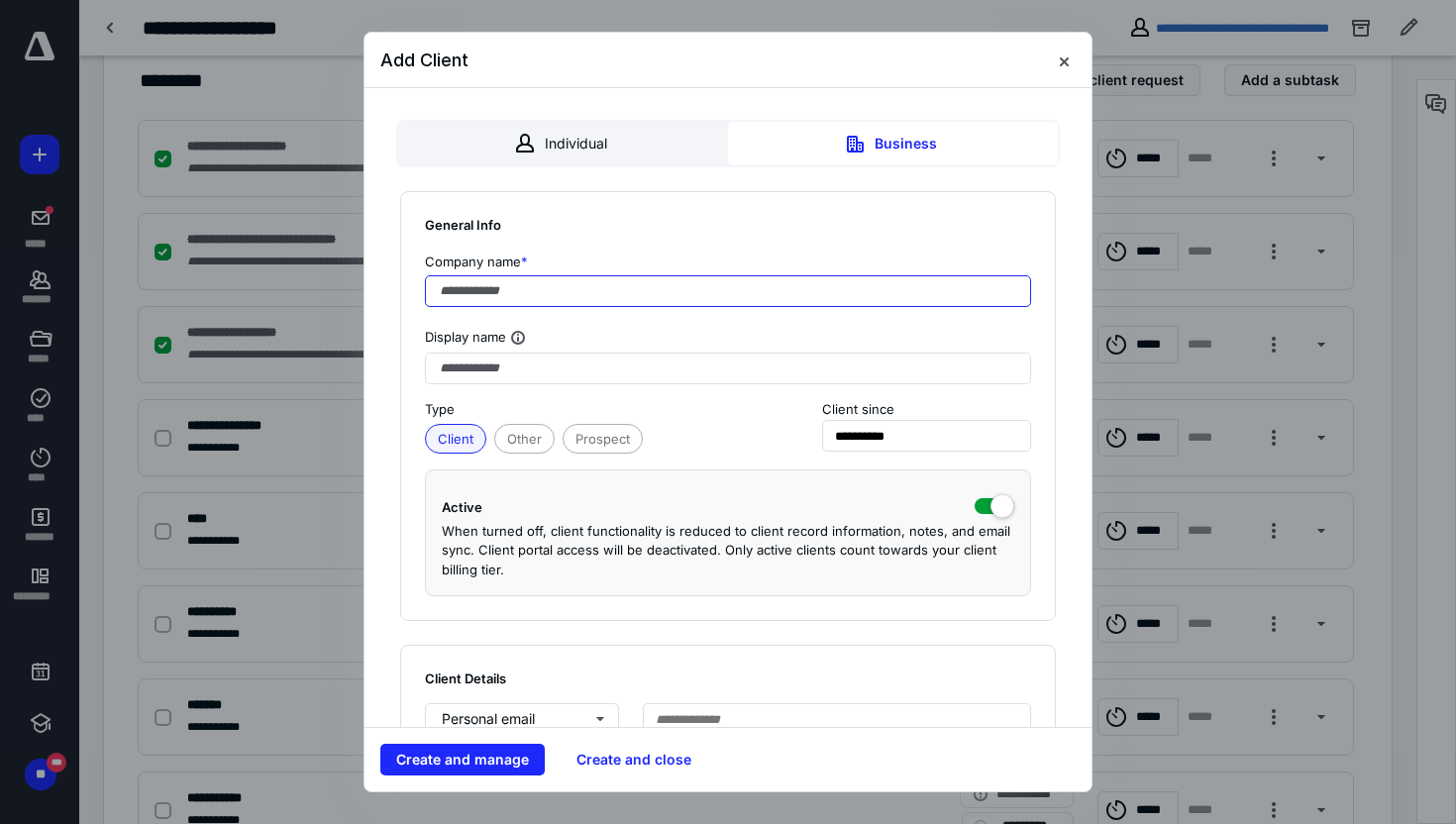 click at bounding box center (728, 291) 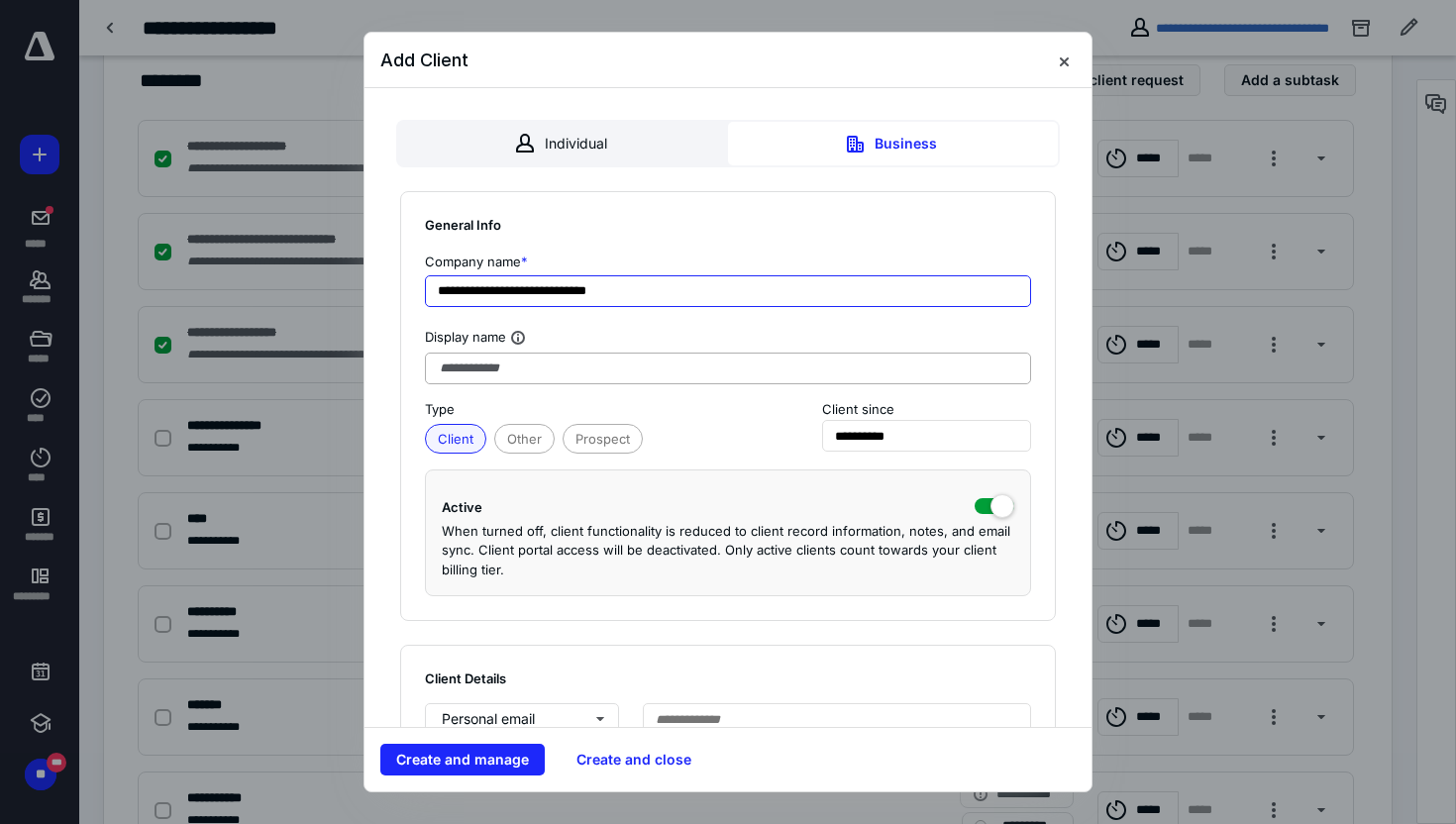 type on "**********" 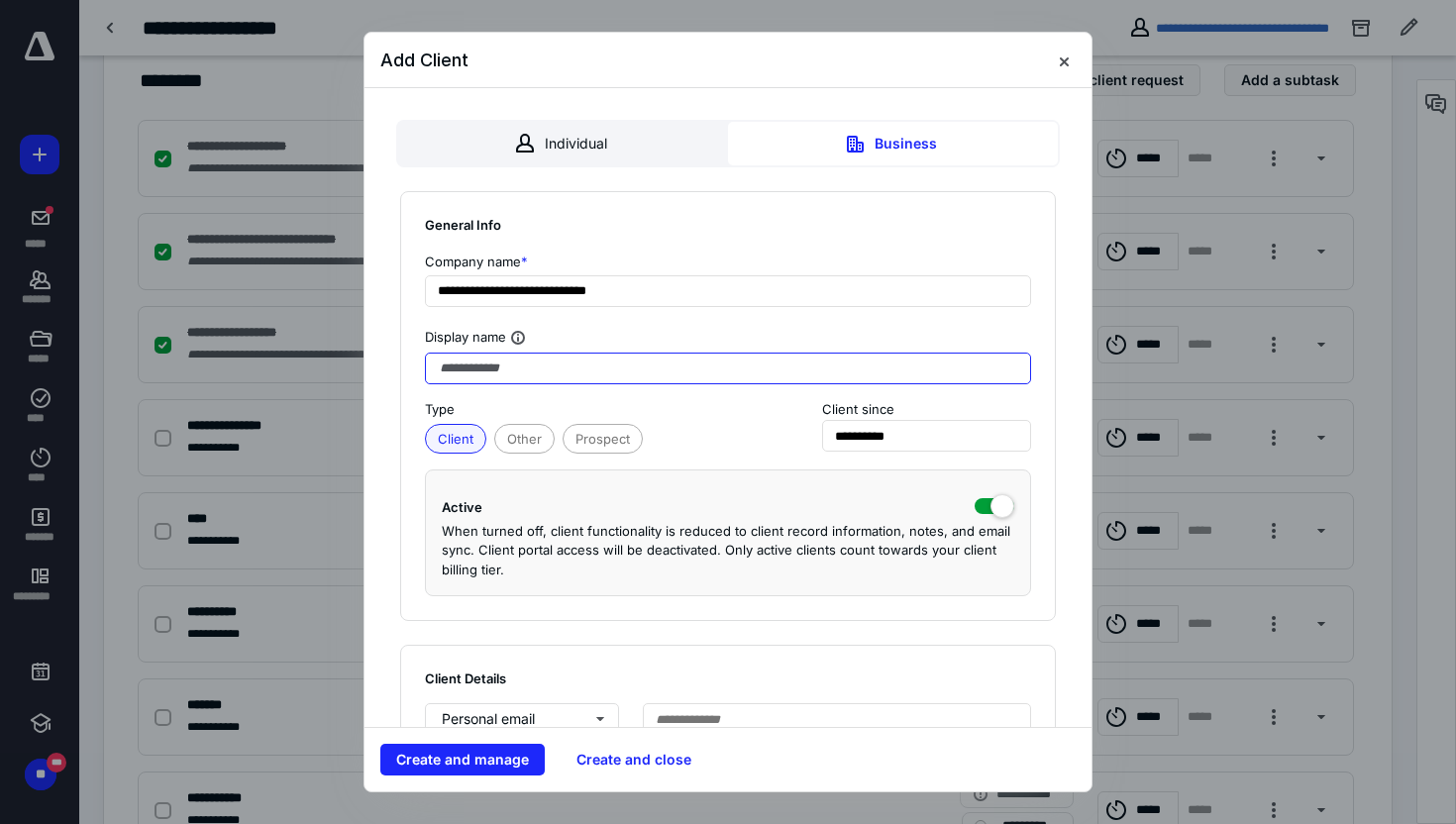 click at bounding box center (728, 368) 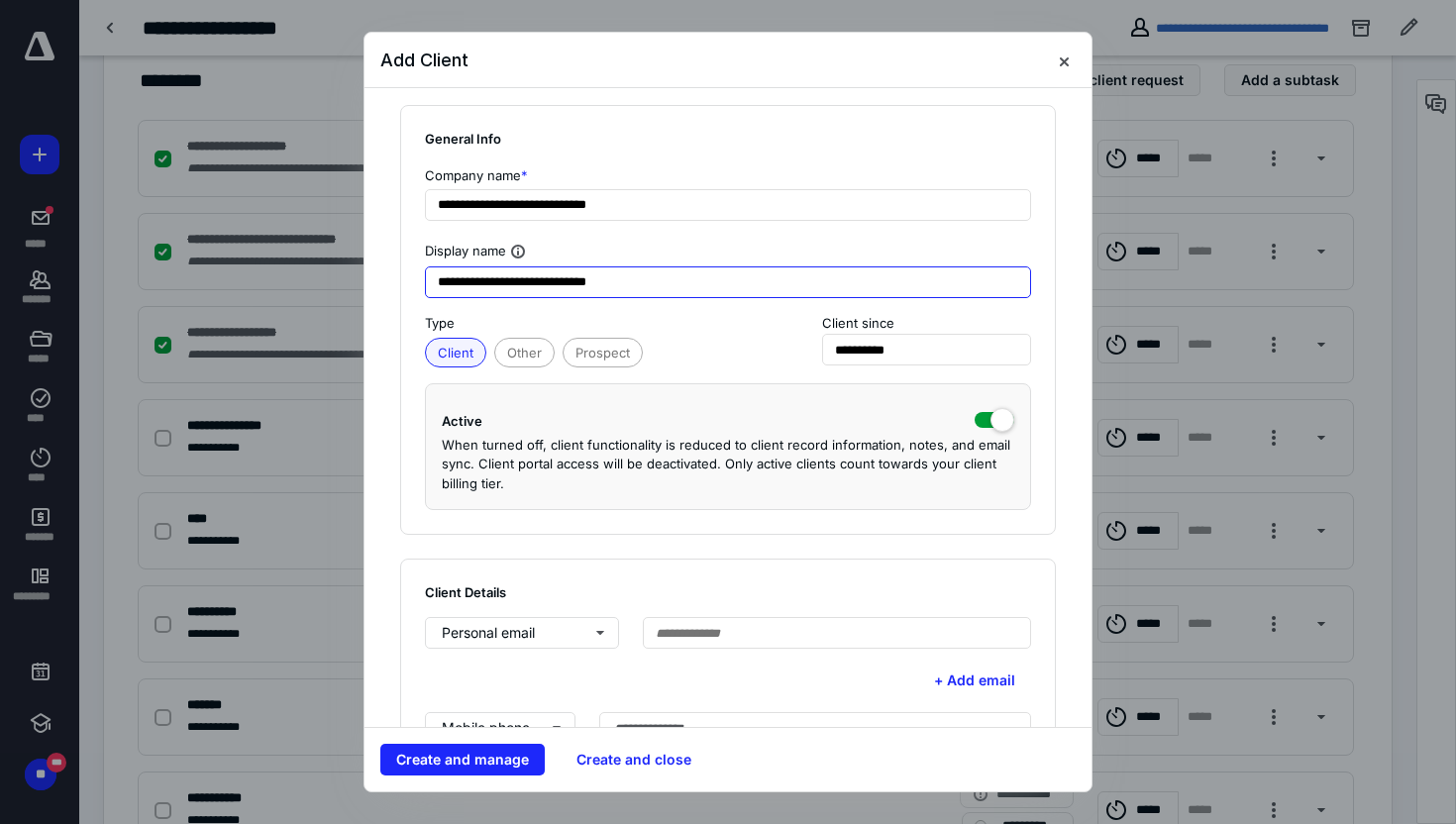 scroll, scrollTop: 125, scrollLeft: 0, axis: vertical 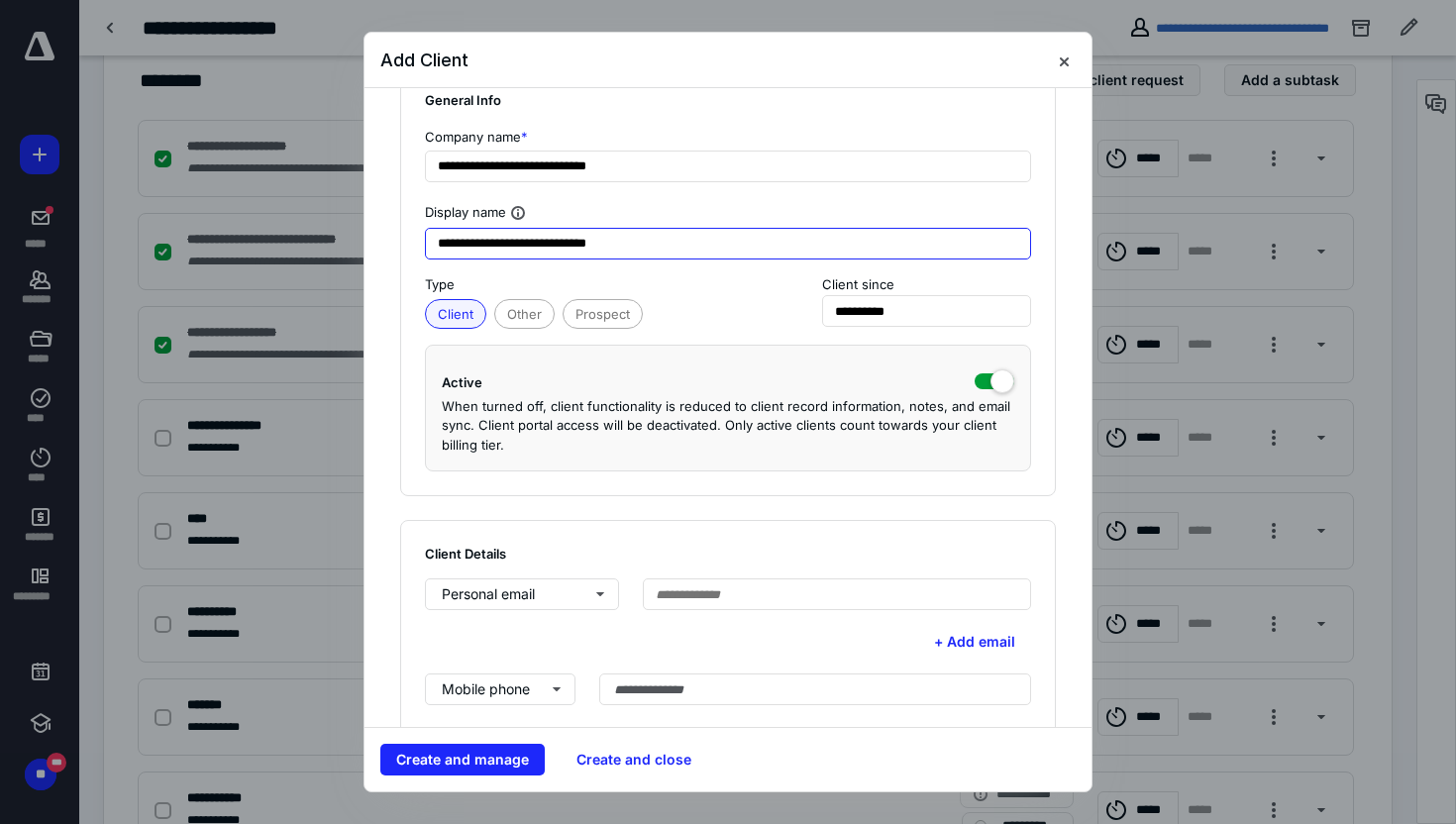 type on "**********" 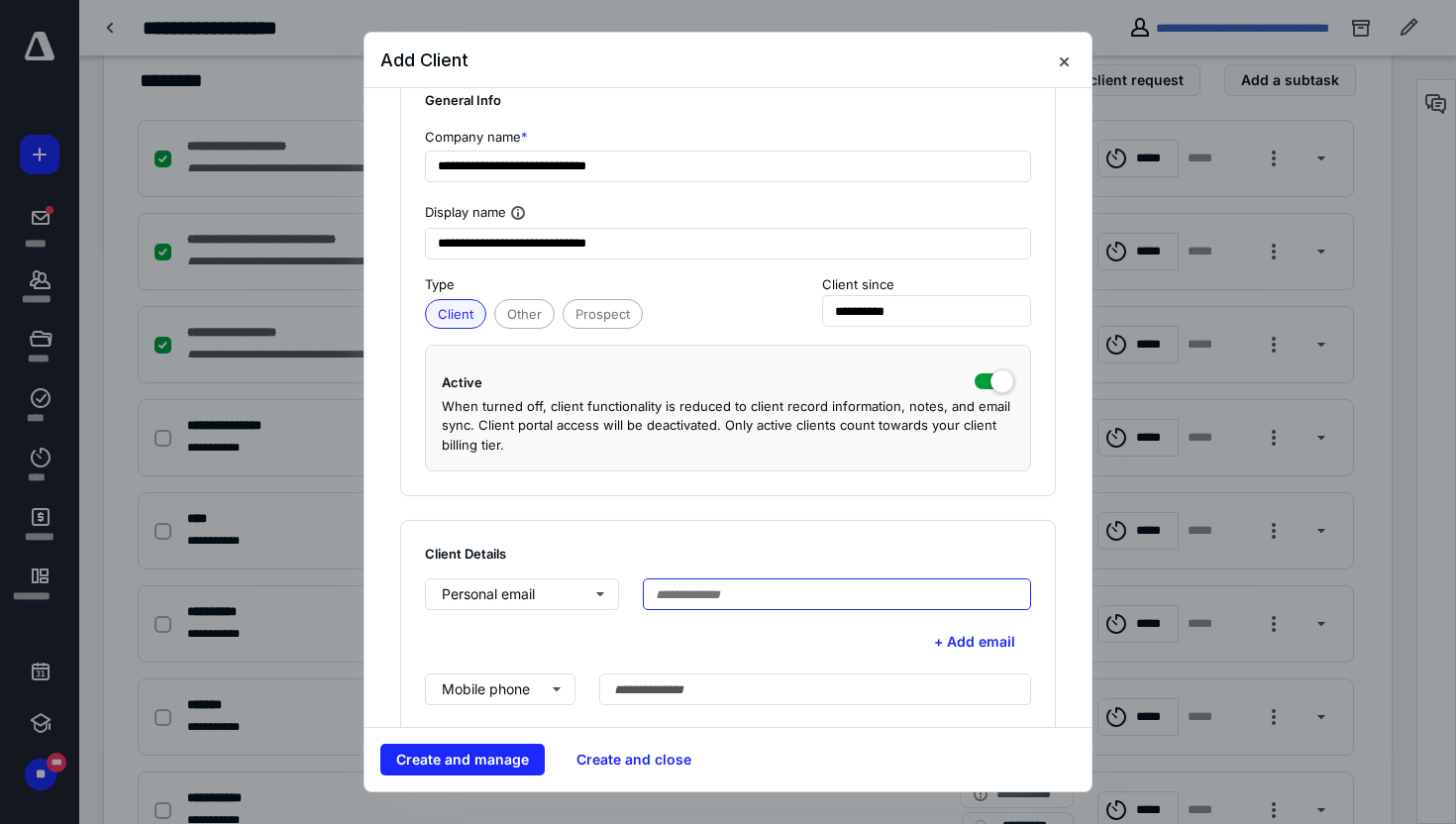 click at bounding box center (837, 594) 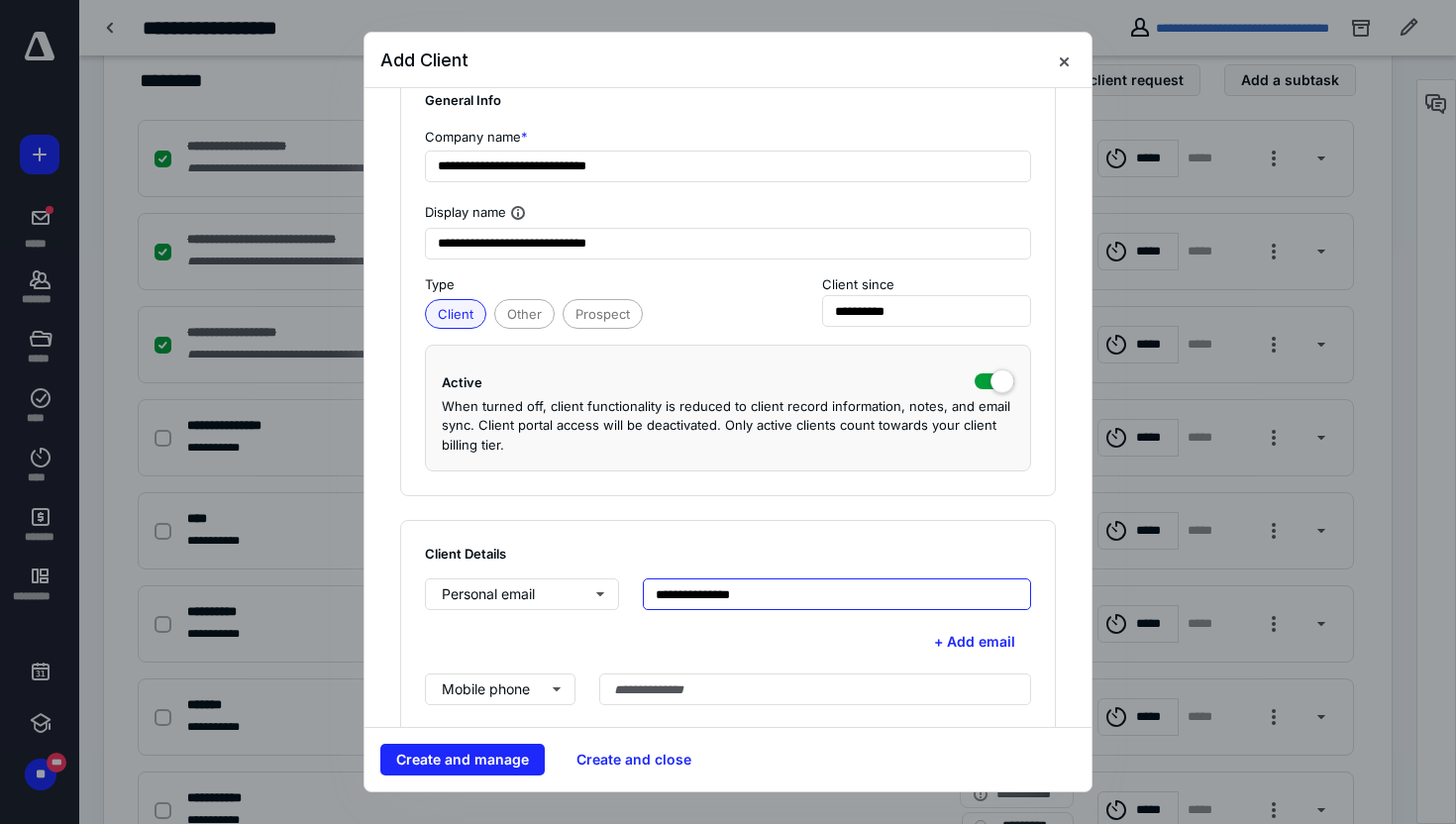 scroll, scrollTop: 205, scrollLeft: 0, axis: vertical 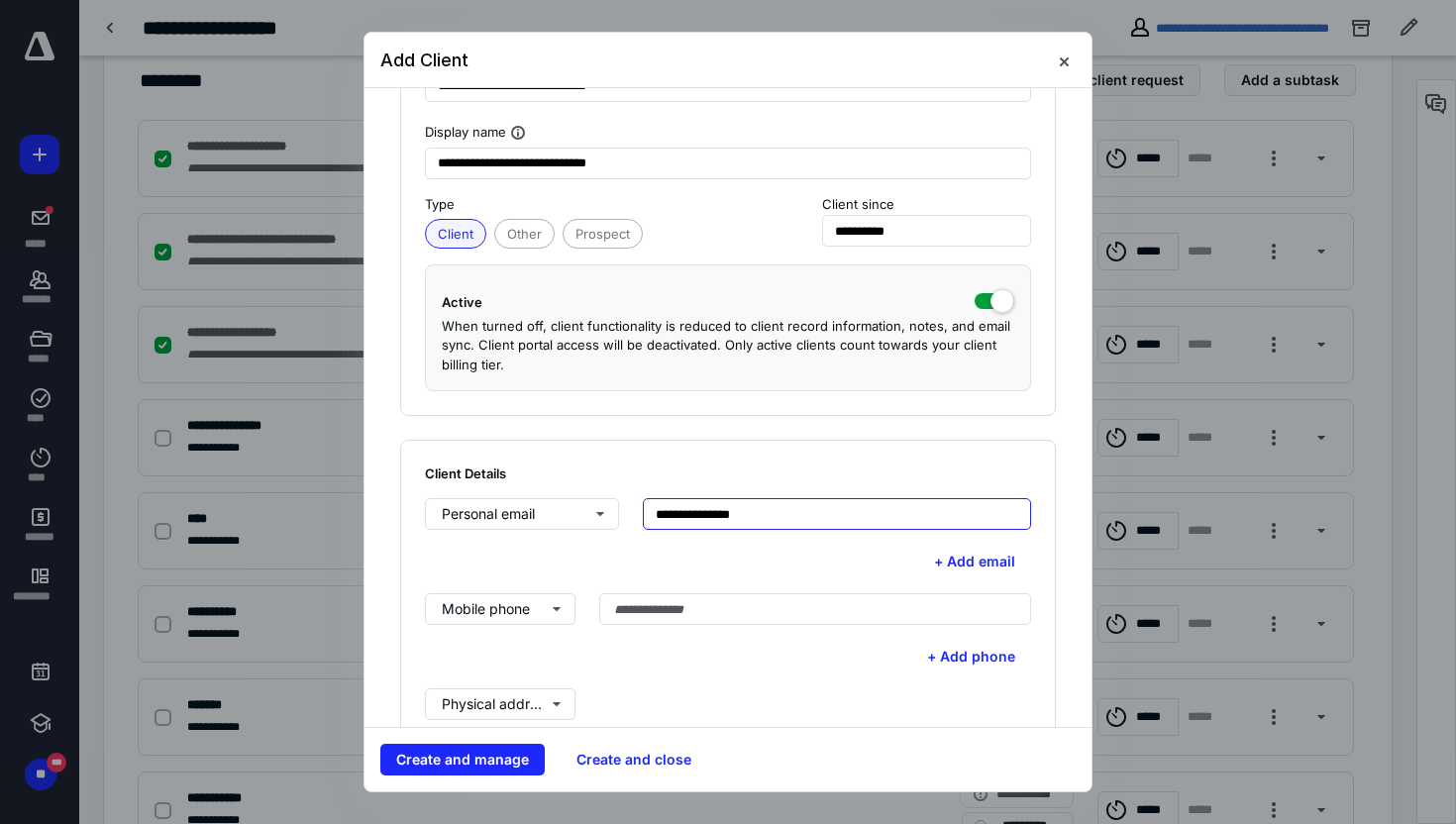 type on "**********" 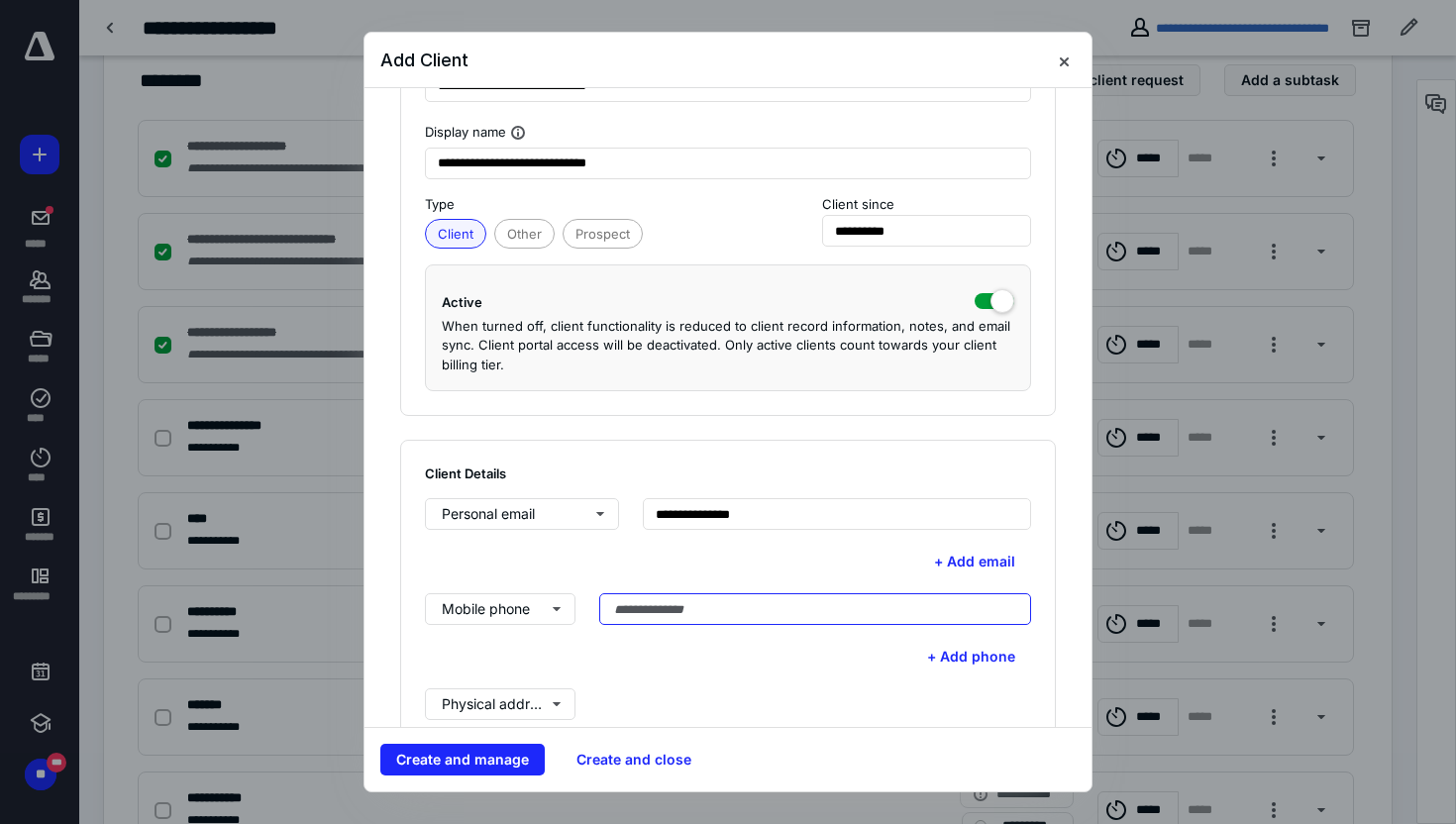 click at bounding box center [815, 609] 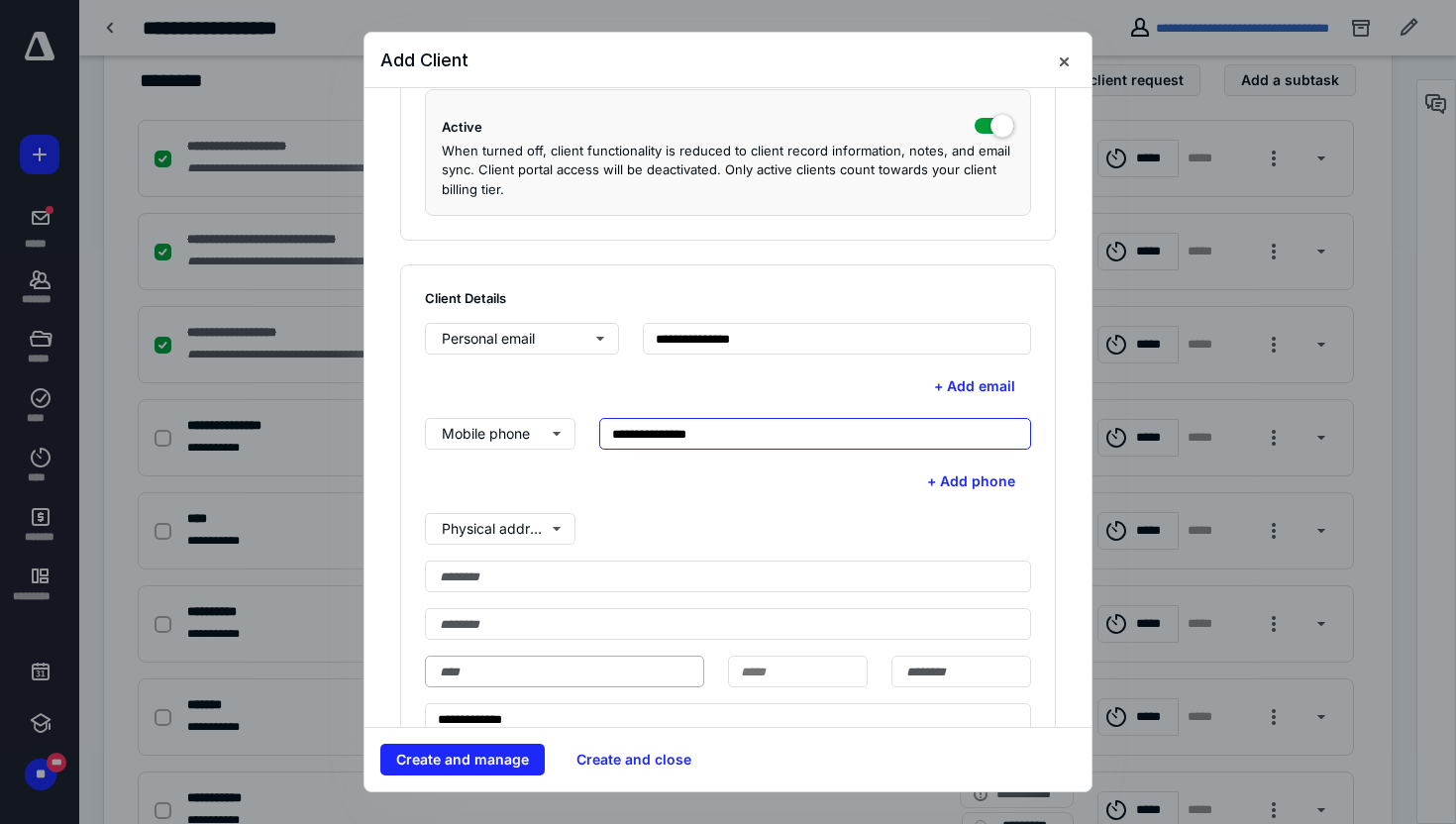 scroll, scrollTop: 386, scrollLeft: 0, axis: vertical 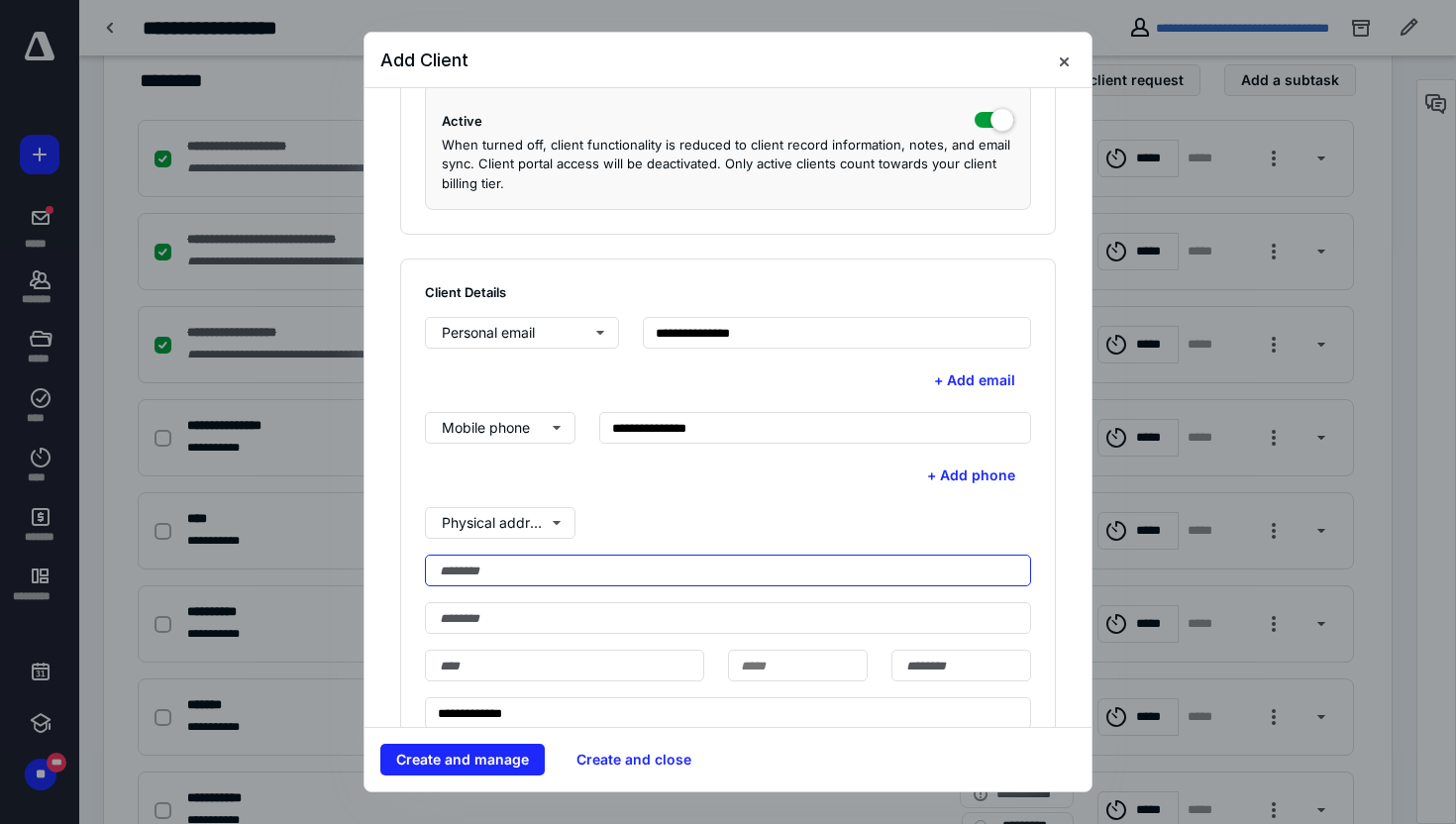 click at bounding box center [728, 570] 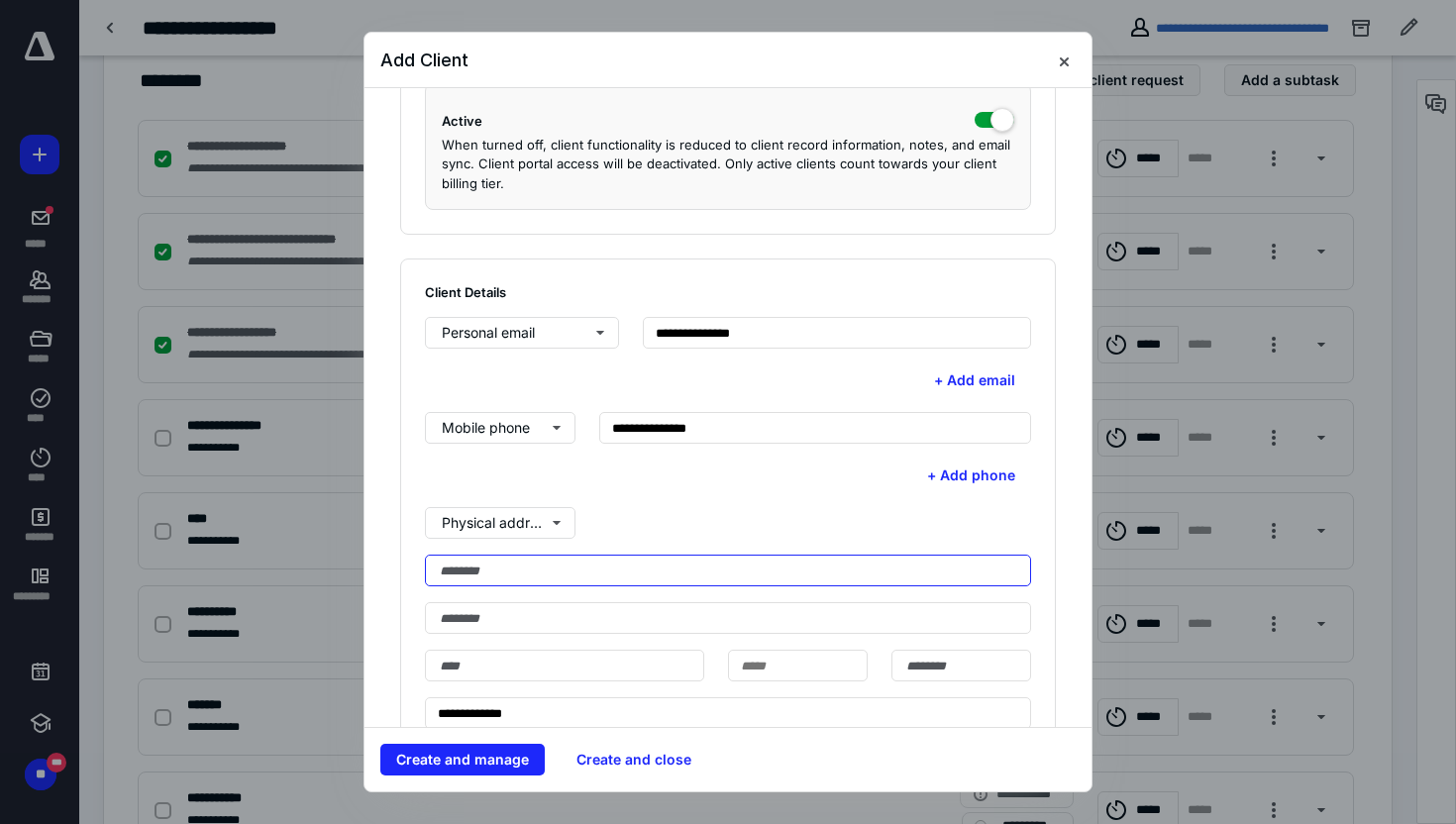 type on "**********" 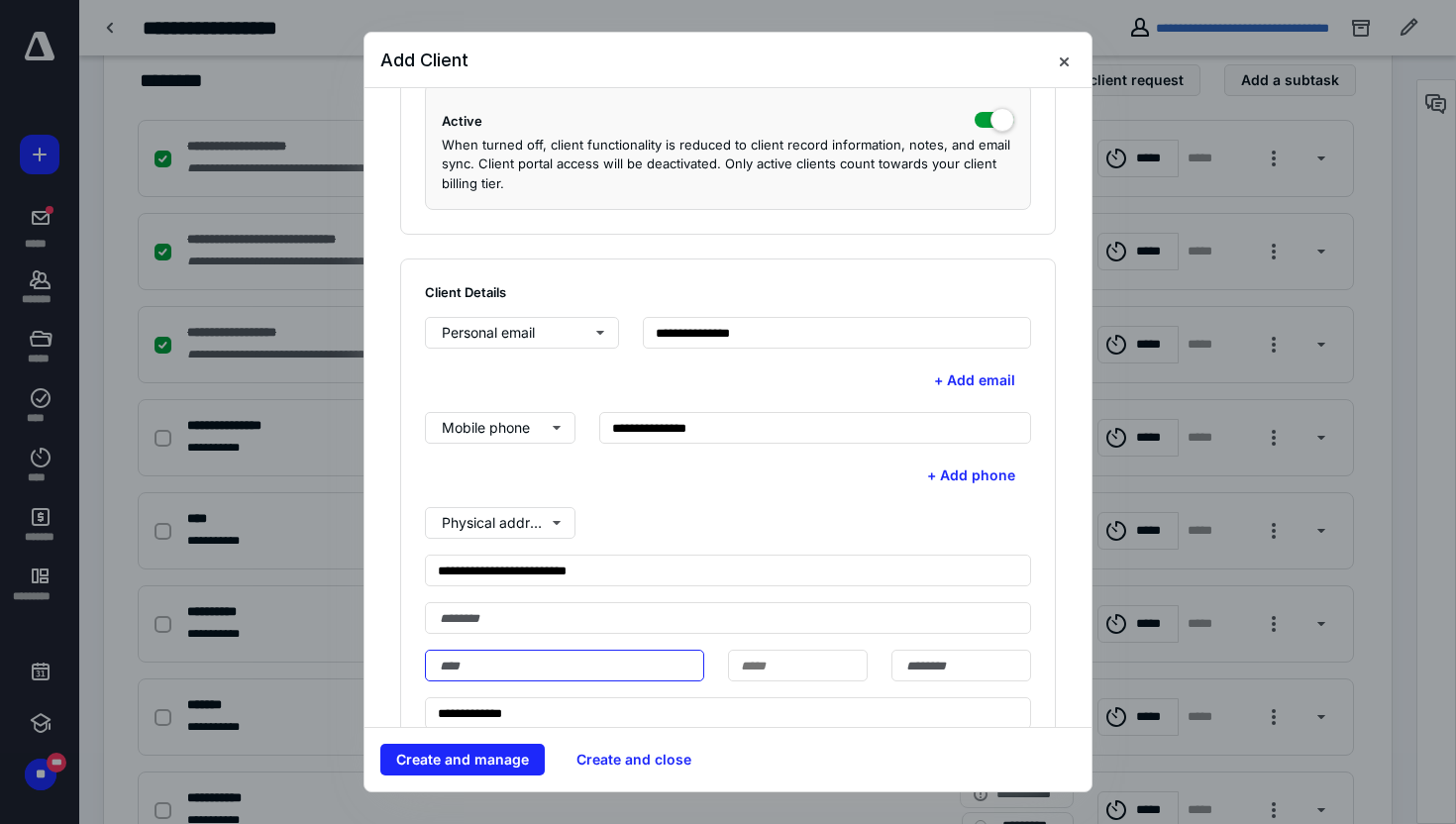 type on "**********" 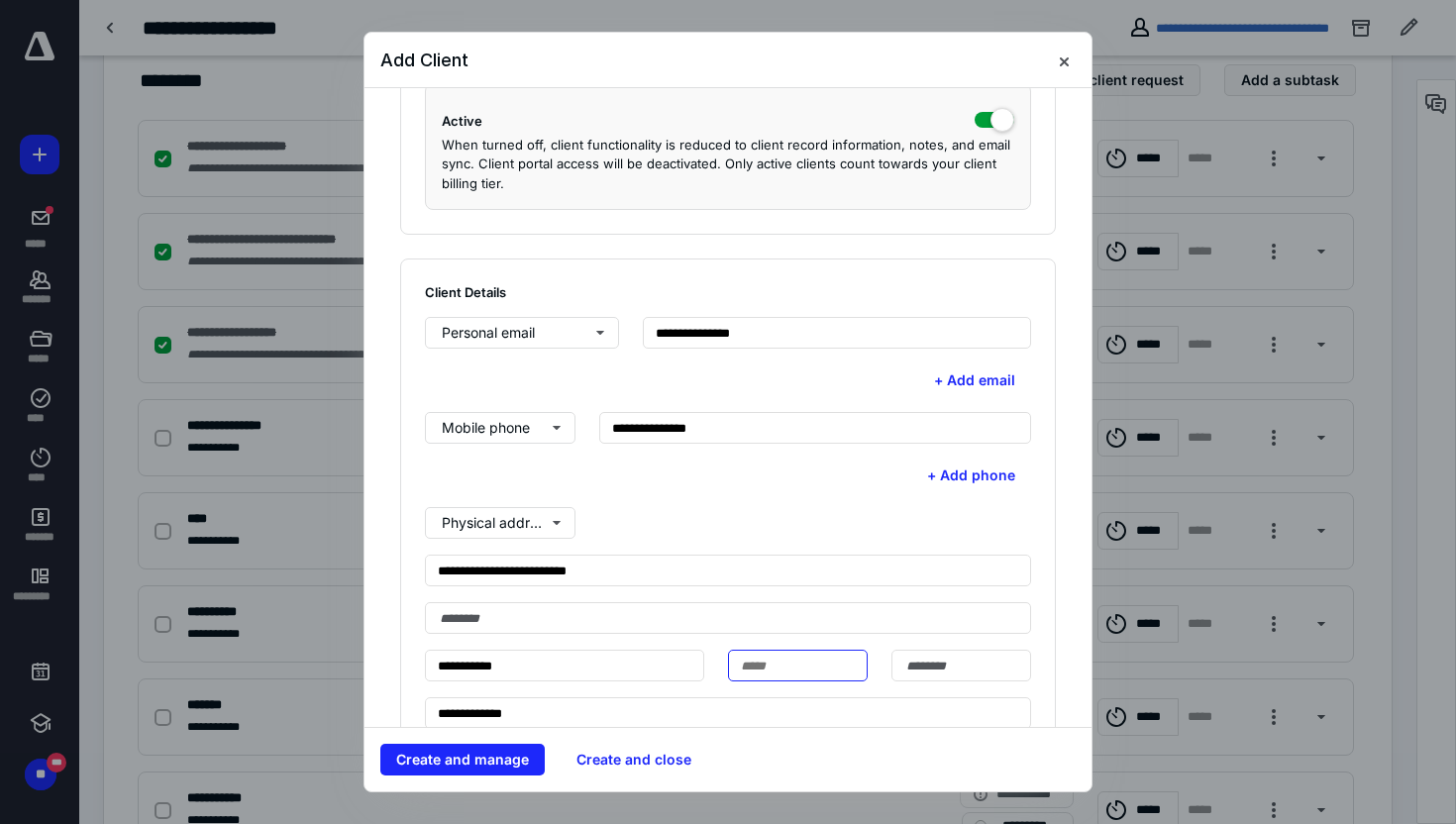 type on "*****" 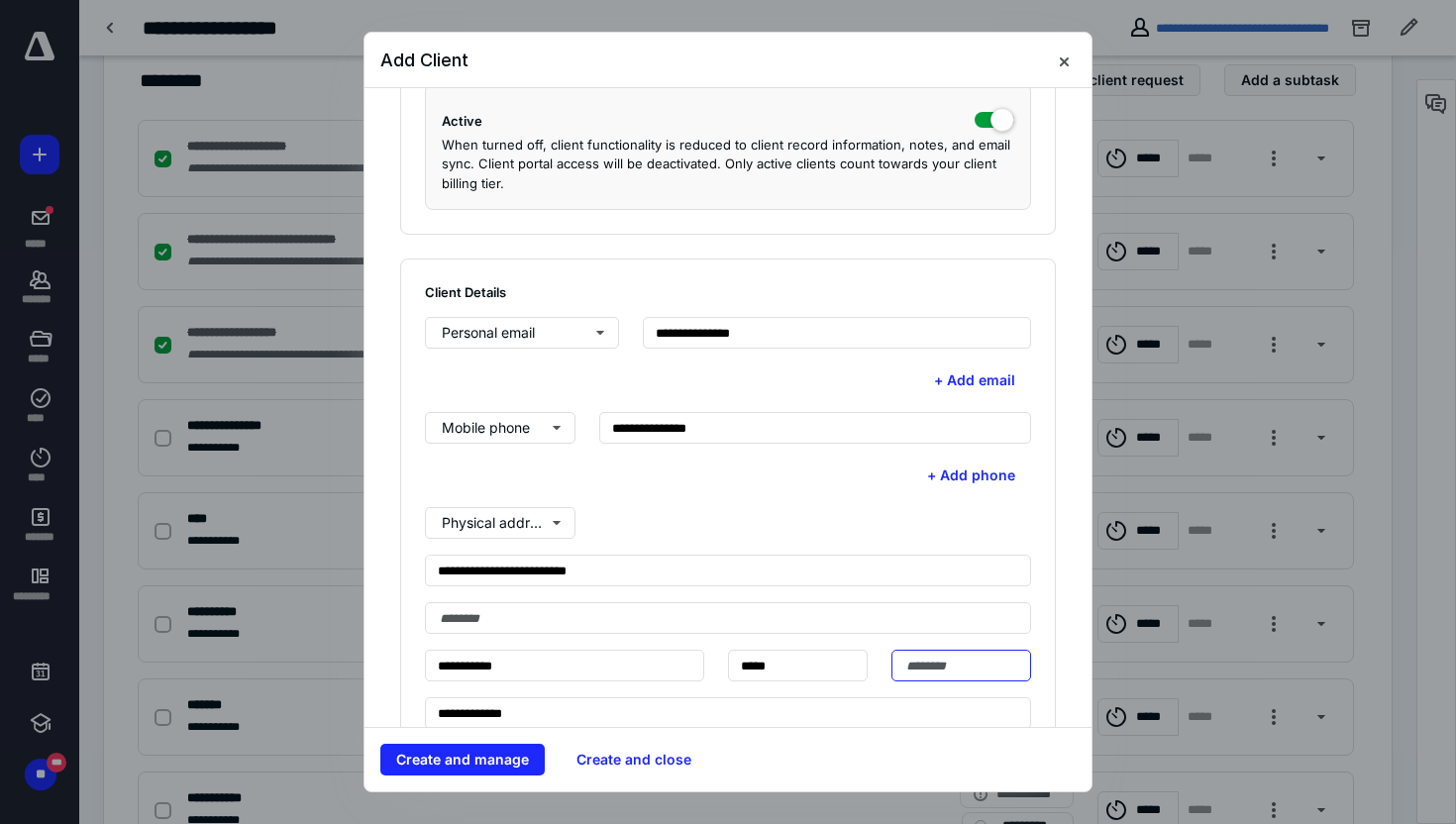 type on "**********" 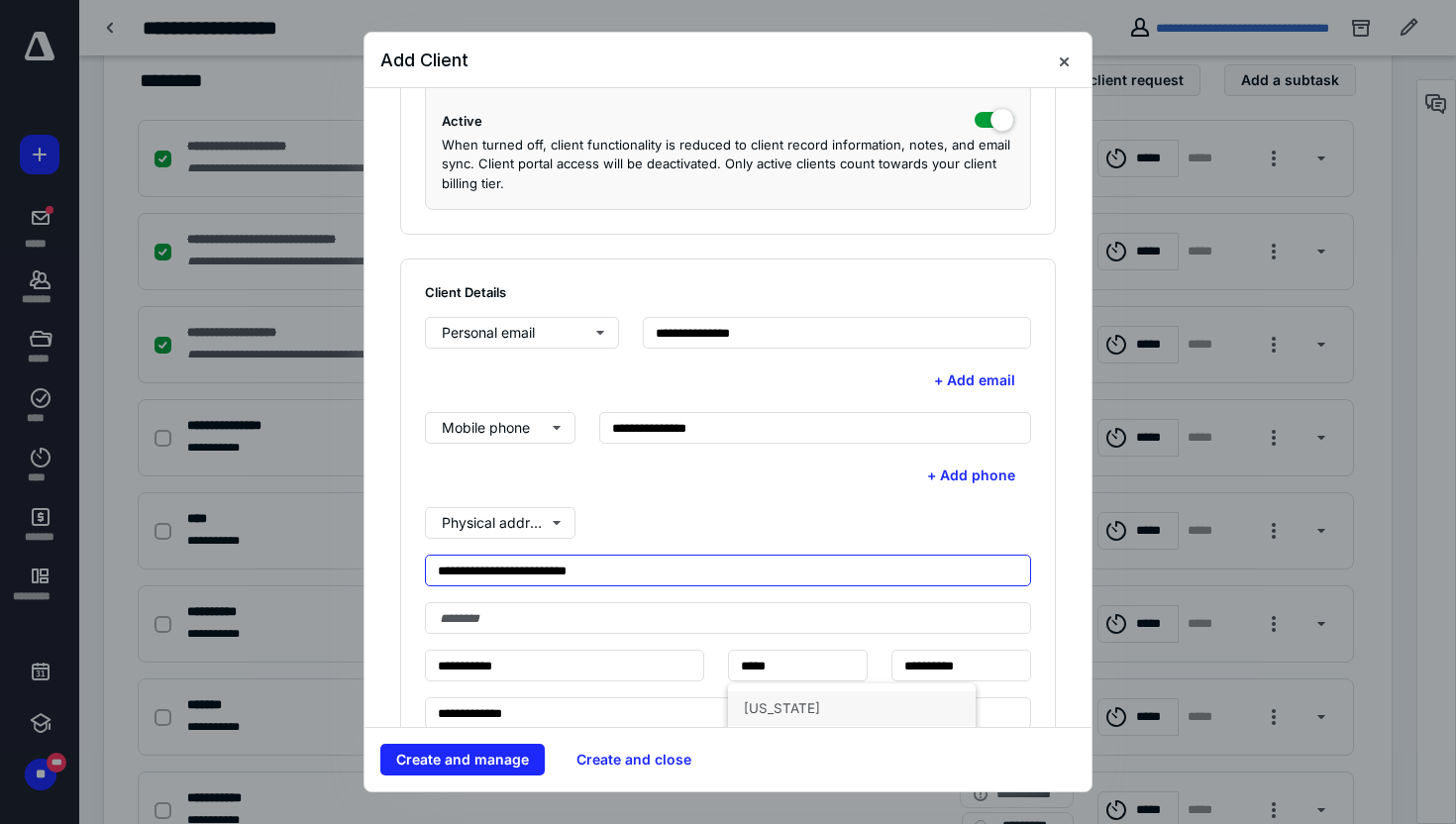 click on "[US_STATE]" at bounding box center [852, 708] 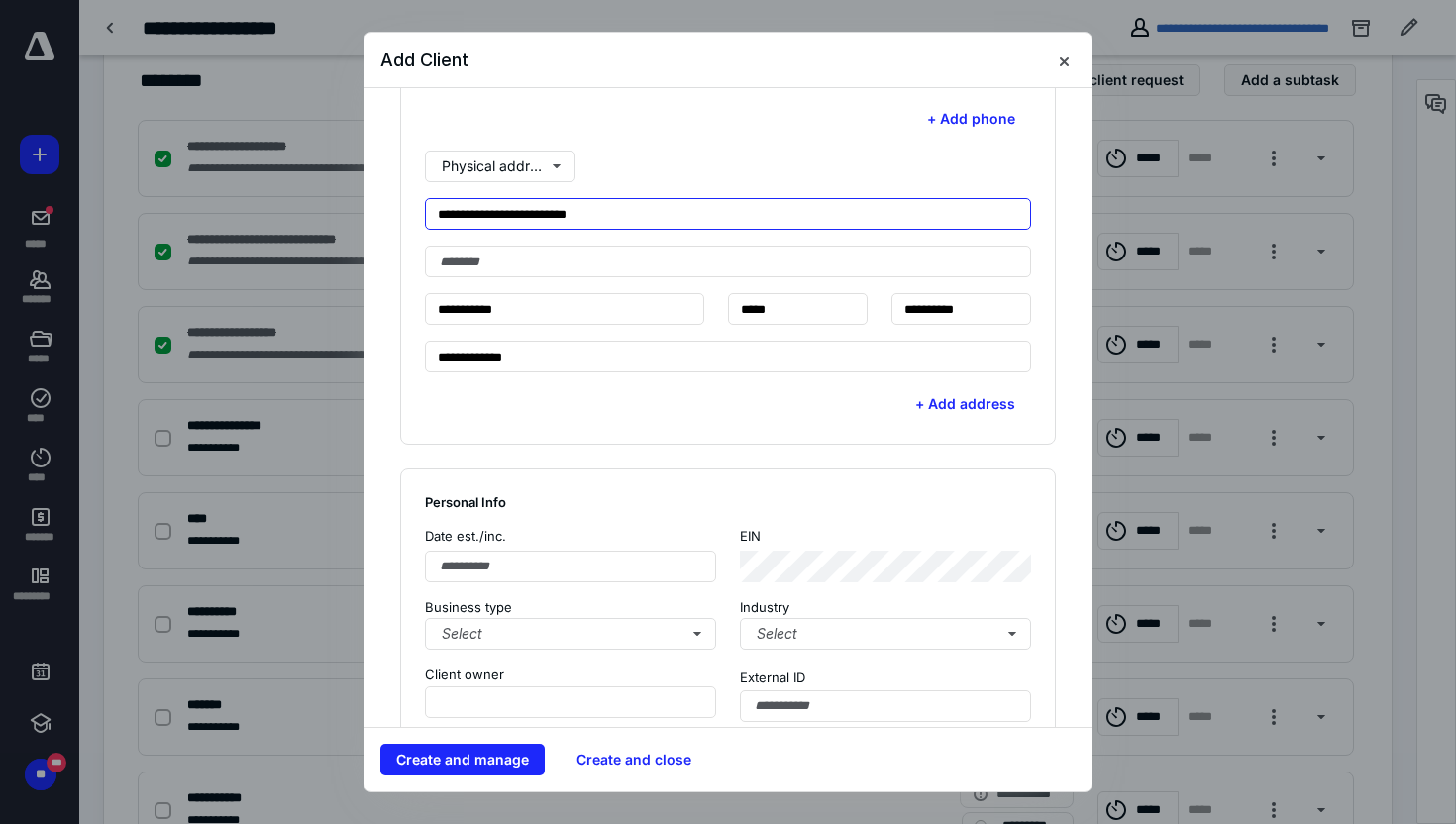 scroll, scrollTop: 746, scrollLeft: 0, axis: vertical 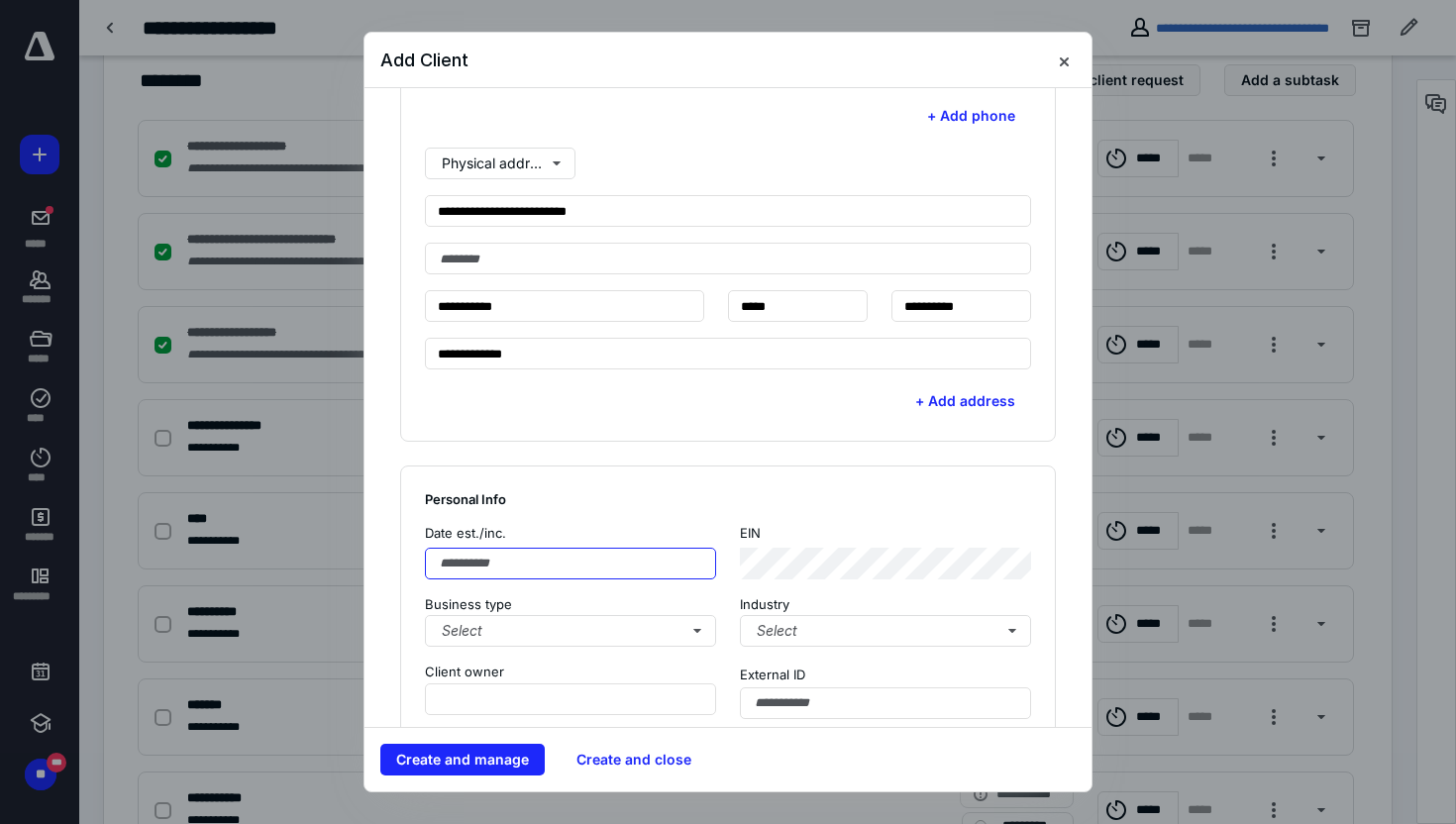 click at bounding box center (571, 564) 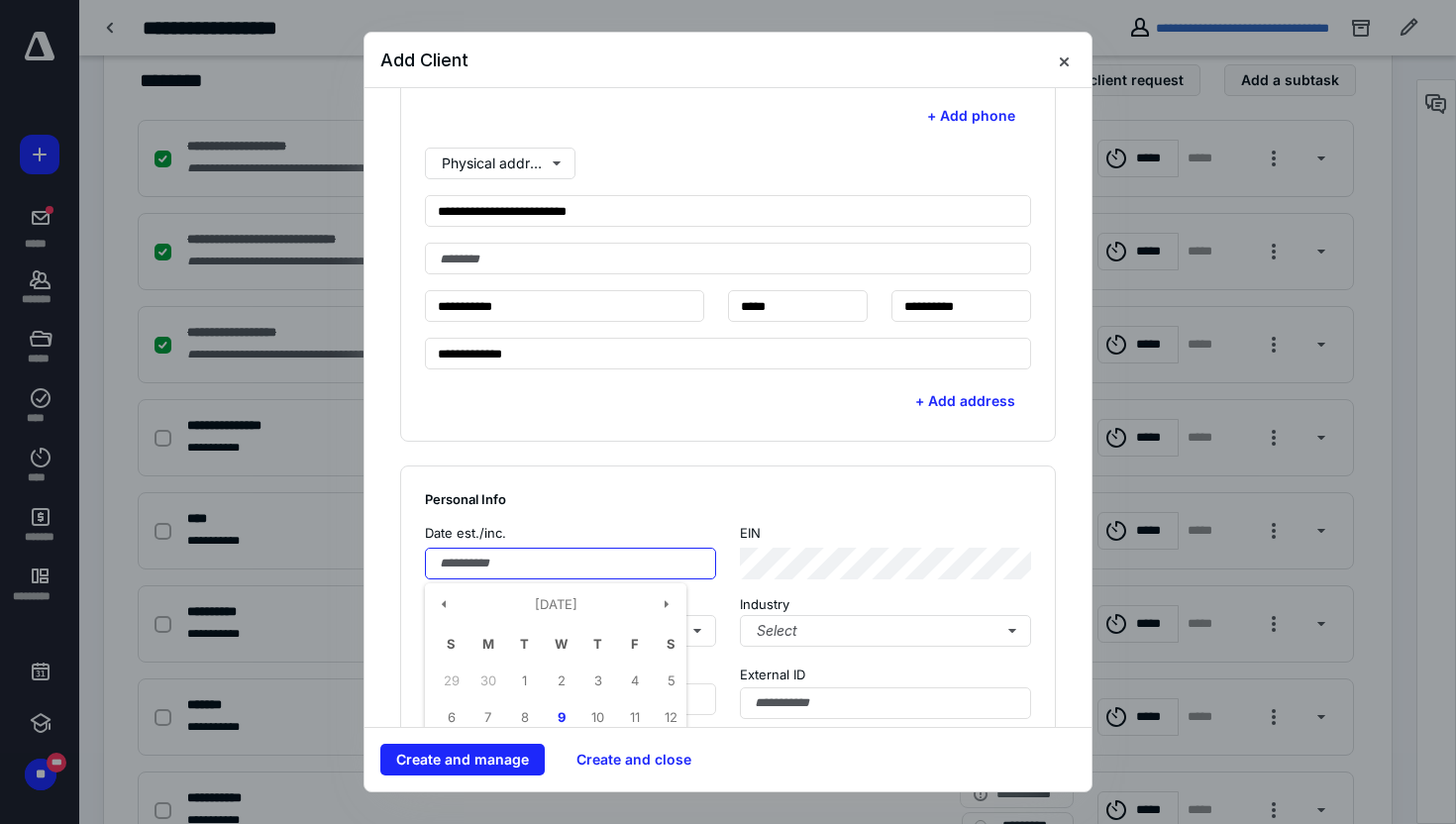 paste on "**********" 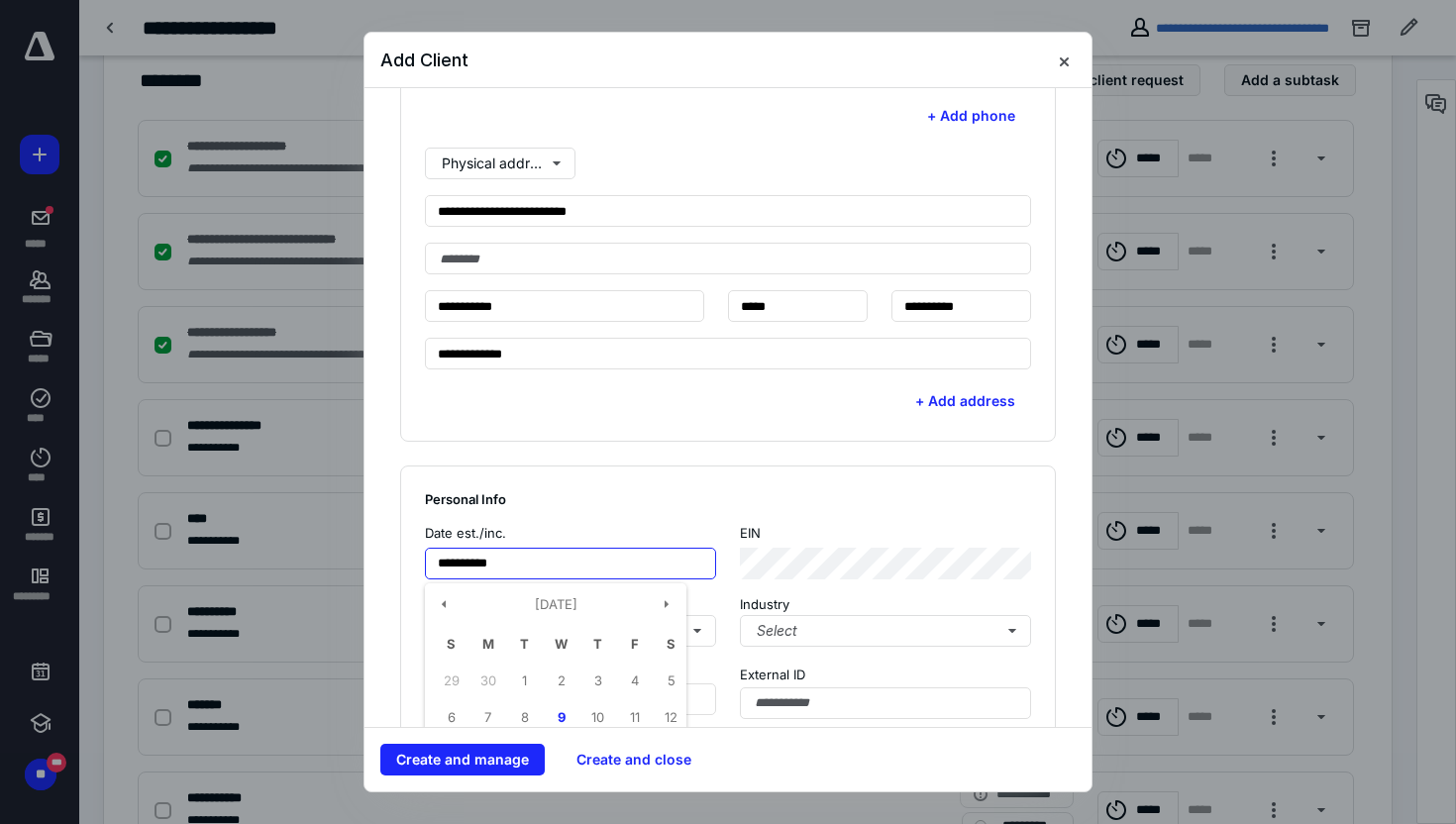 type on "**********" 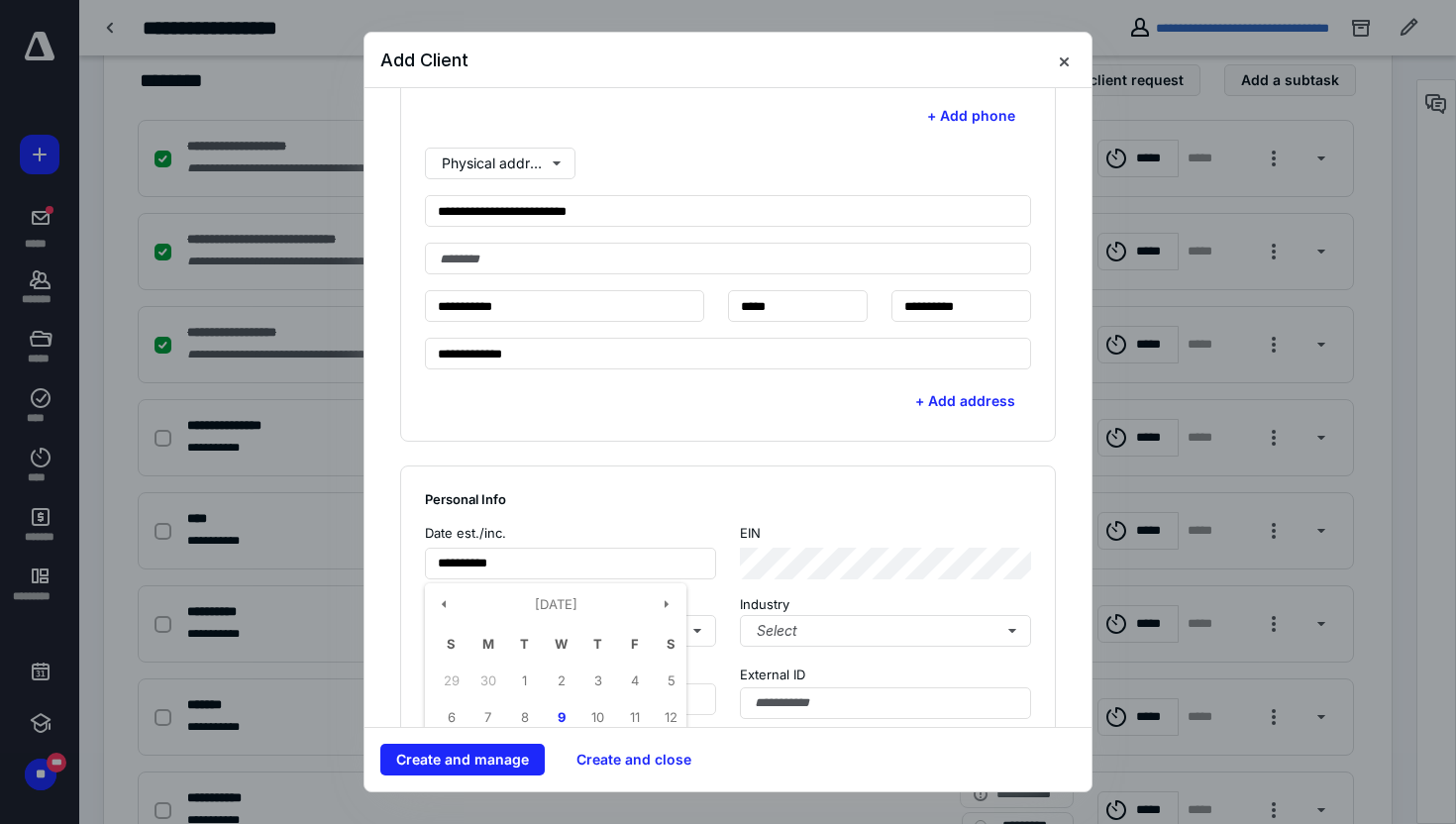 click on "Personal Info" at bounding box center (728, 499) 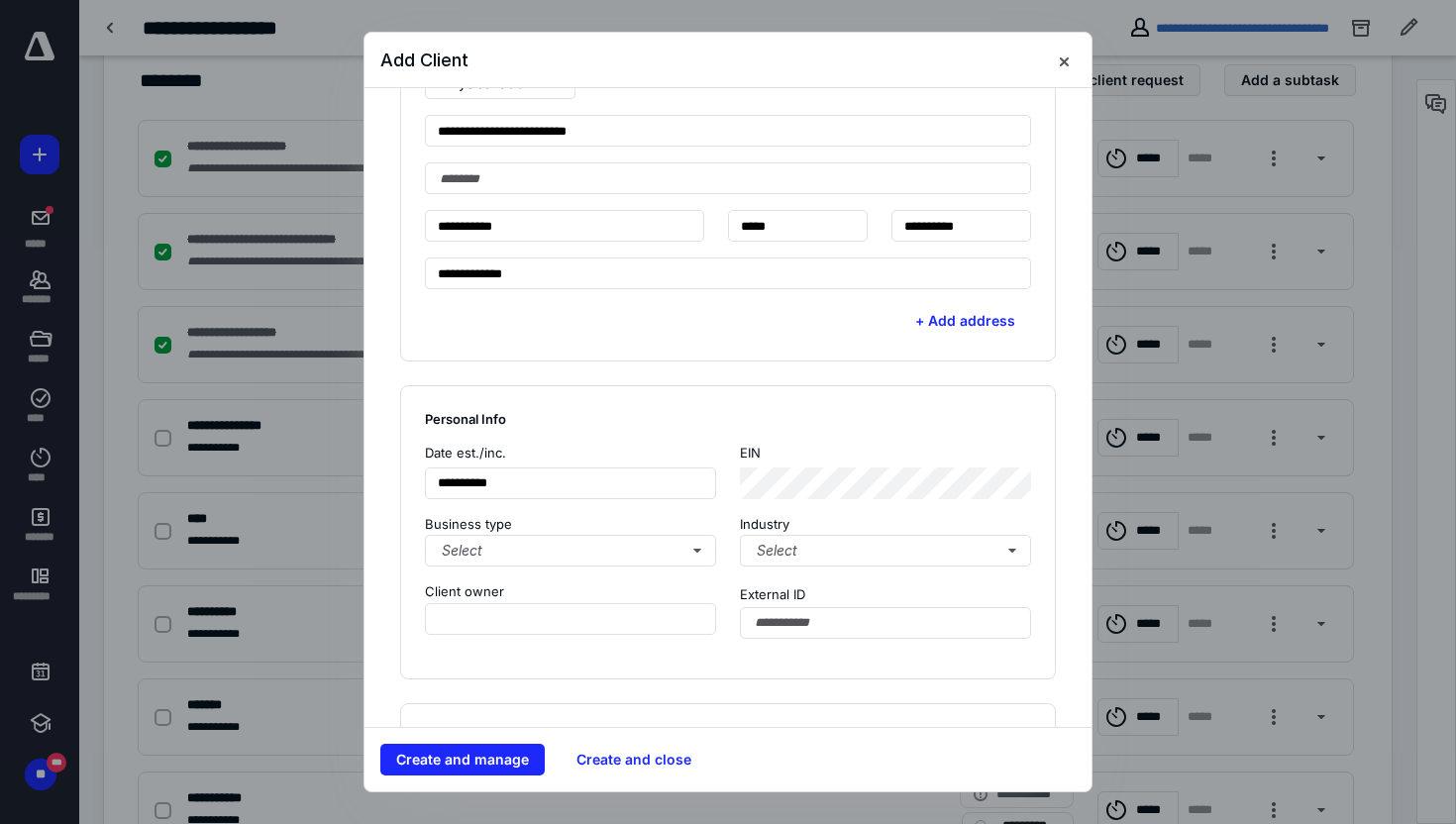 scroll, scrollTop: 860, scrollLeft: 0, axis: vertical 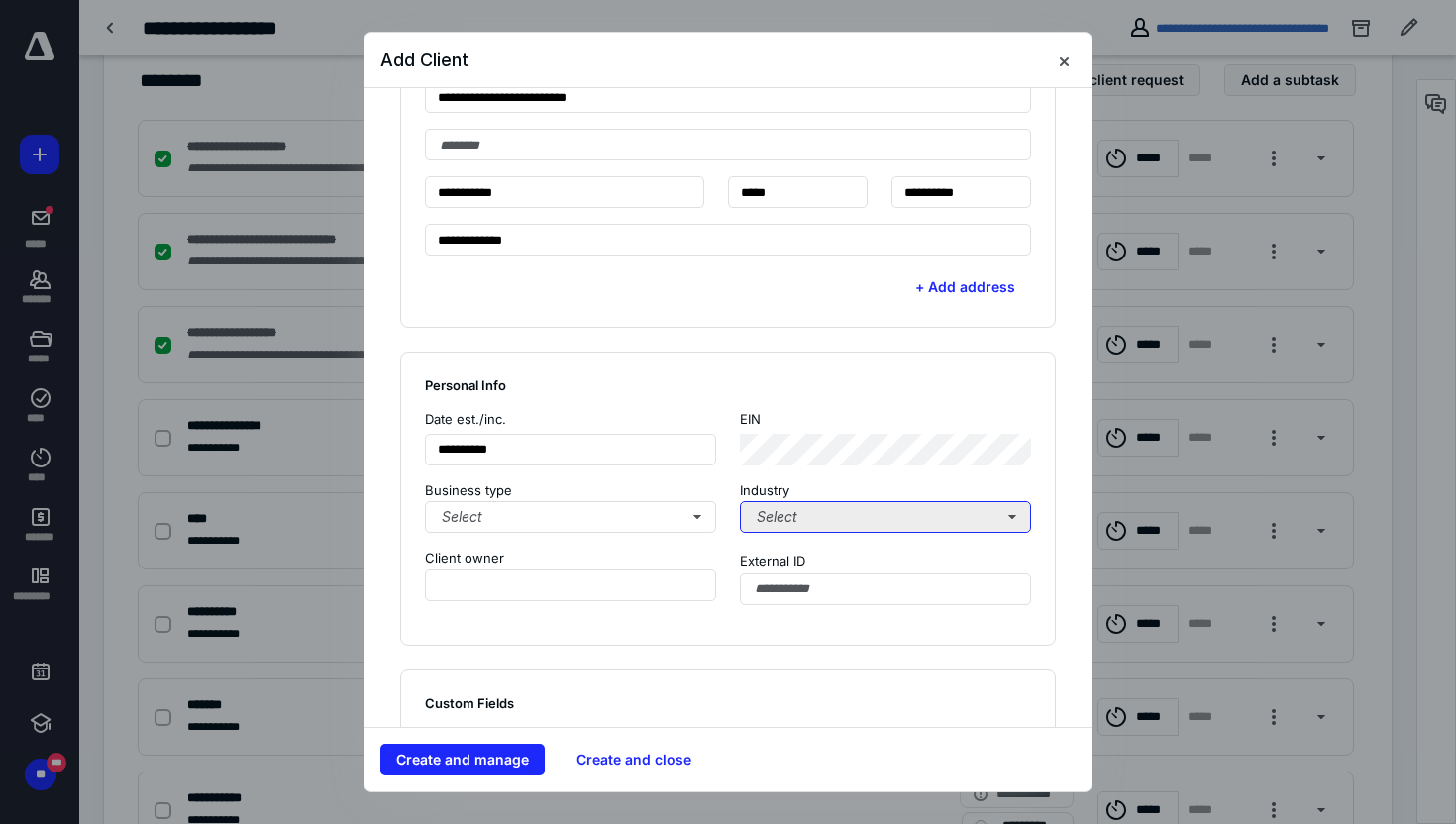 click on "Select" at bounding box center [885, 517] 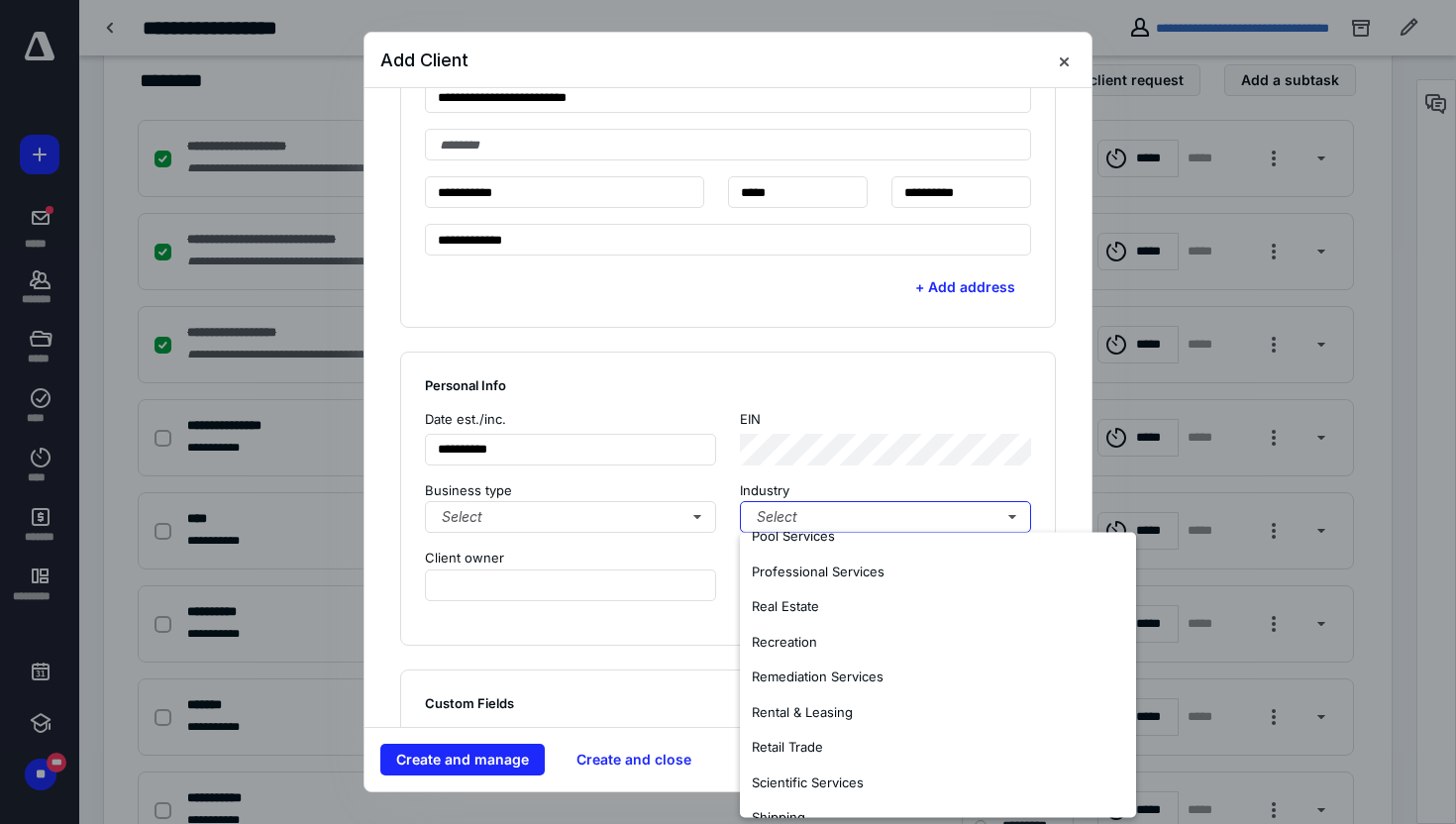 scroll, scrollTop: 1151, scrollLeft: 0, axis: vertical 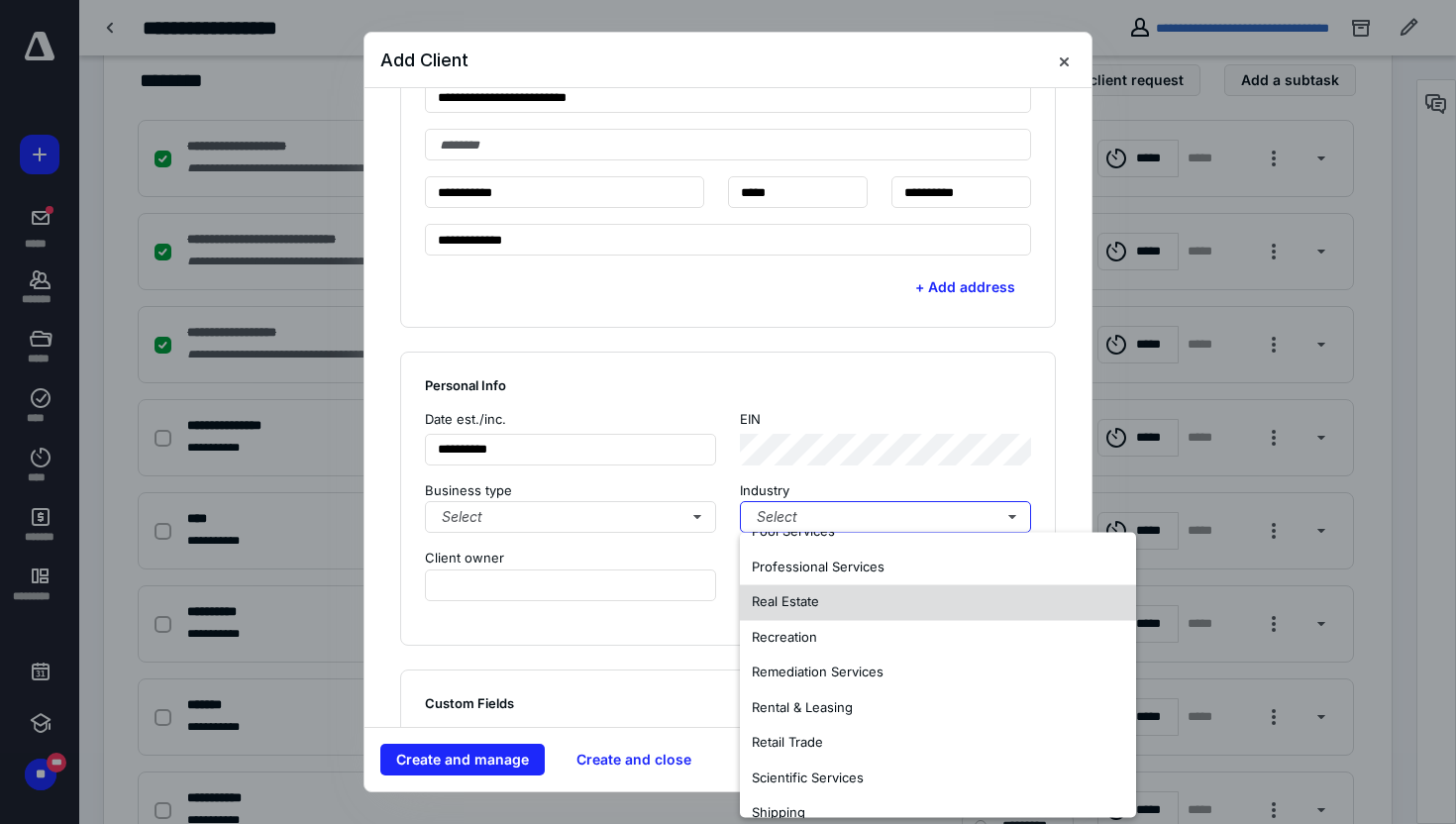 click on "Real Estate" at bounding box center (785, 602) 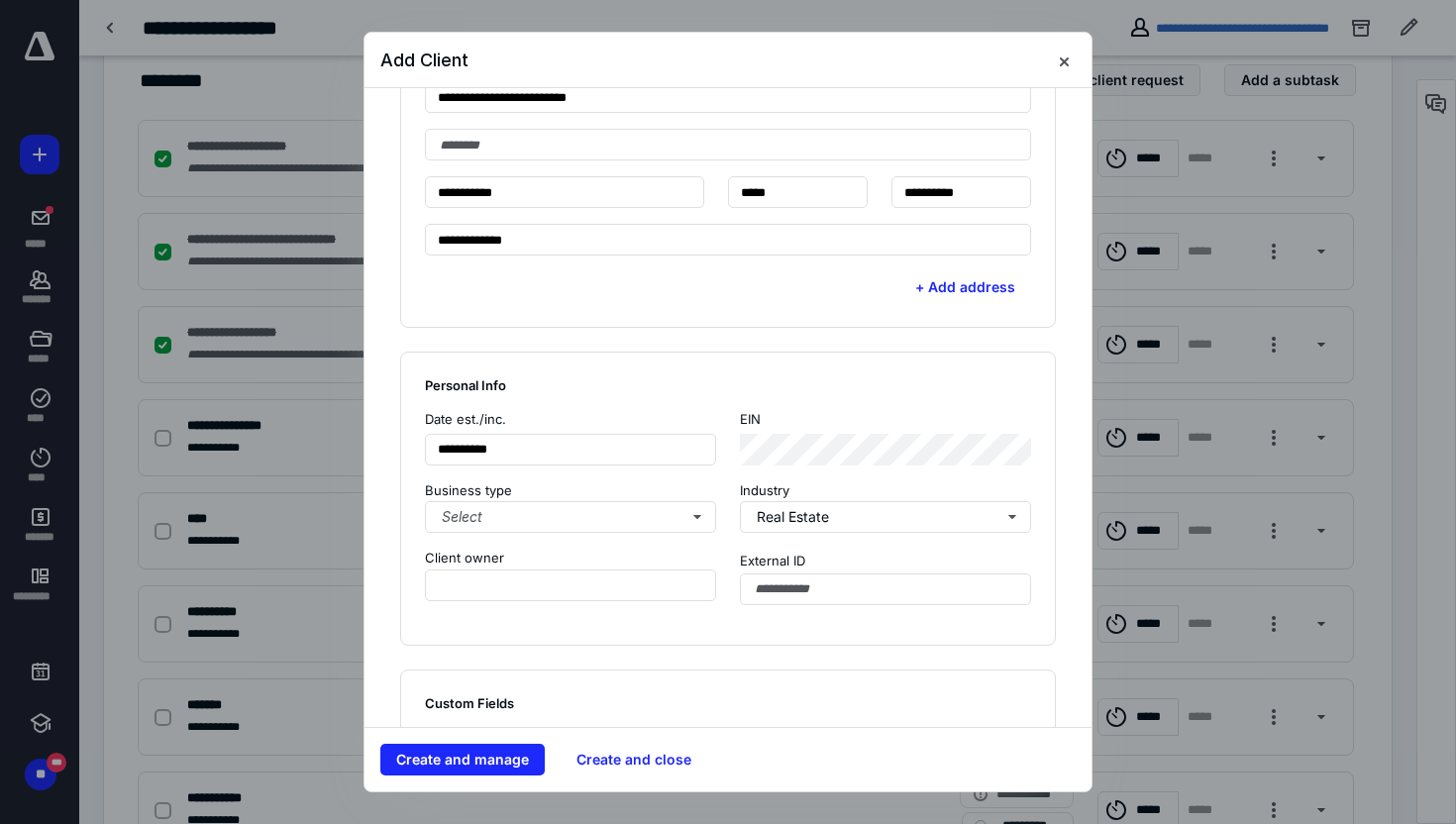 click on "**********" at bounding box center (728, 498) 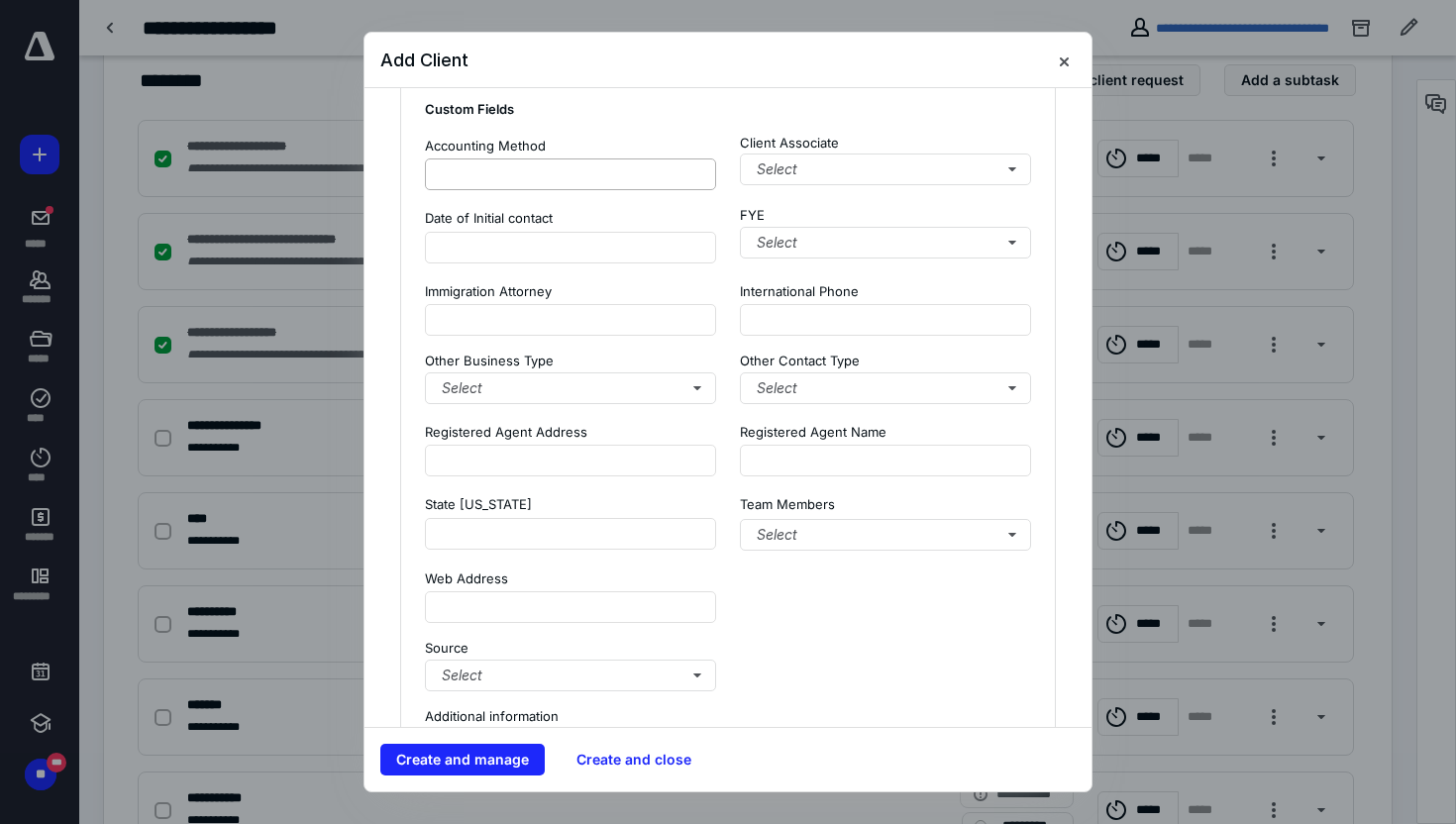 scroll, scrollTop: 1462, scrollLeft: 0, axis: vertical 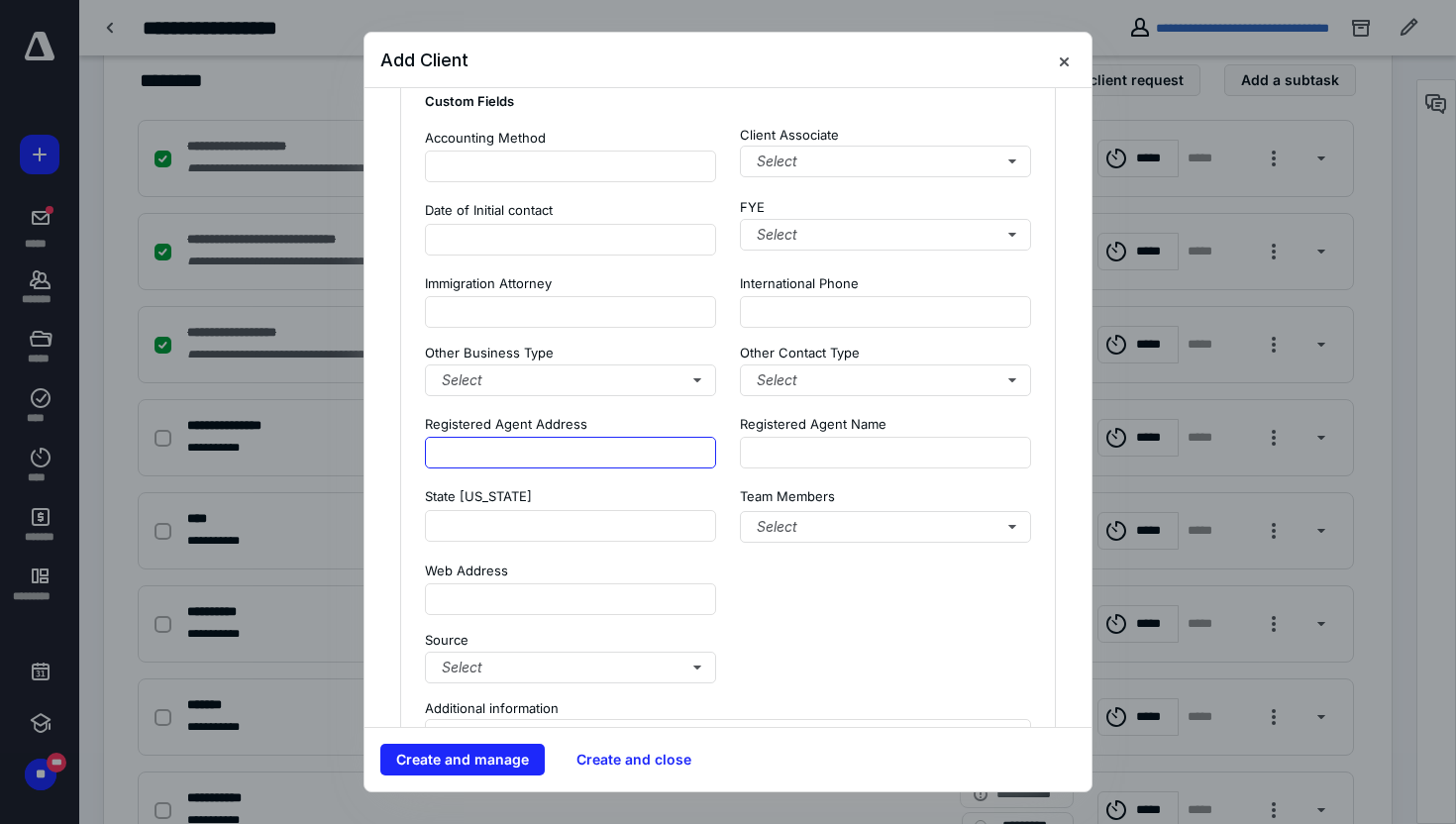 click at bounding box center [571, 453] 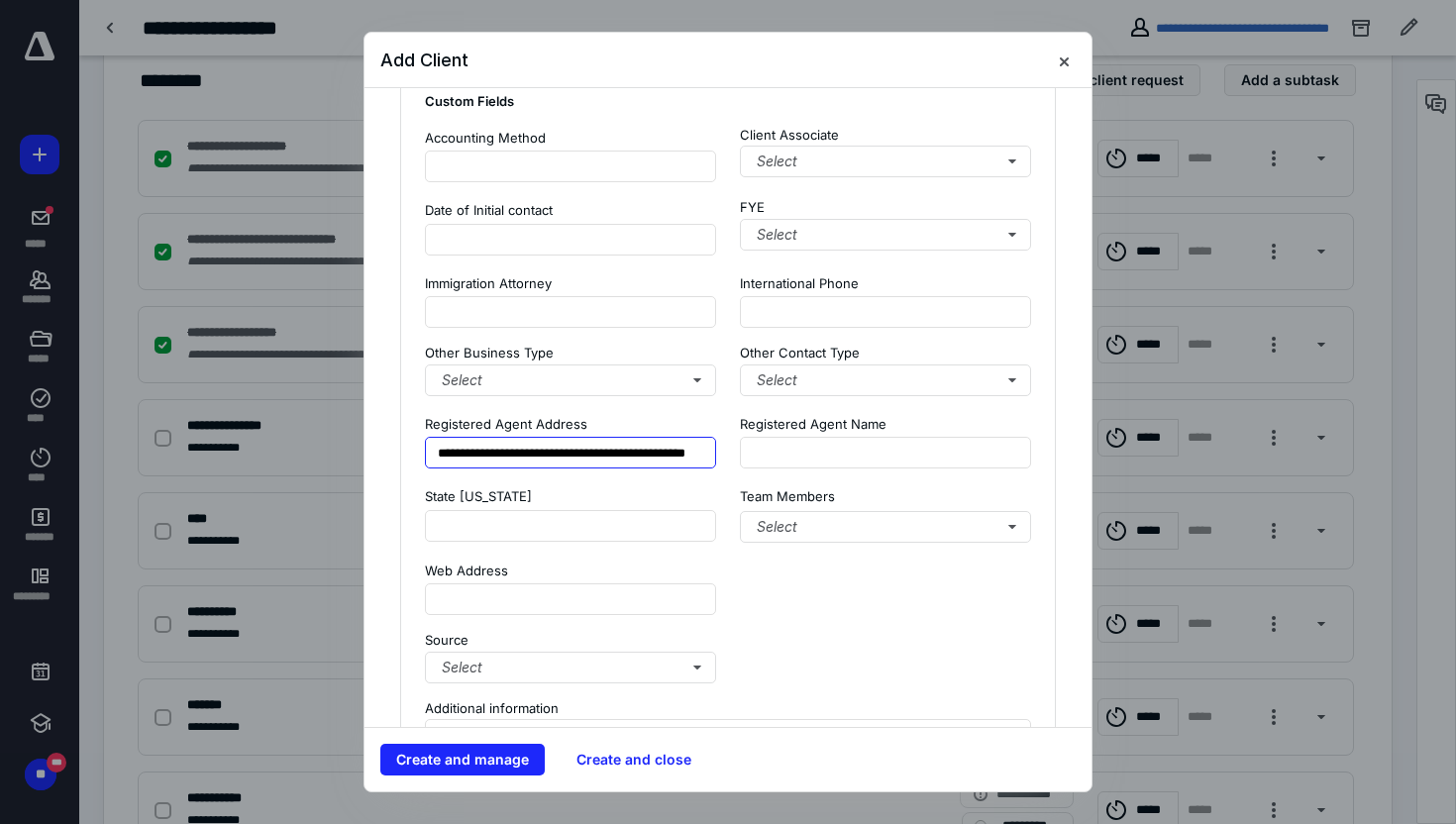 scroll, scrollTop: 0, scrollLeft: 102, axis: horizontal 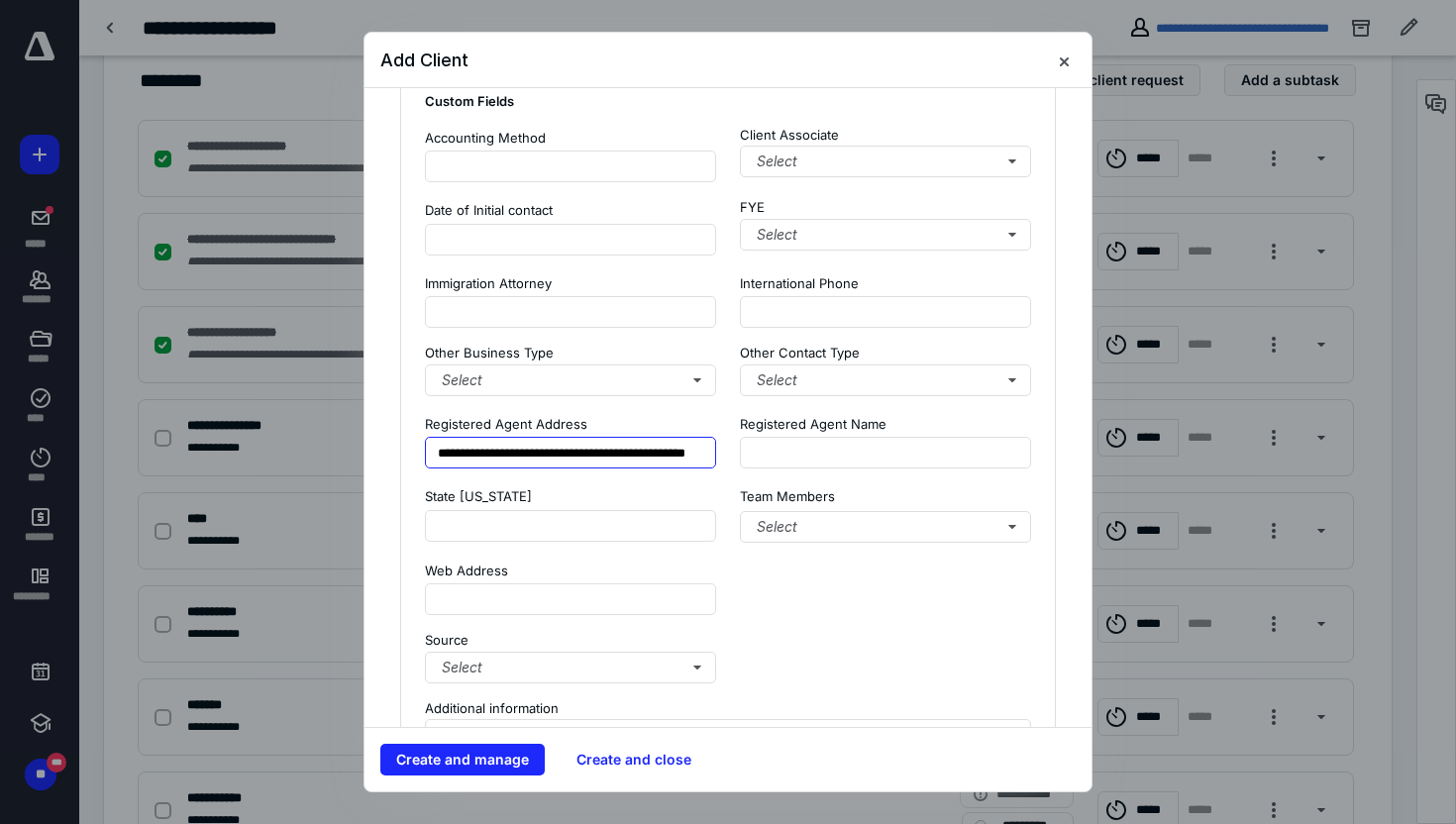 type on "**********" 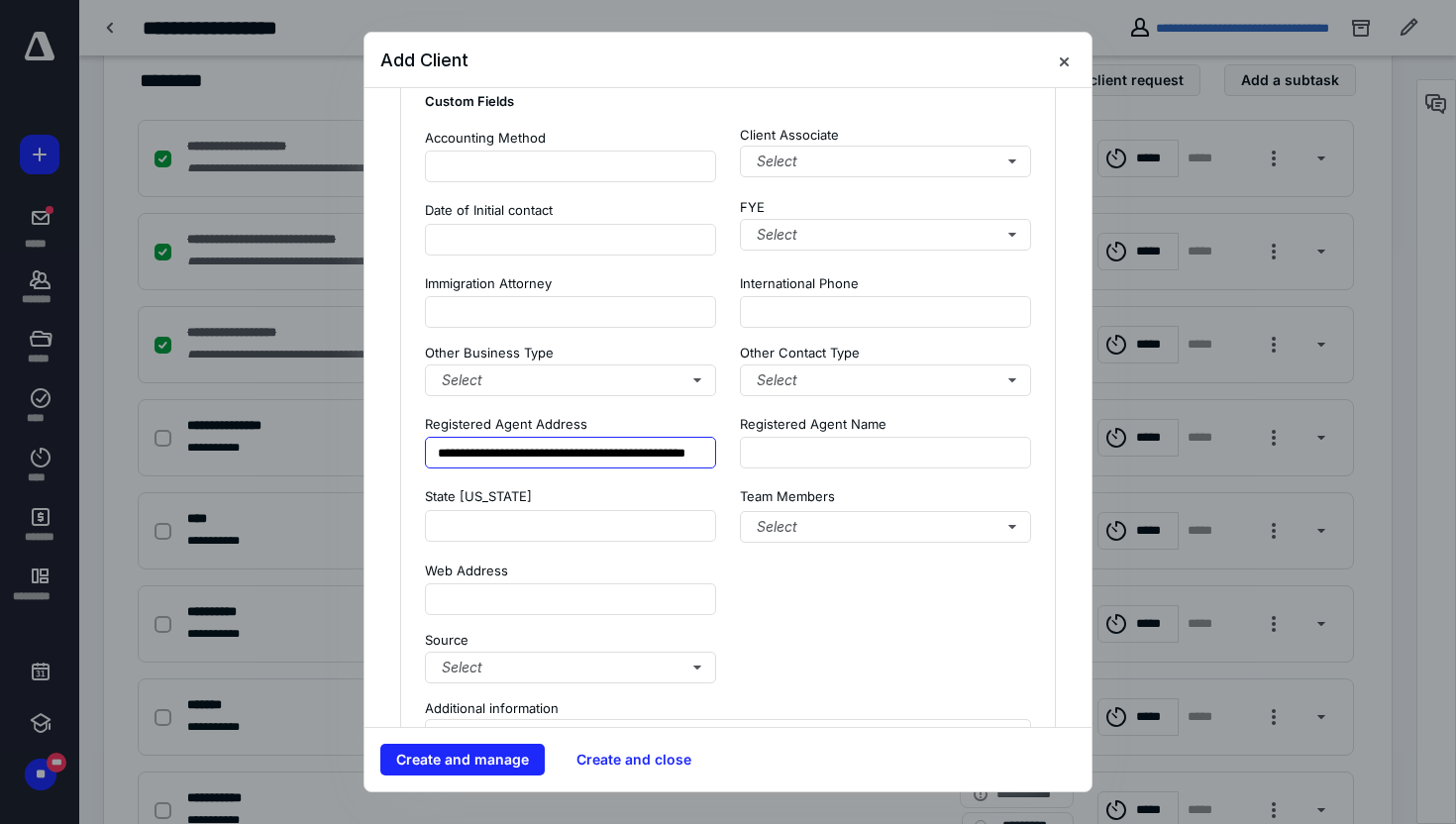 scroll, scrollTop: 0, scrollLeft: 0, axis: both 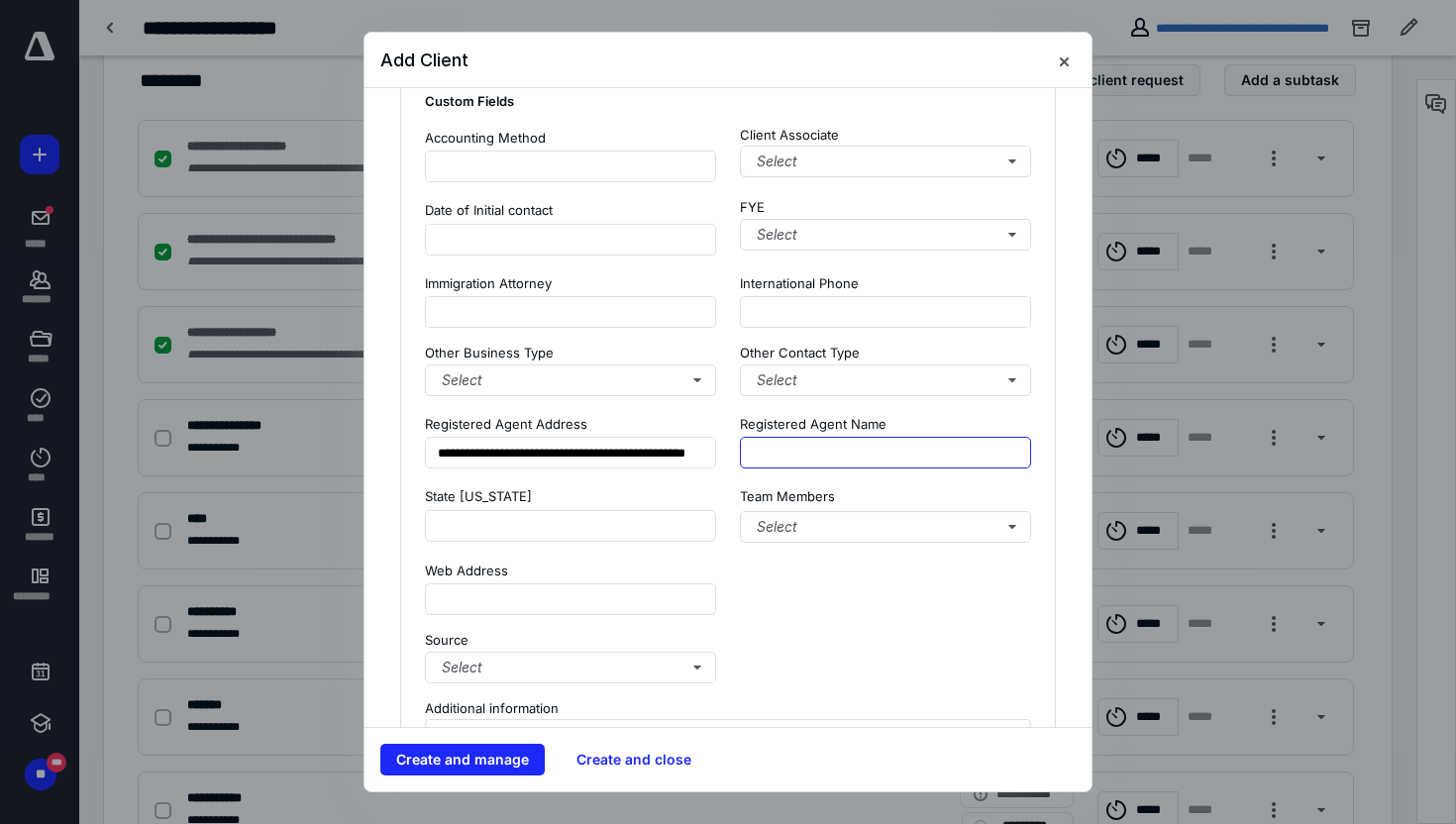 click at bounding box center [885, 453] 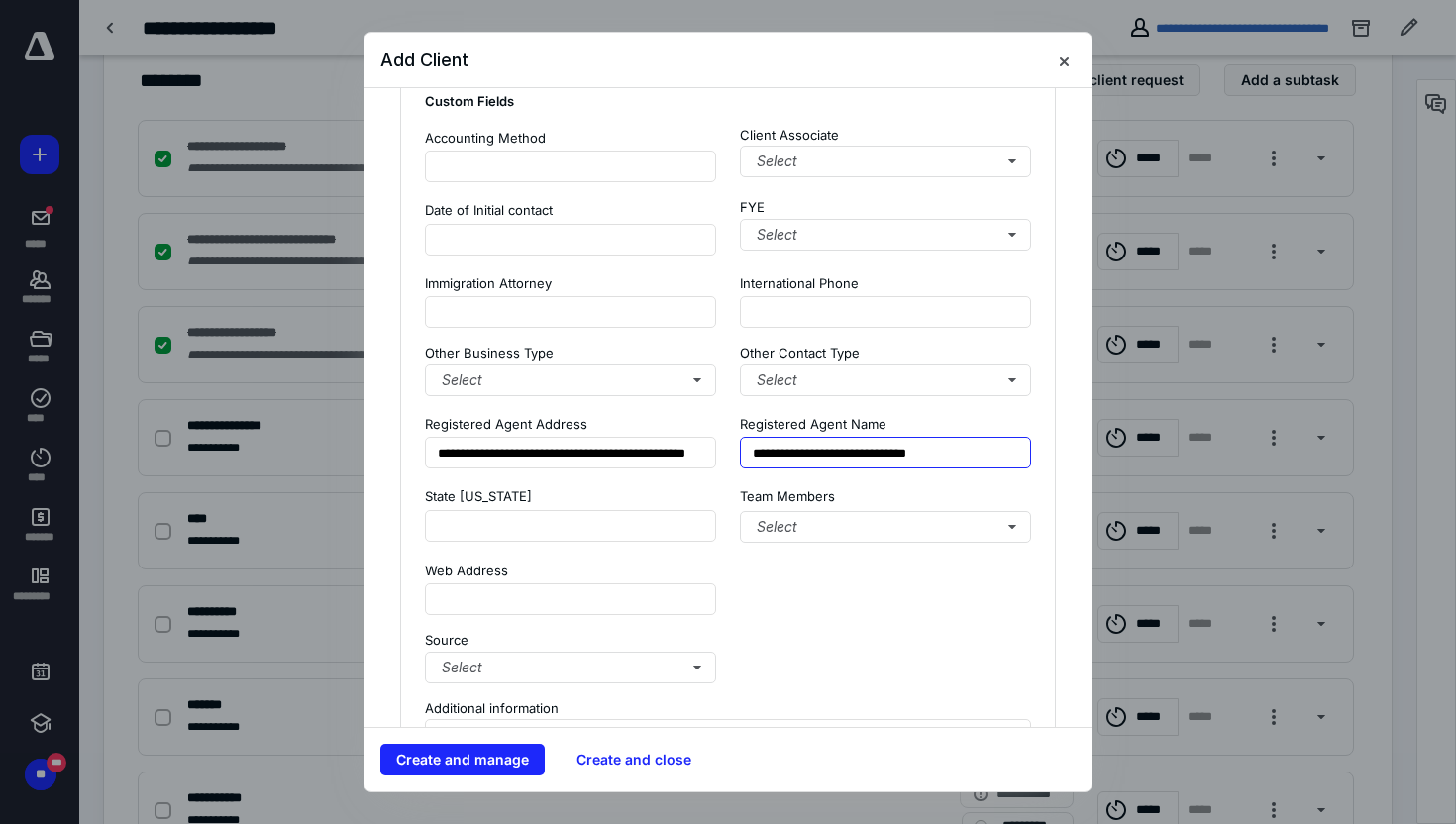 type on "**********" 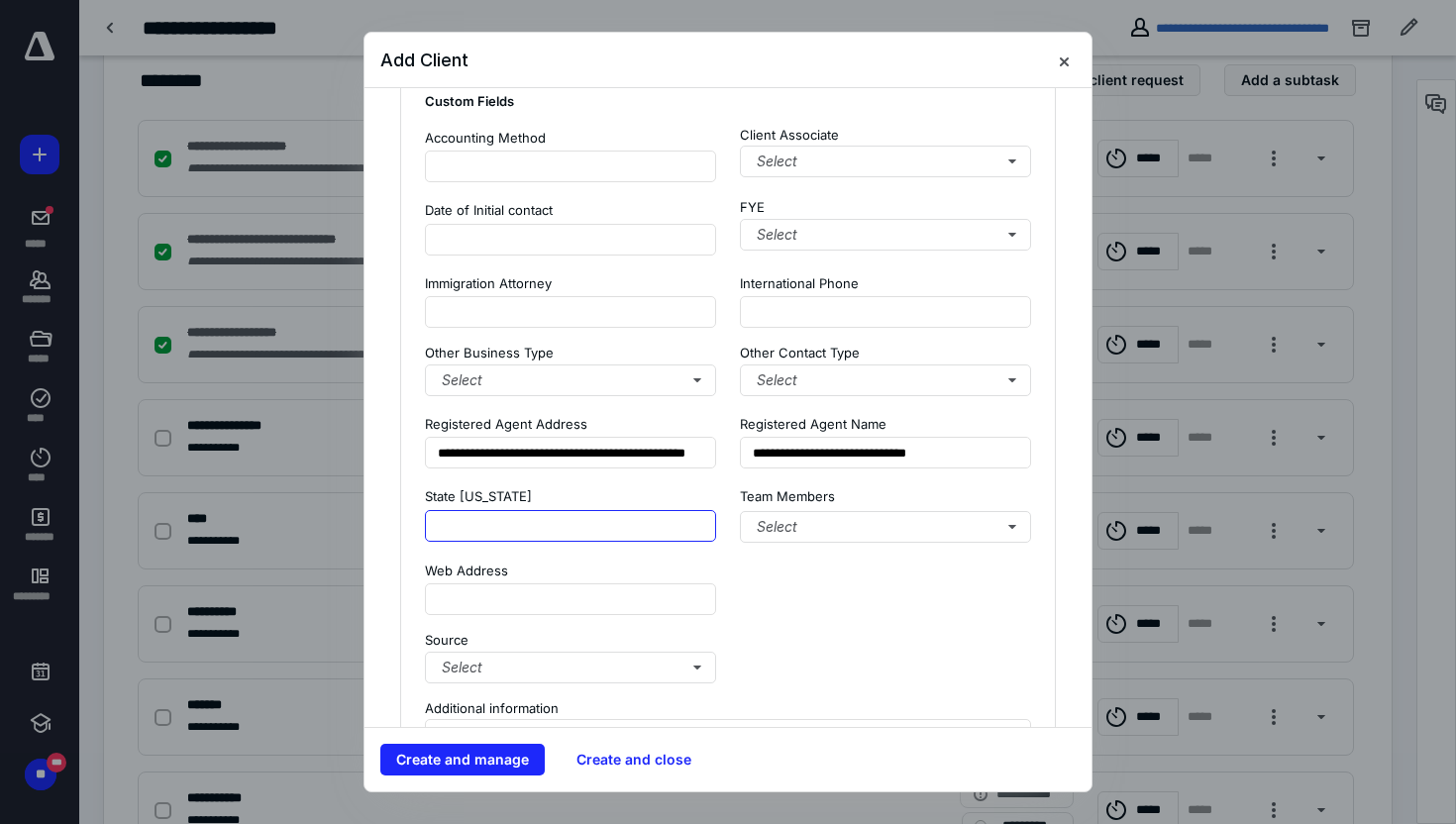 click at bounding box center (571, 526) 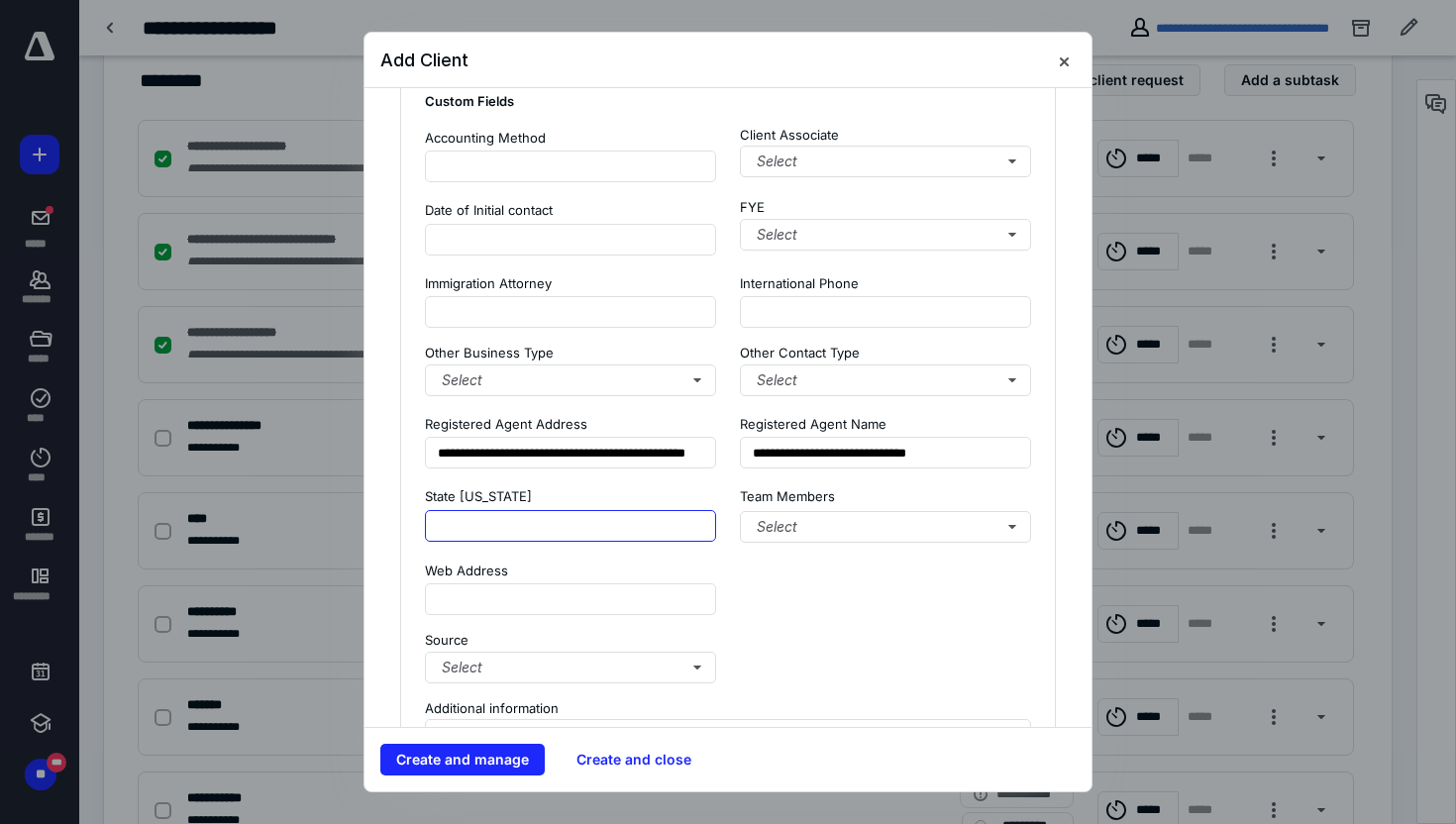paste on "**********" 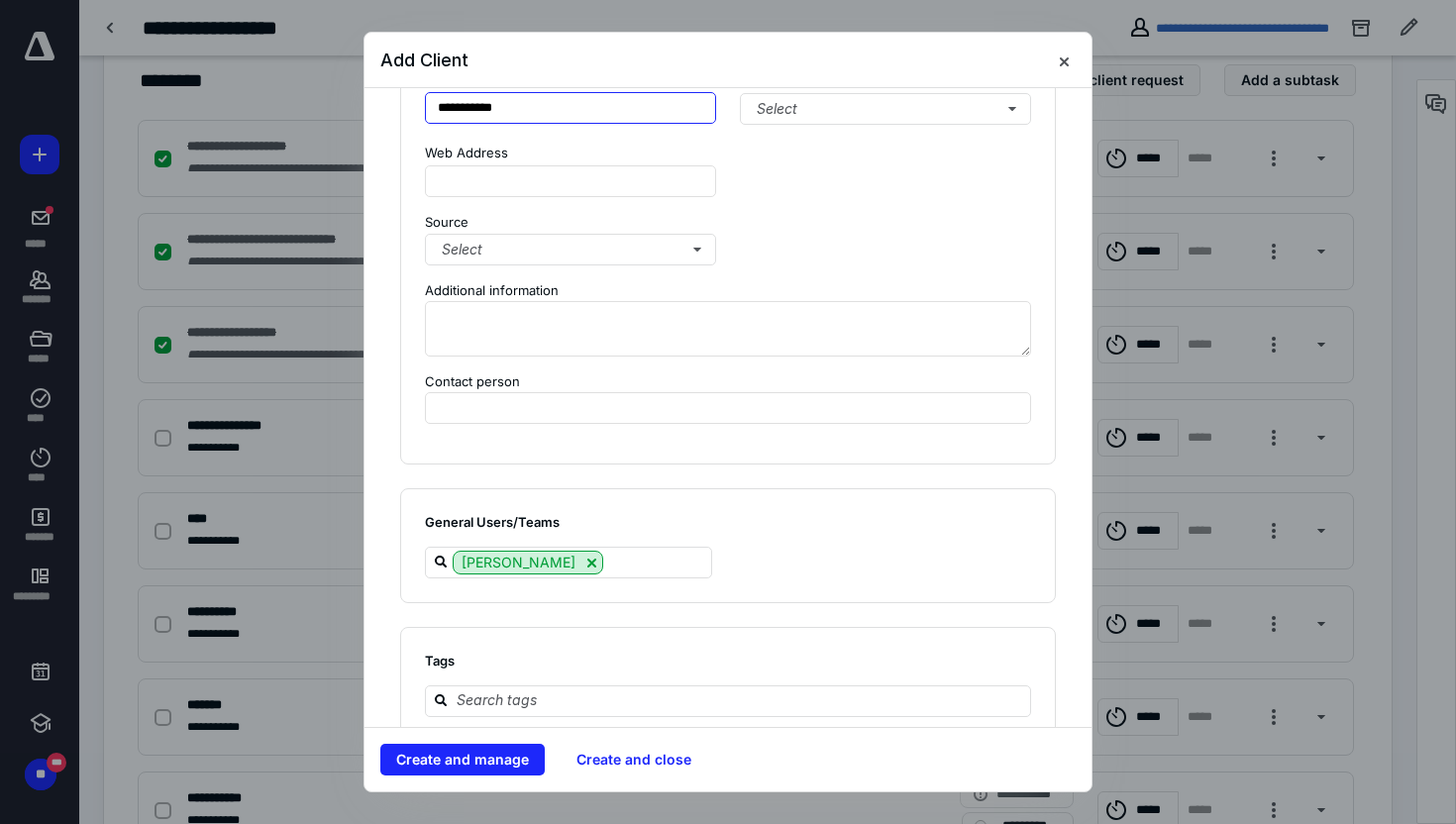 scroll, scrollTop: 1891, scrollLeft: 0, axis: vertical 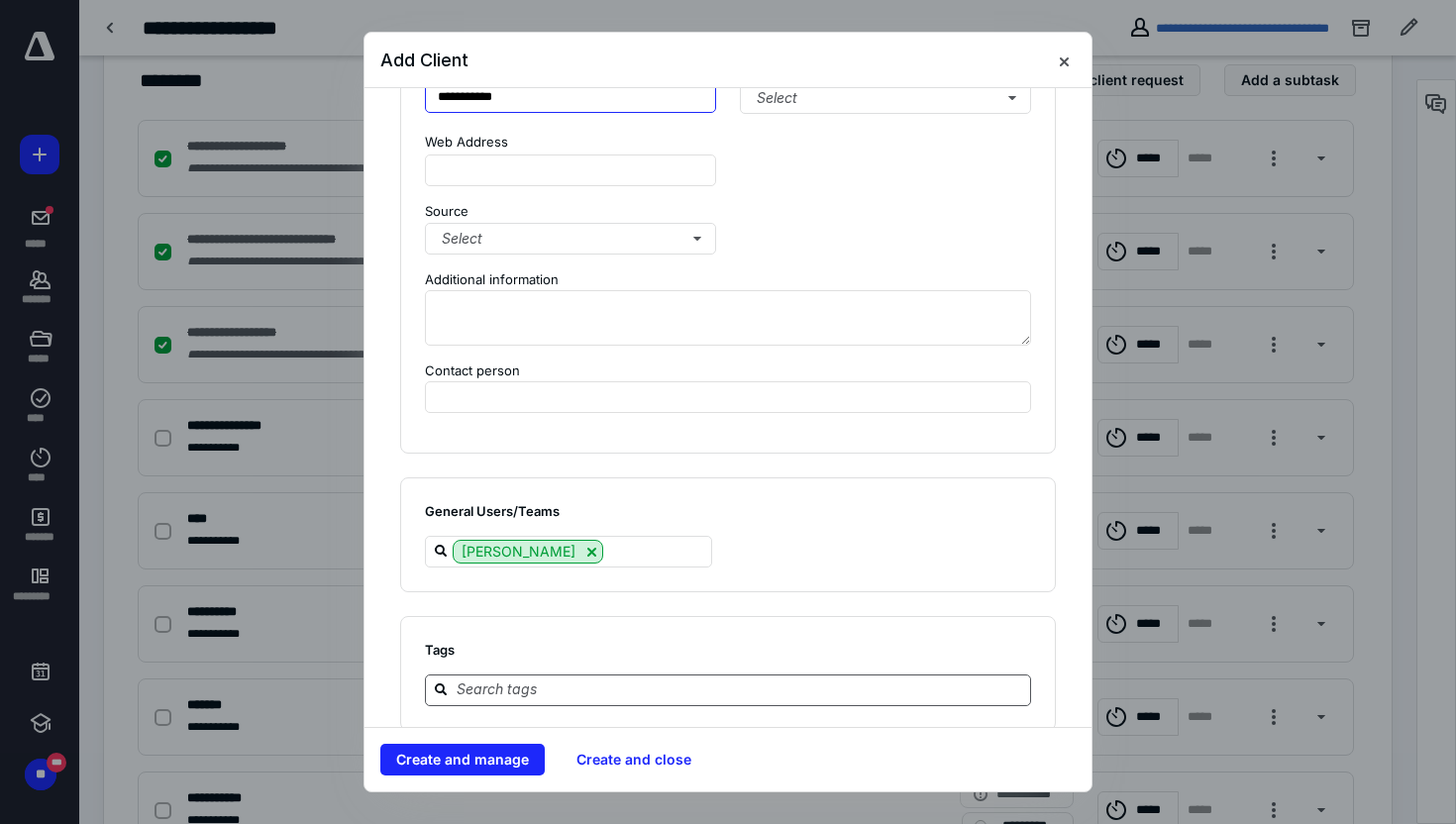 type on "**********" 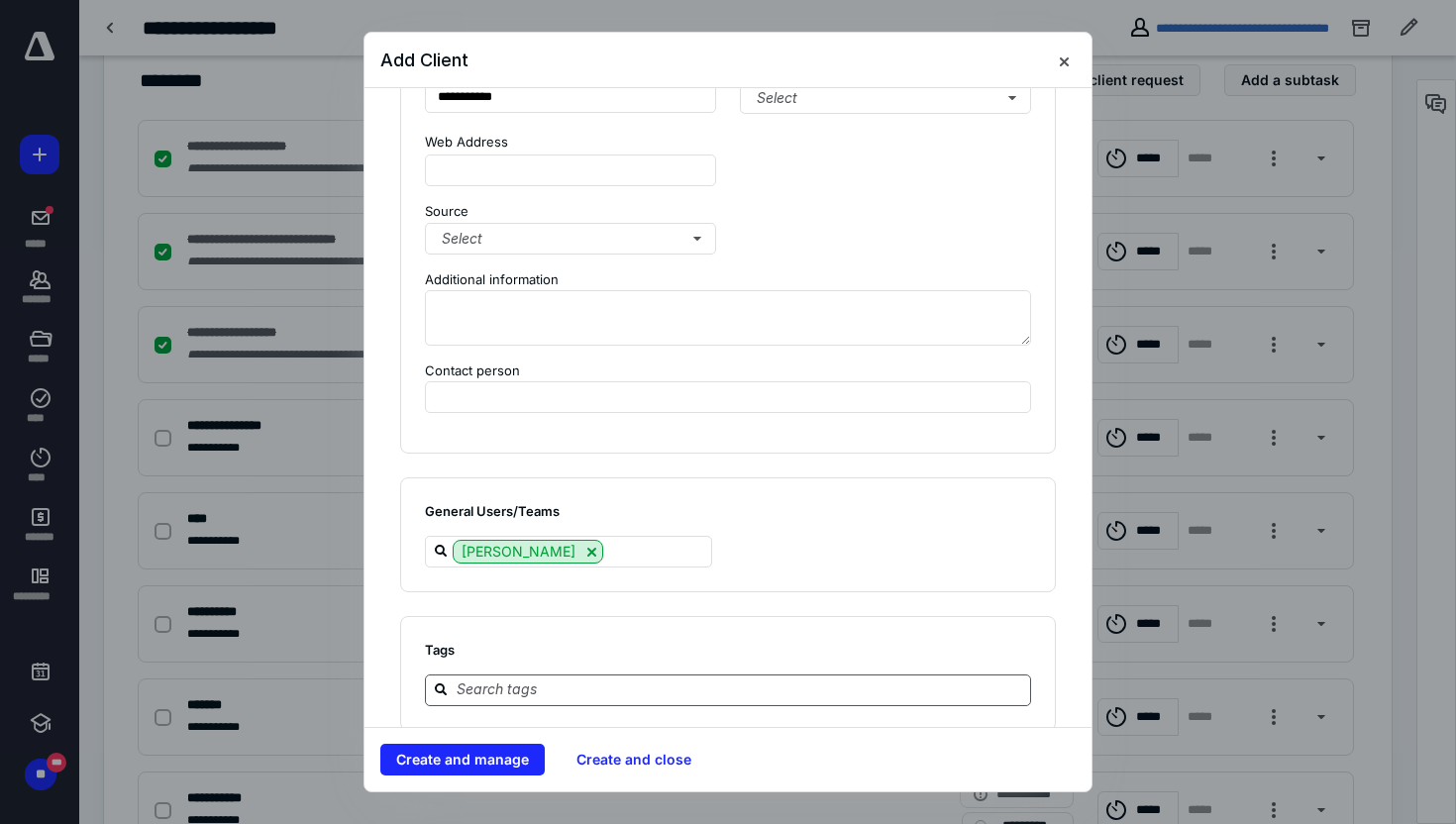 click at bounding box center (740, 689) 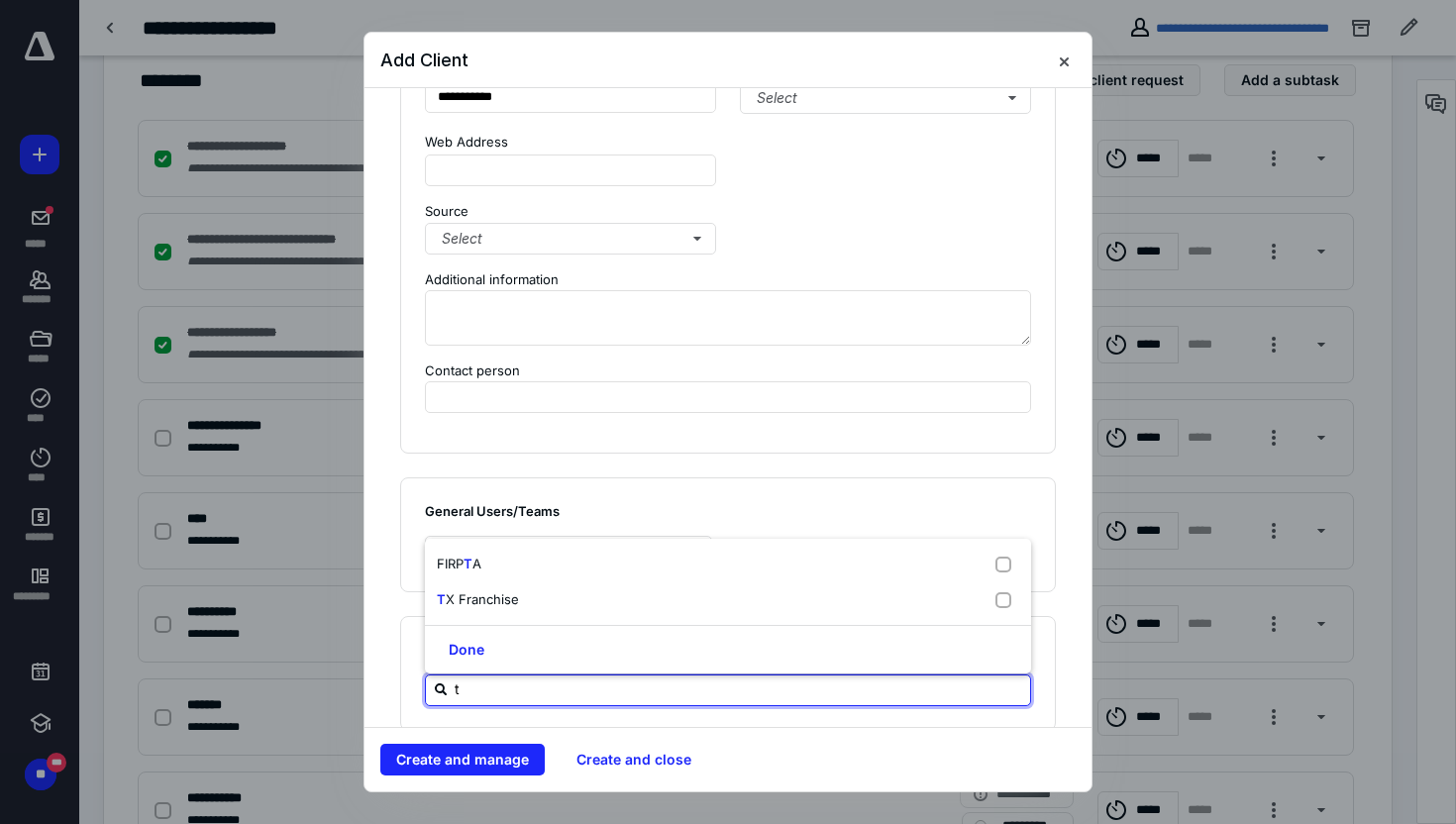 type on "tx" 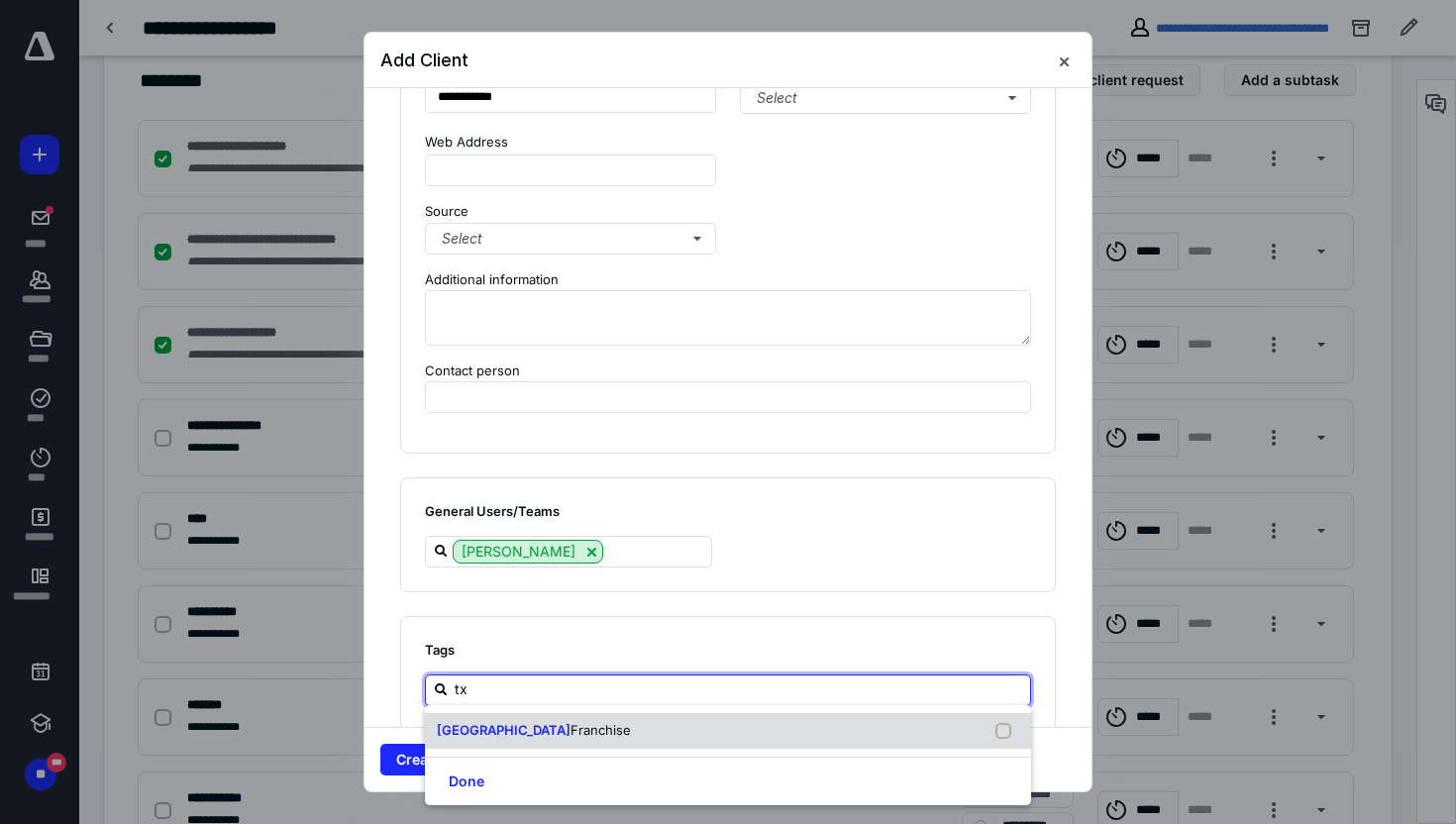 click on "Franchise" at bounding box center [600, 730] 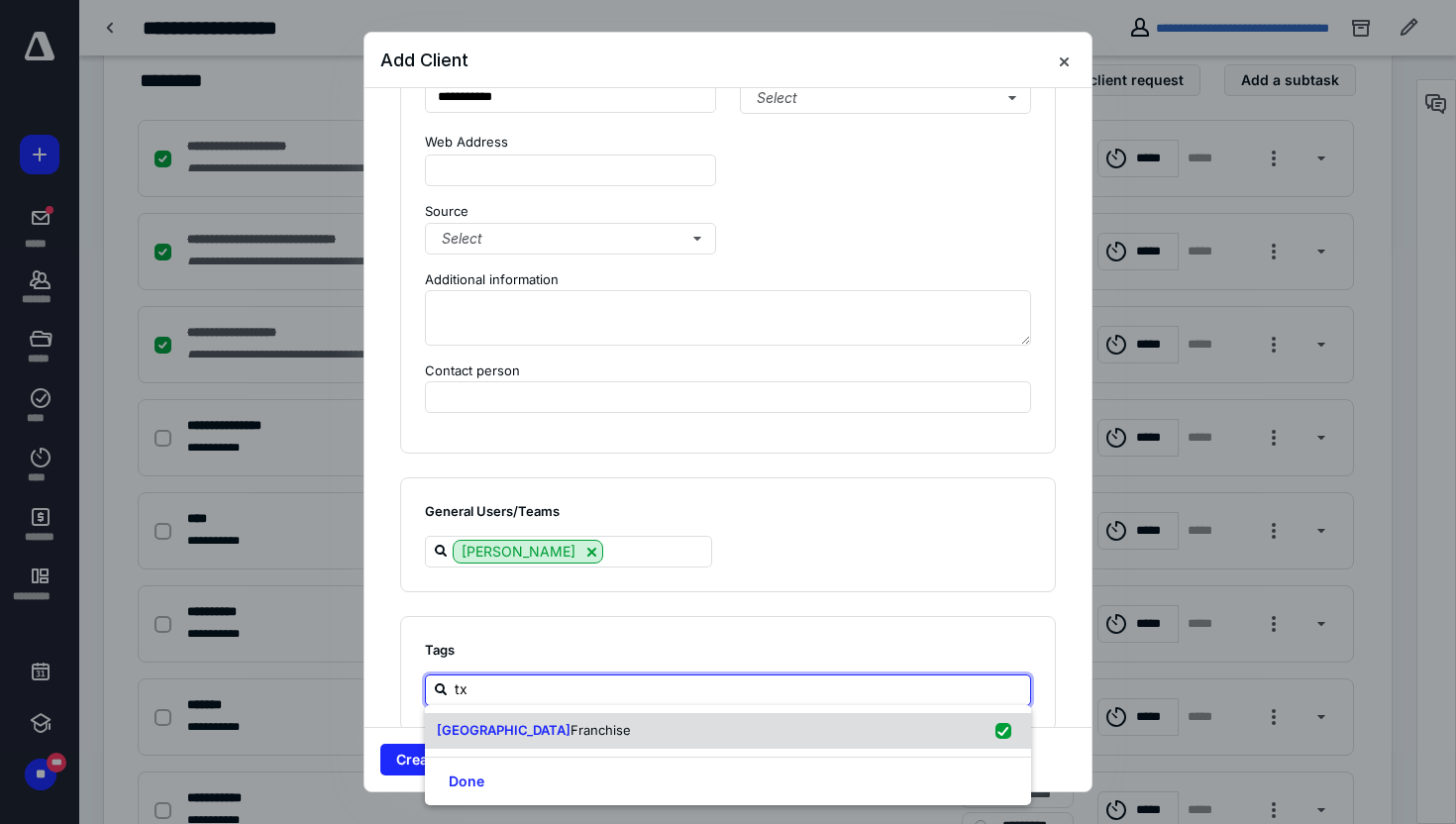 checkbox on "true" 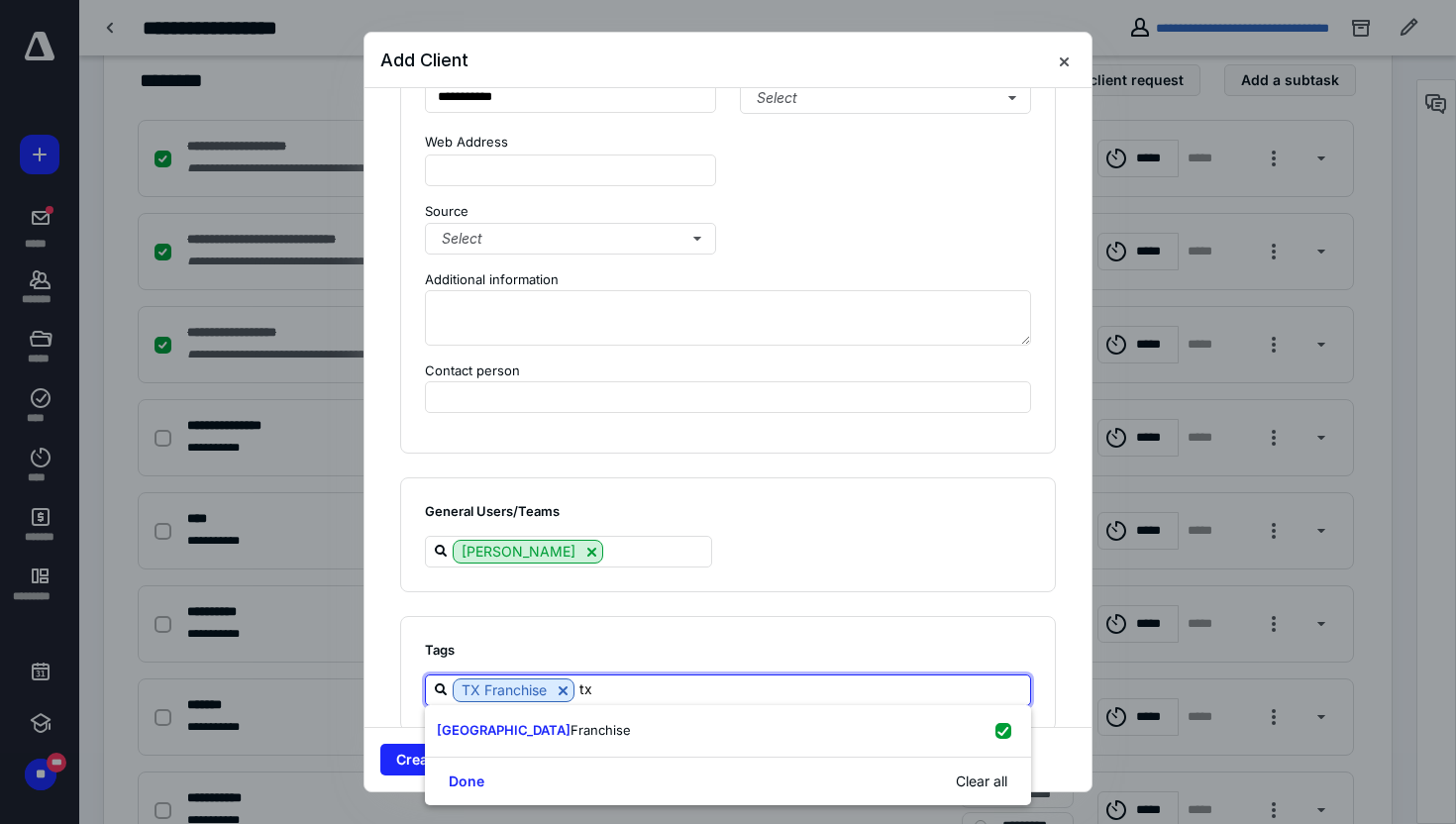 type on "t" 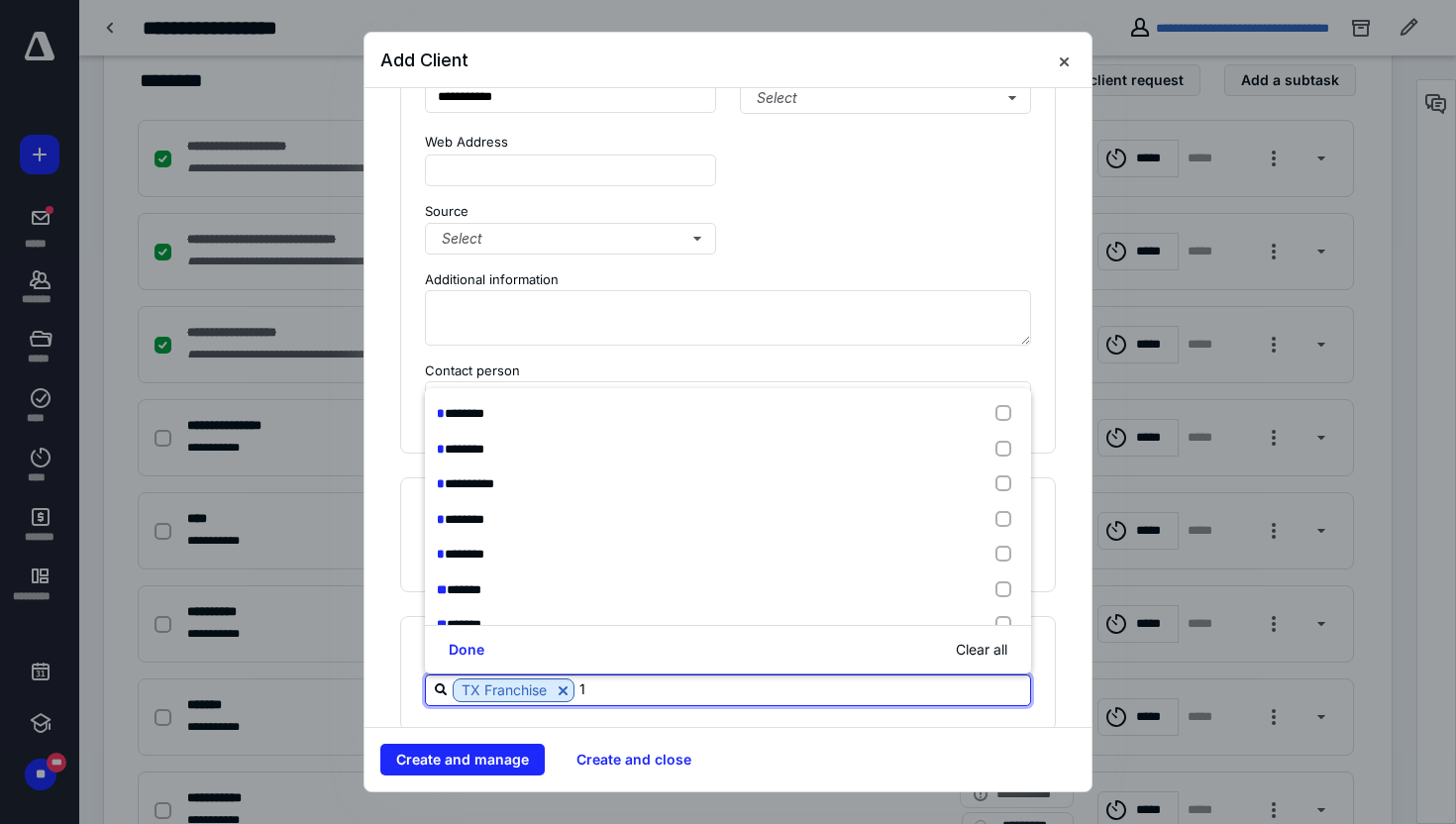 type on "11" 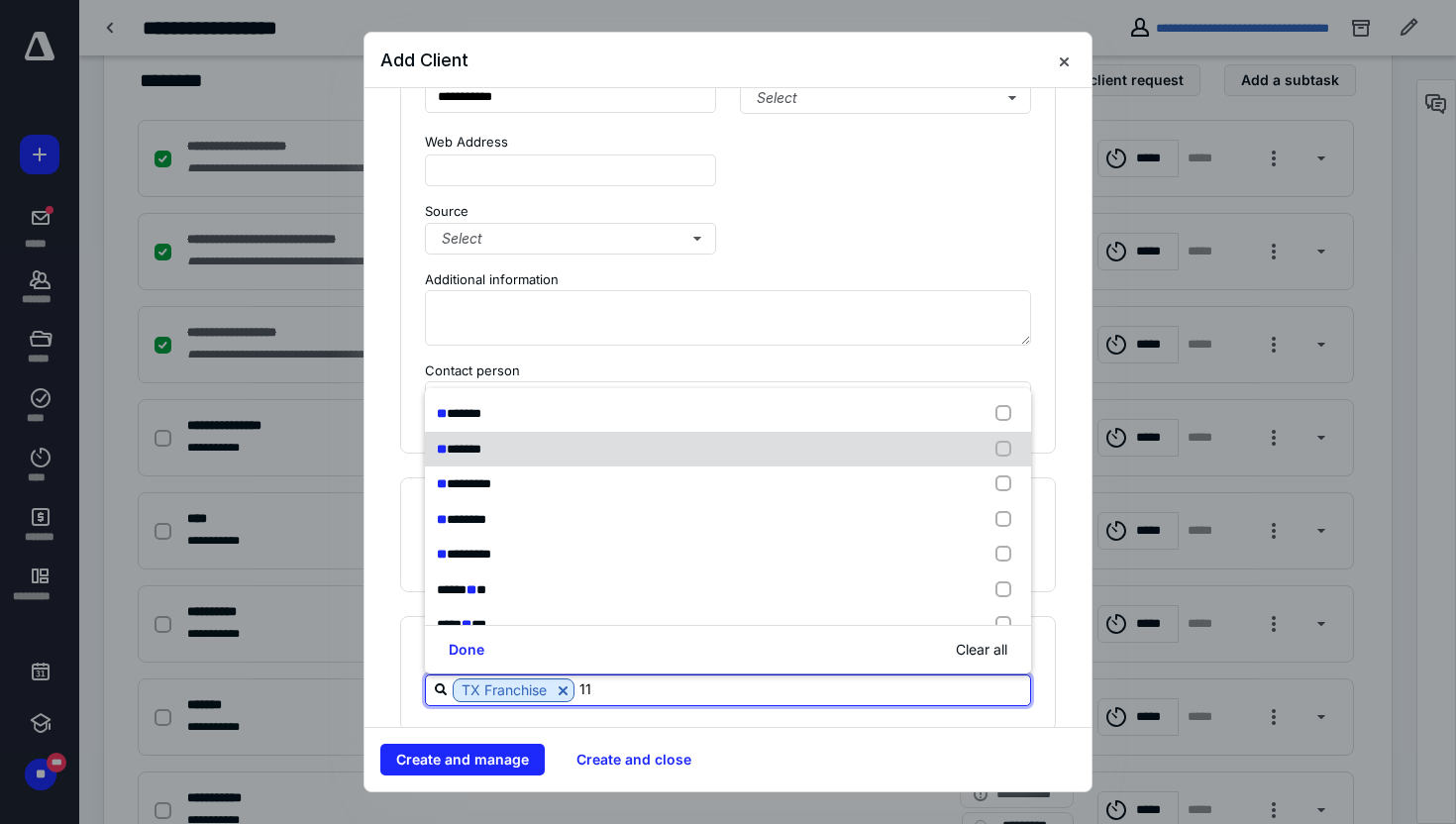 click on "*******" at bounding box center (464, 449) 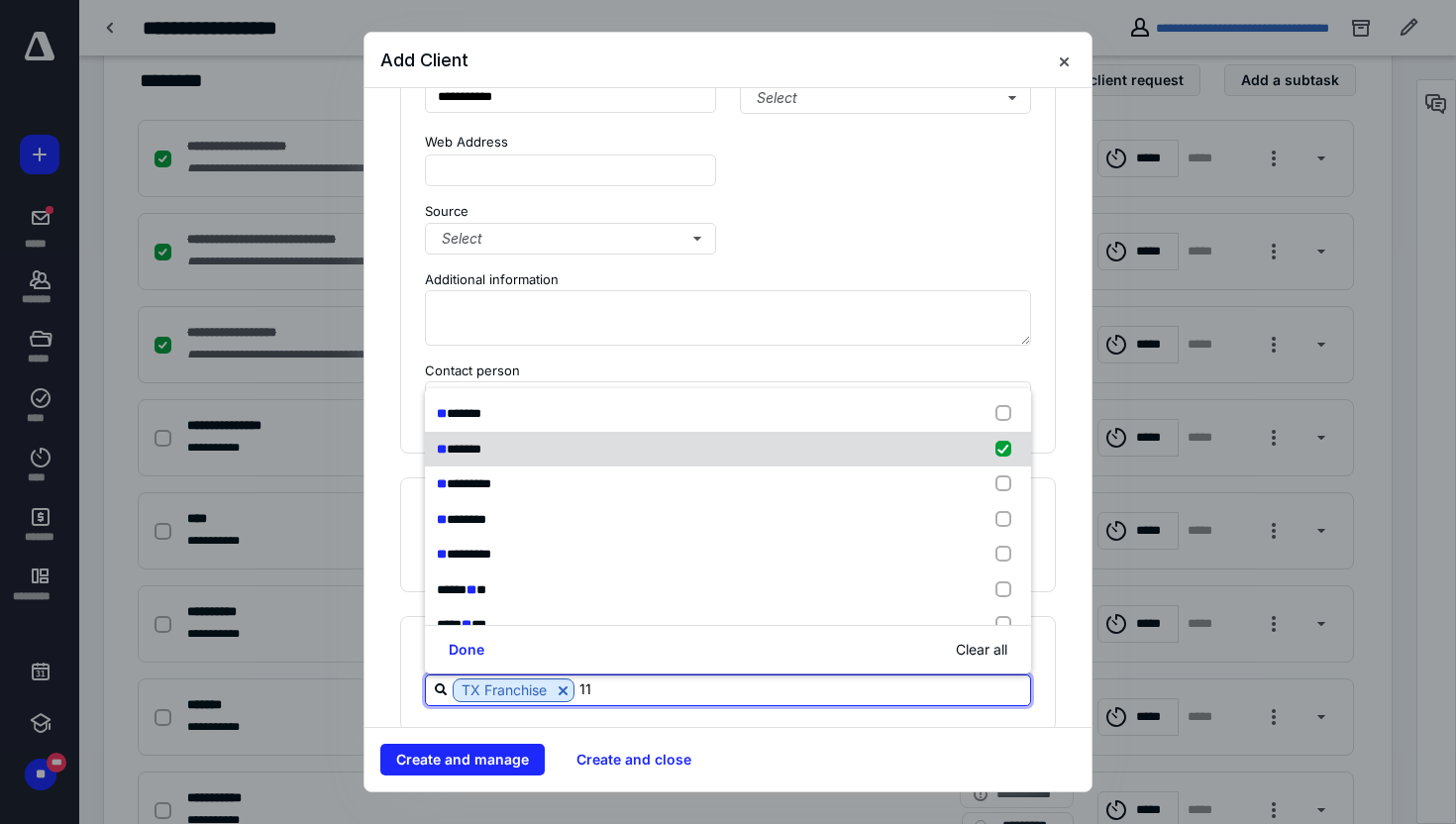 checkbox on "true" 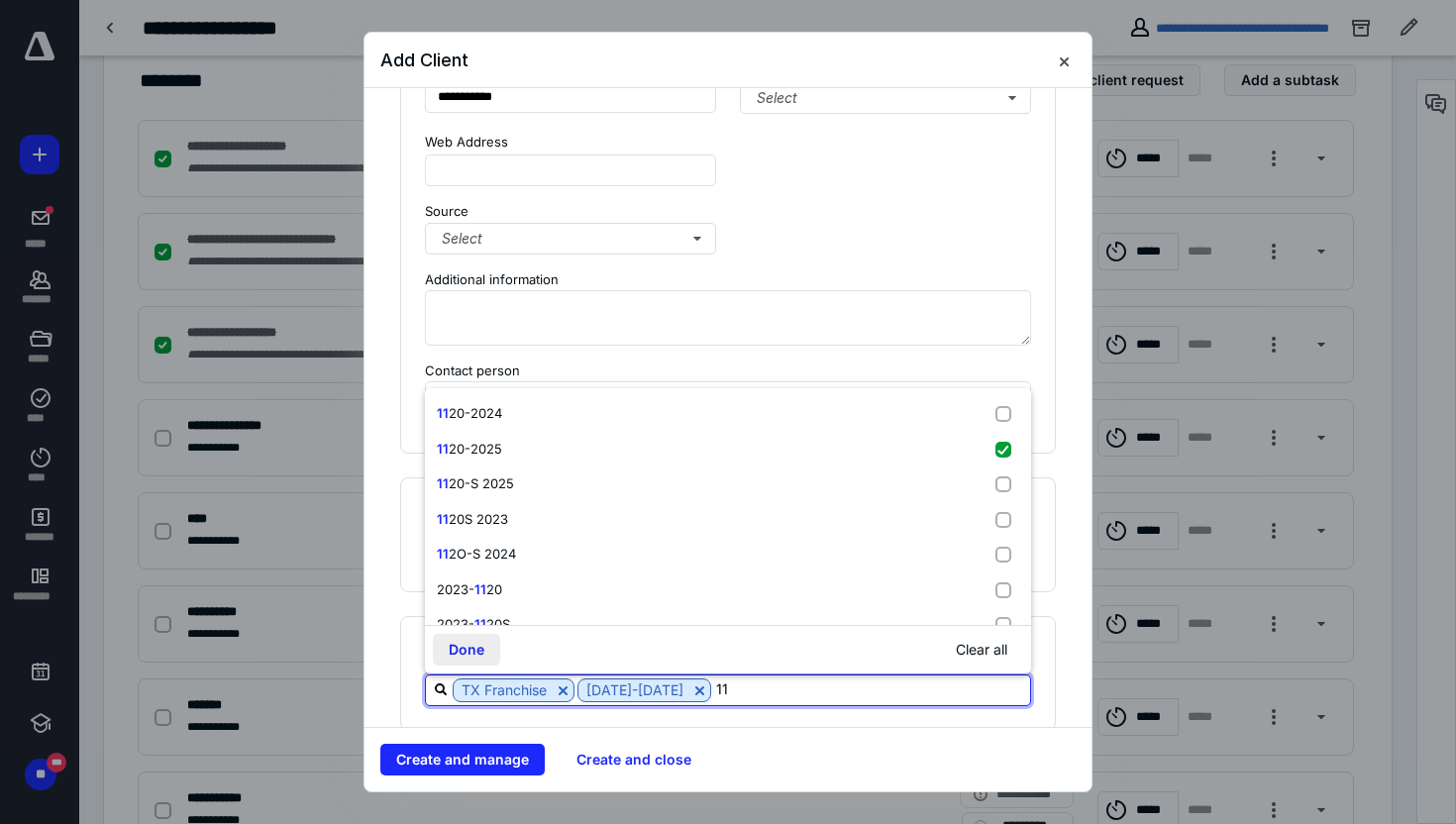 type on "11" 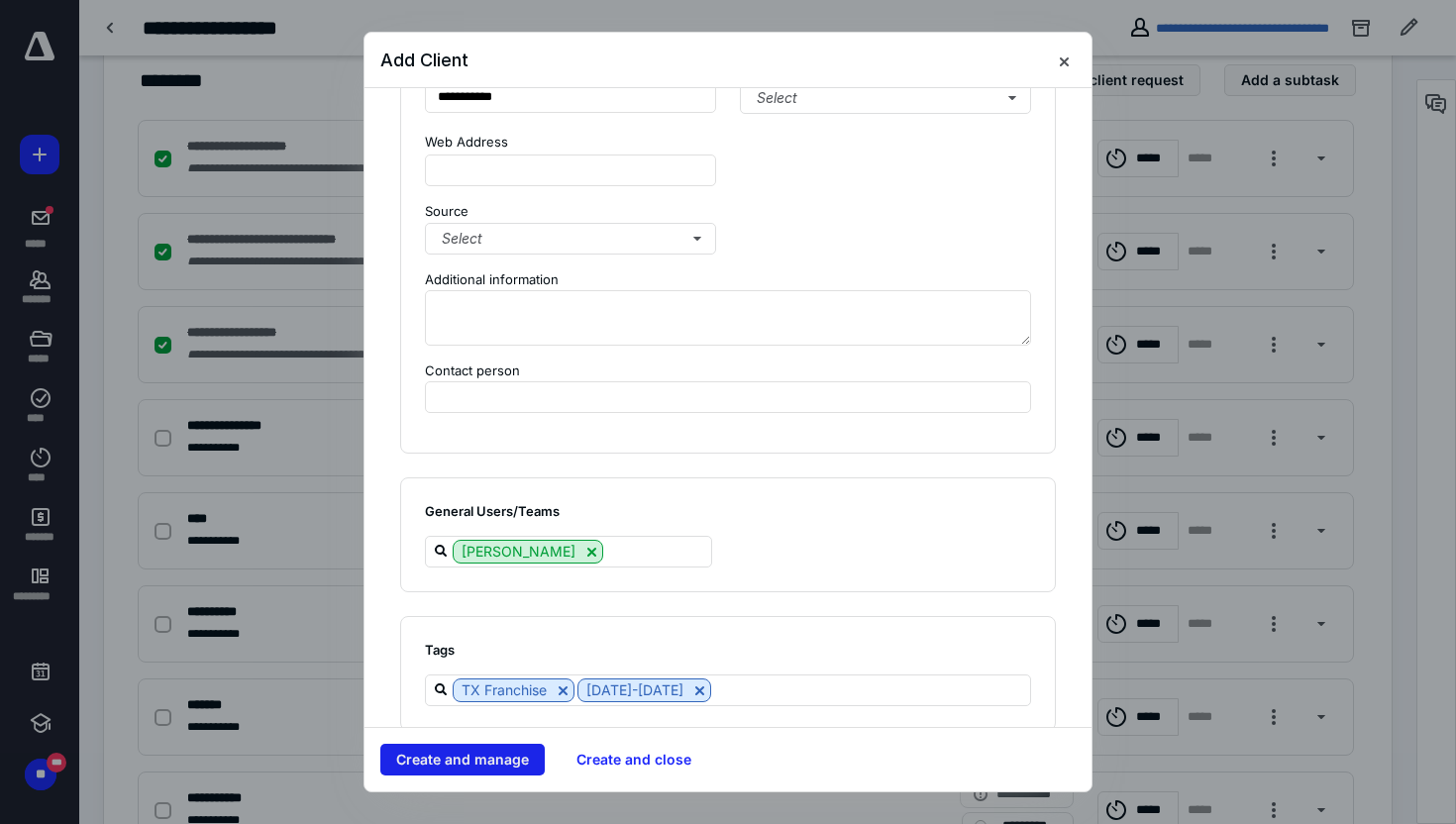 click on "Create and manage" at bounding box center [463, 760] 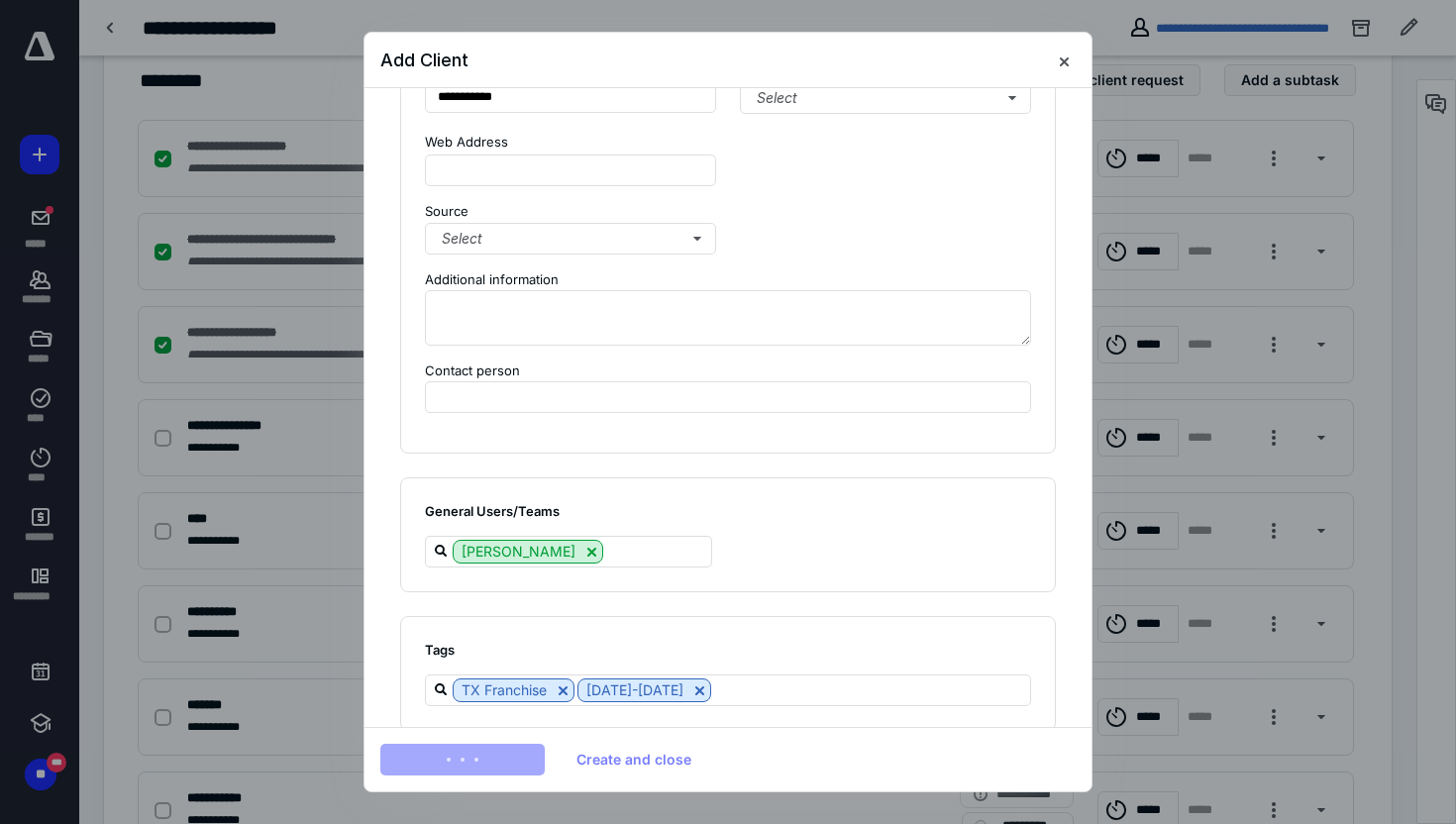 scroll, scrollTop: 0, scrollLeft: 0, axis: both 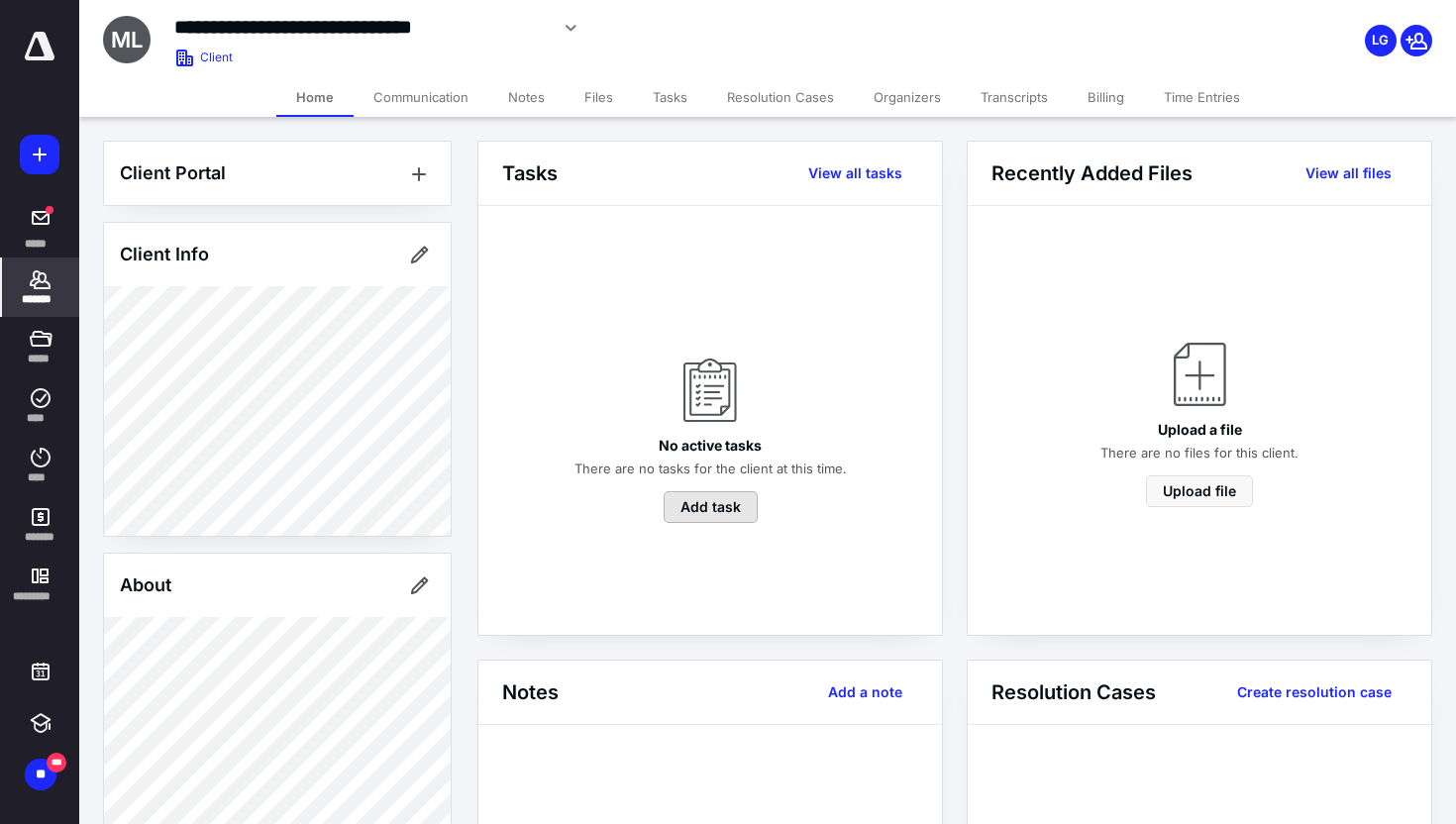 click on "Add task" at bounding box center (710, 507) 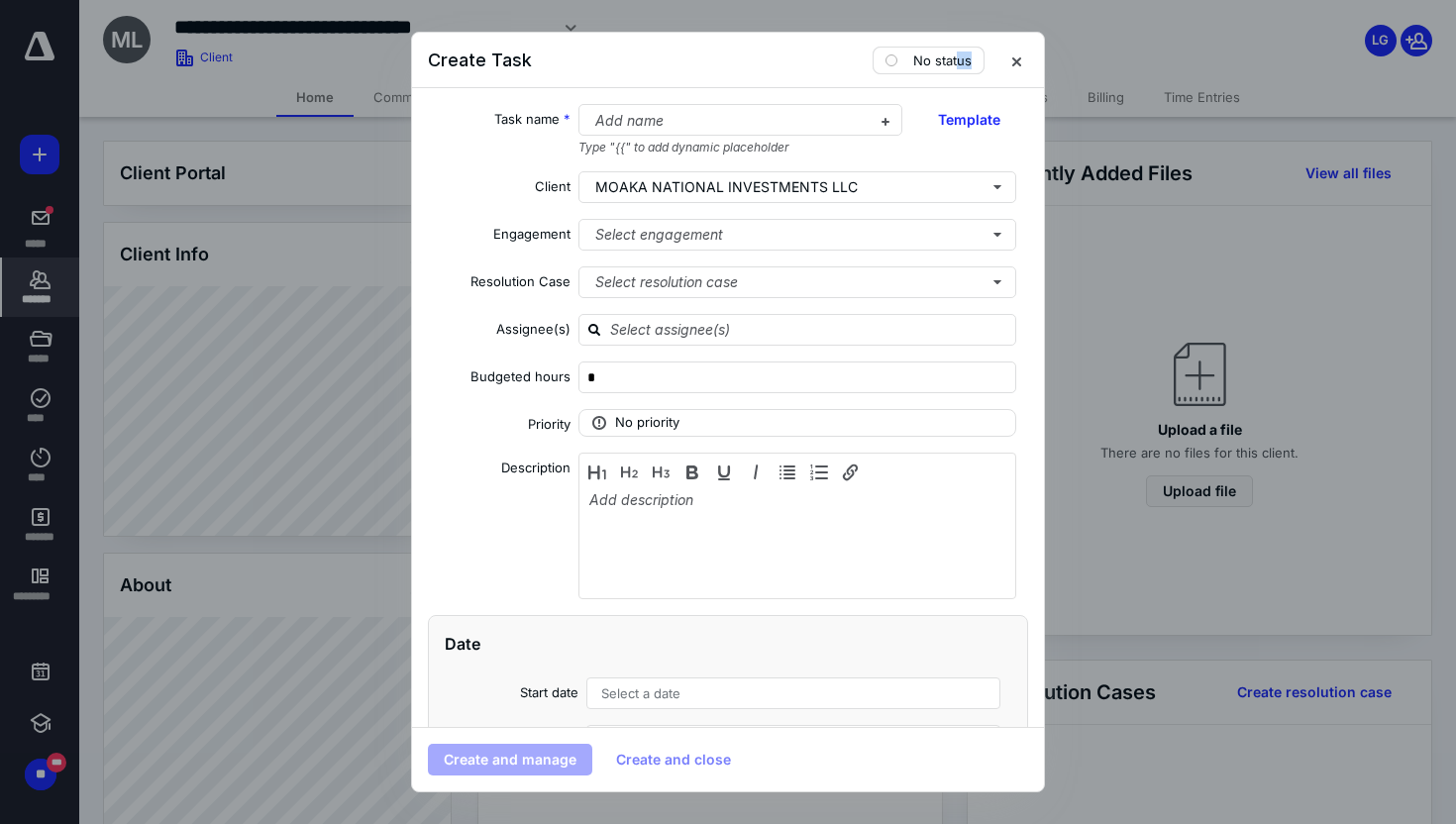 click on "No status" at bounding box center (928, 60) 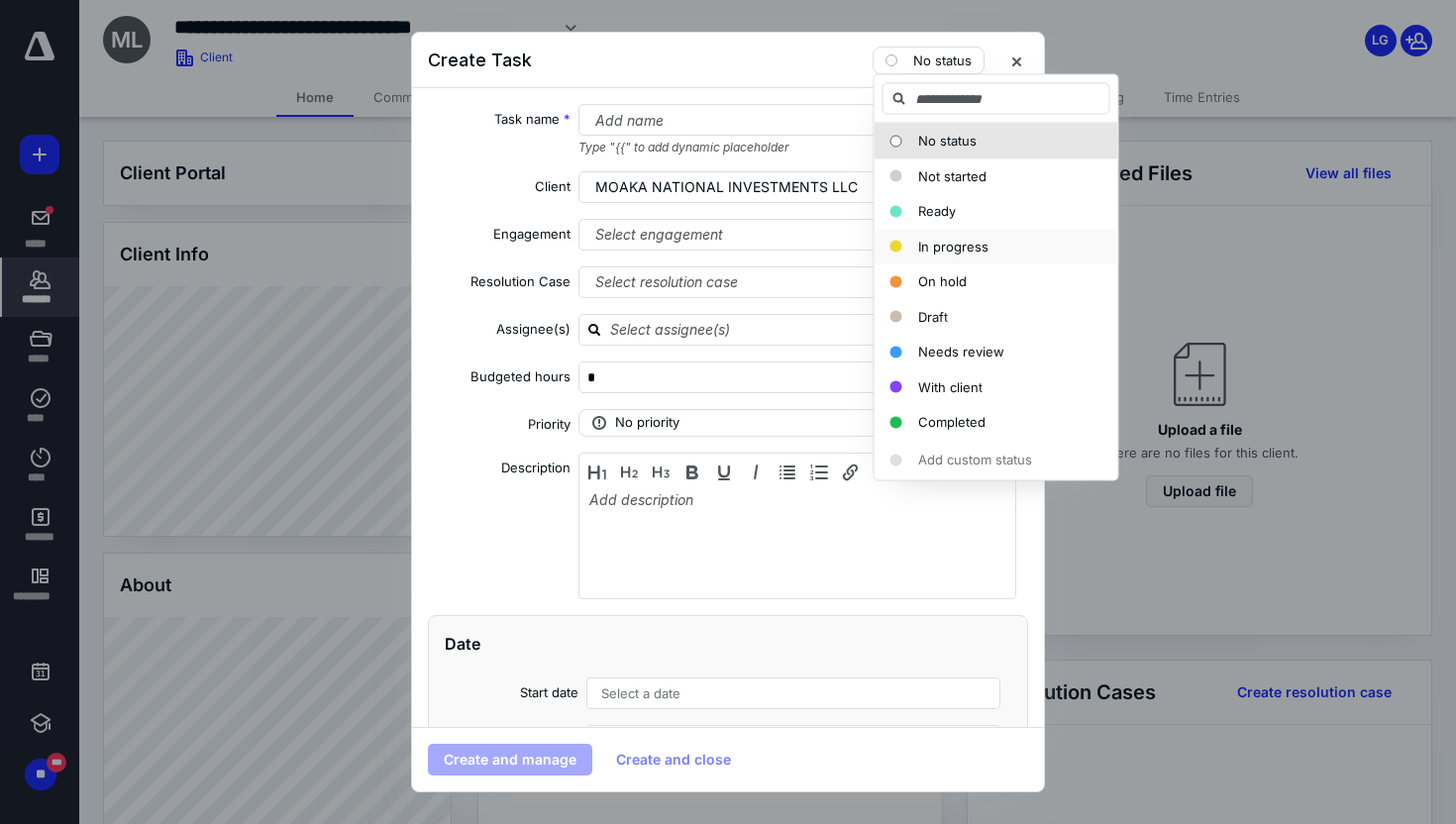 click on "In progress" at bounding box center [953, 246] 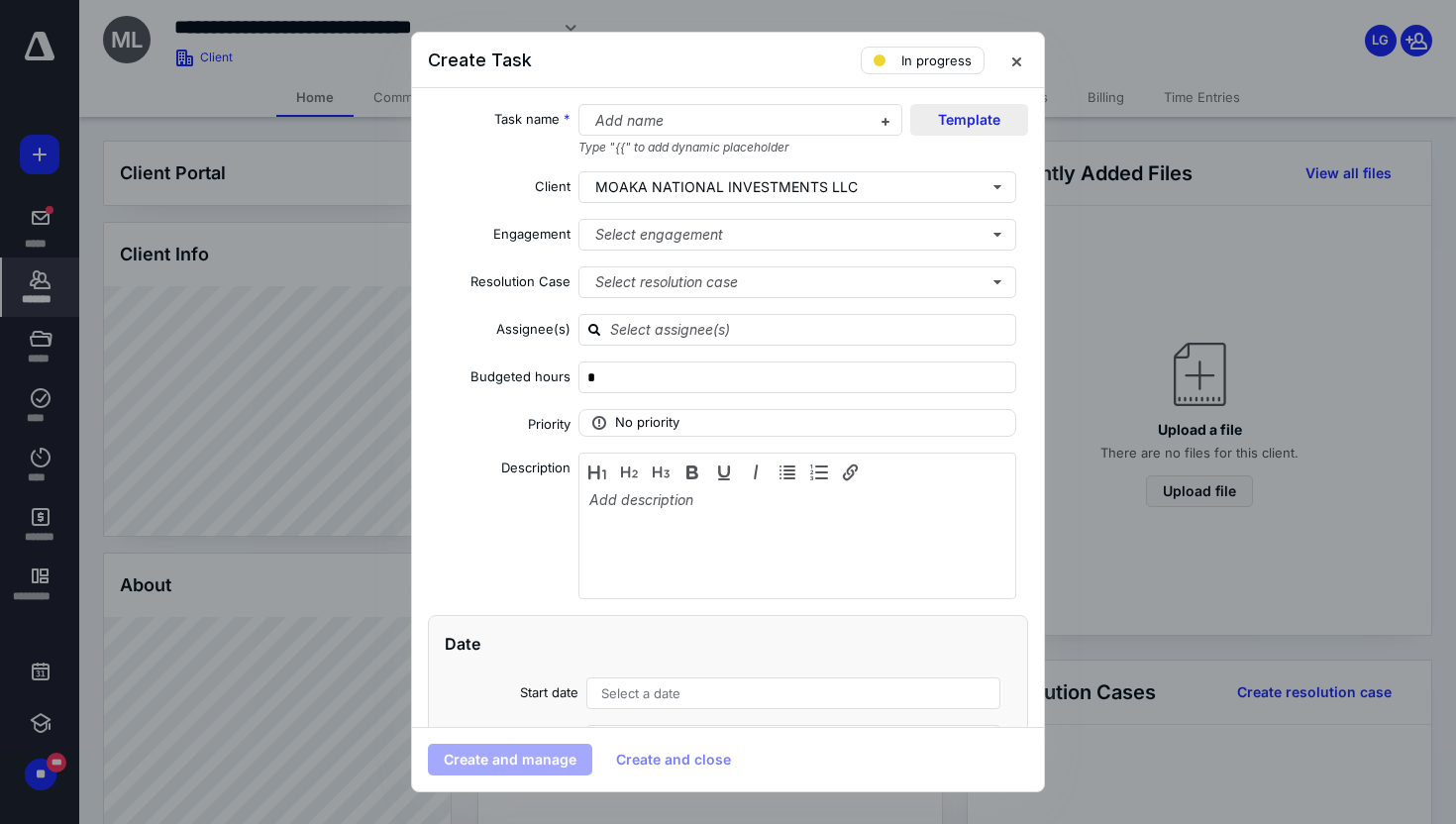 click on "Template" at bounding box center [969, 120] 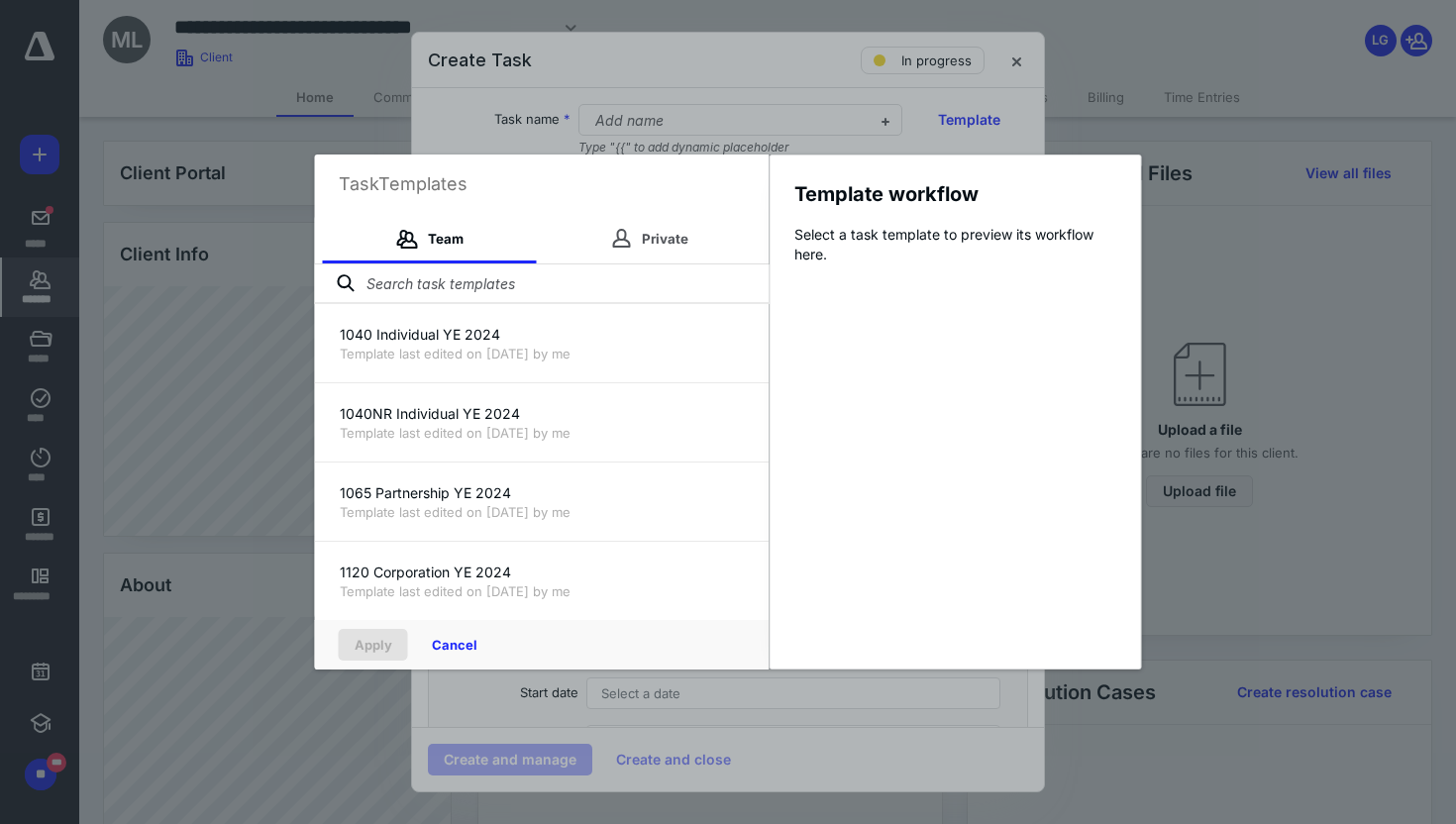 click at bounding box center [542, 284] 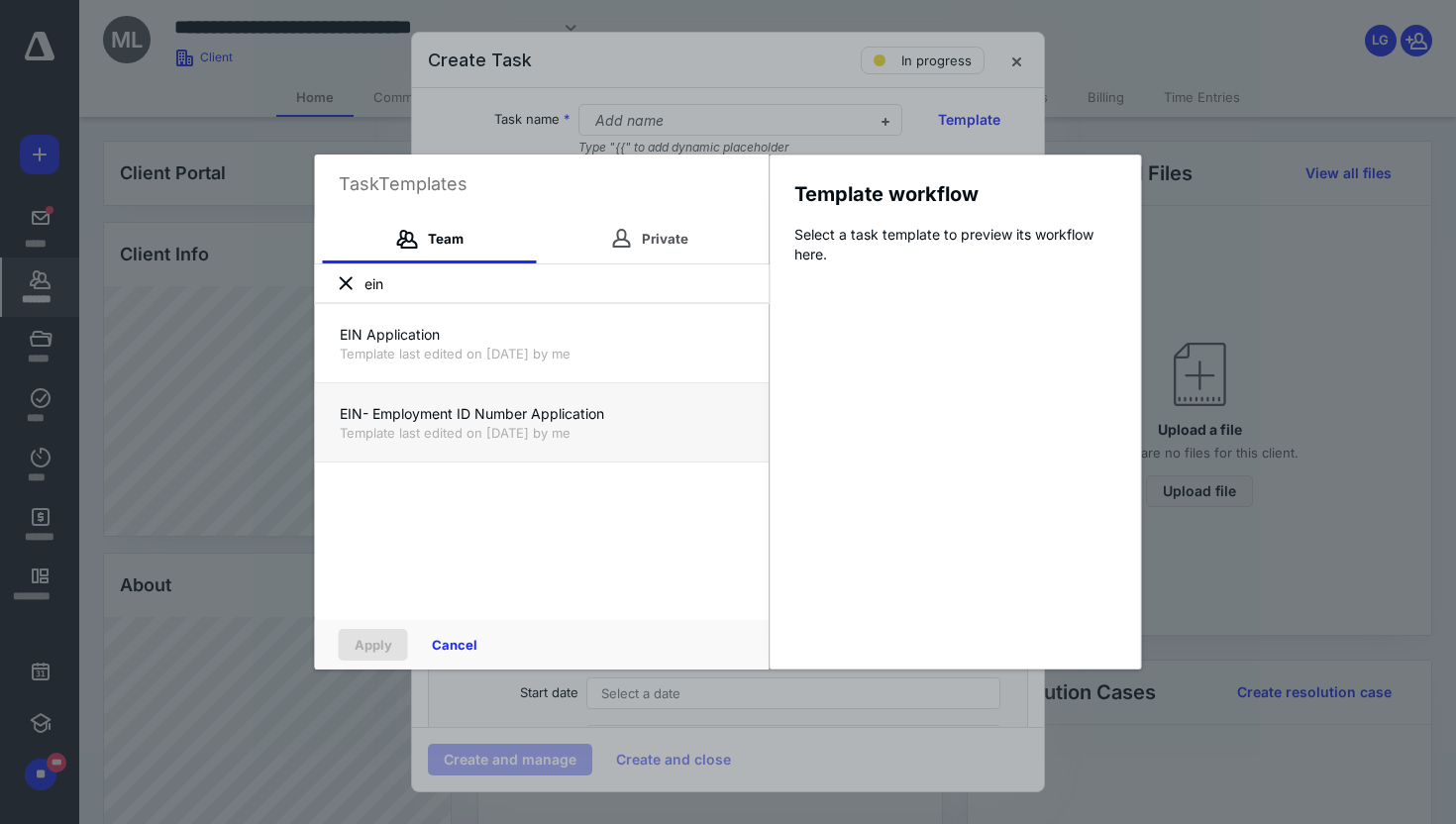 type on "ein" 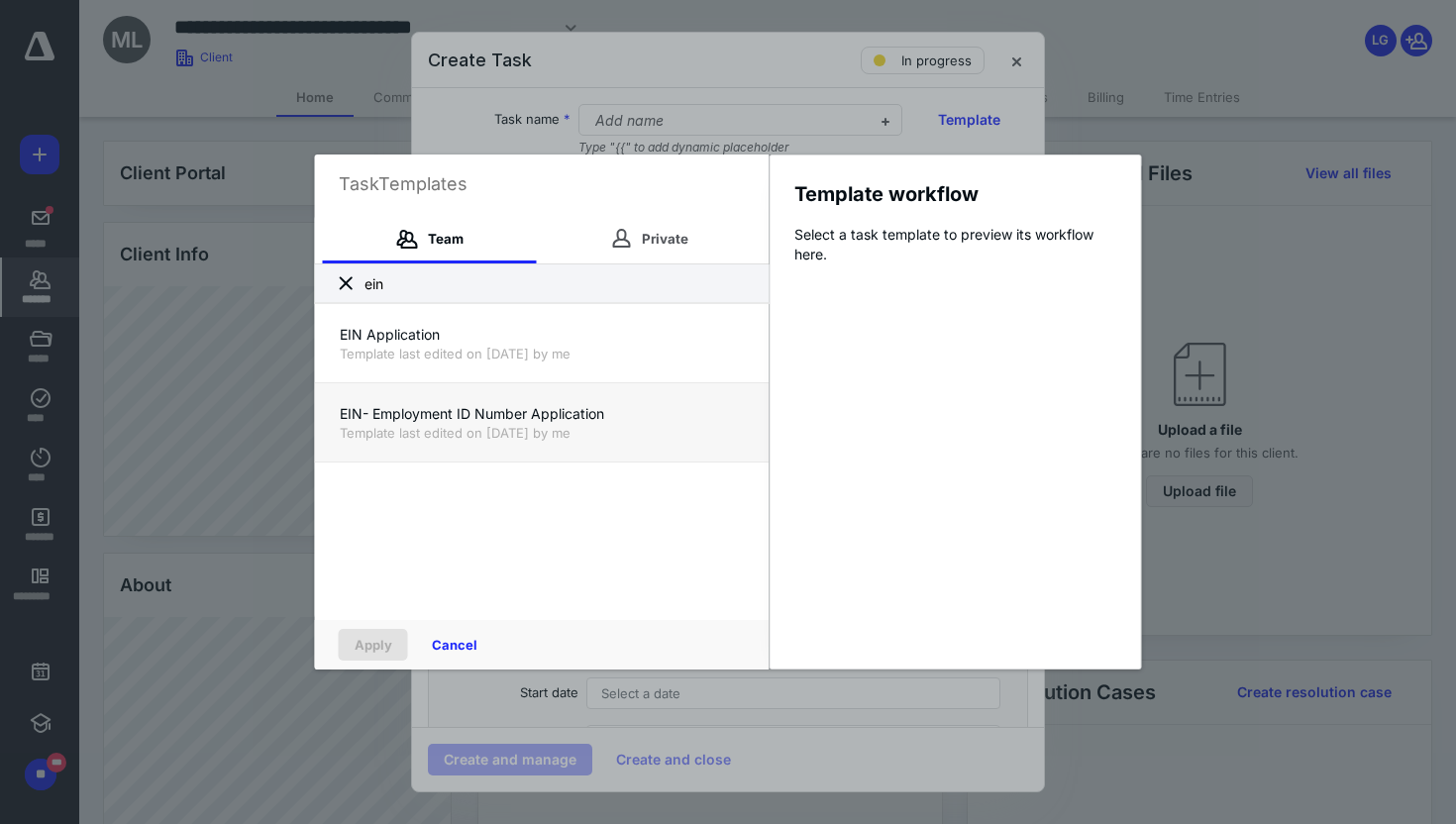 click on "EIN- Employment ID Number Application" at bounding box center [542, 414] 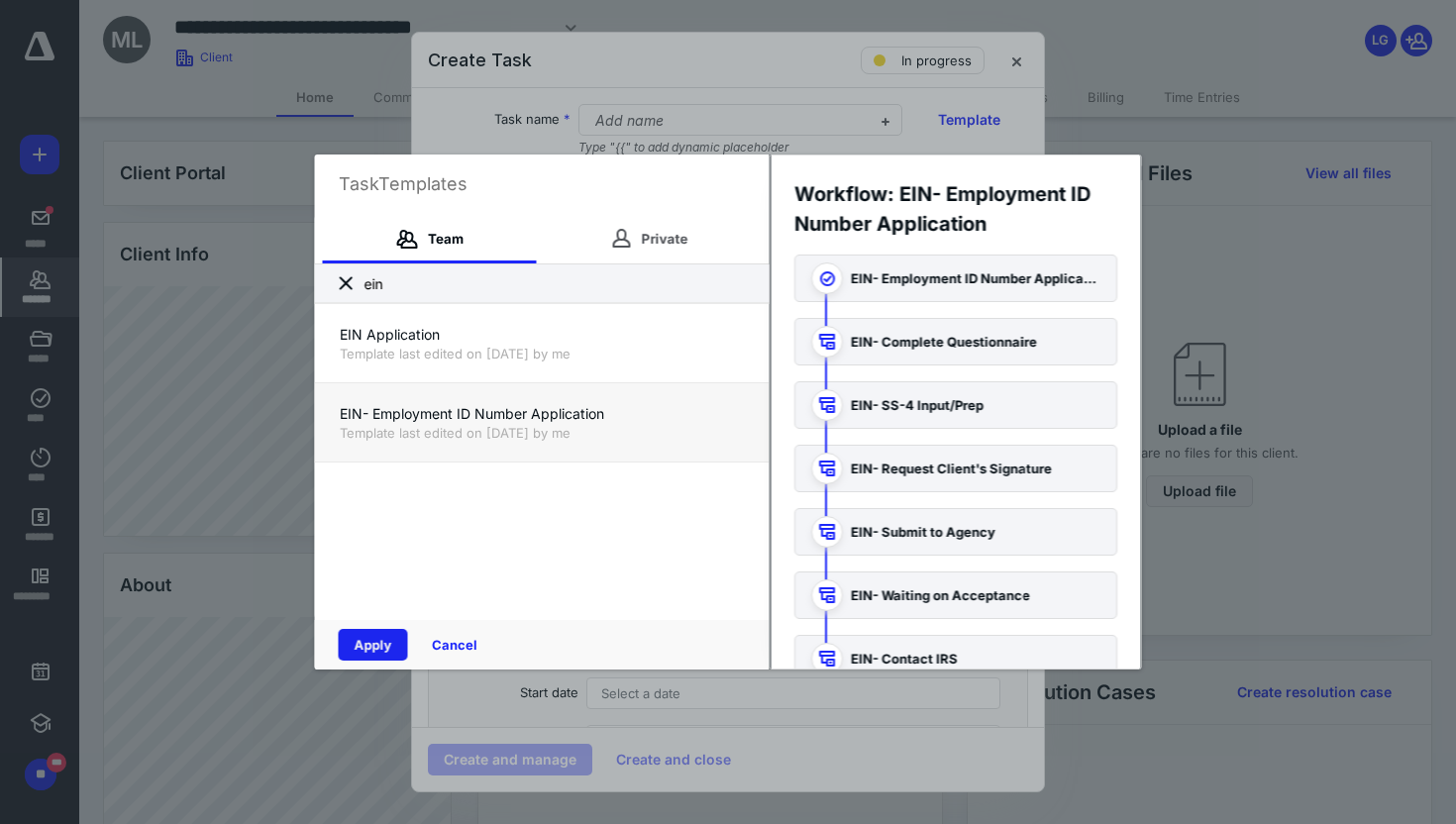 click on "Apply" at bounding box center [373, 645] 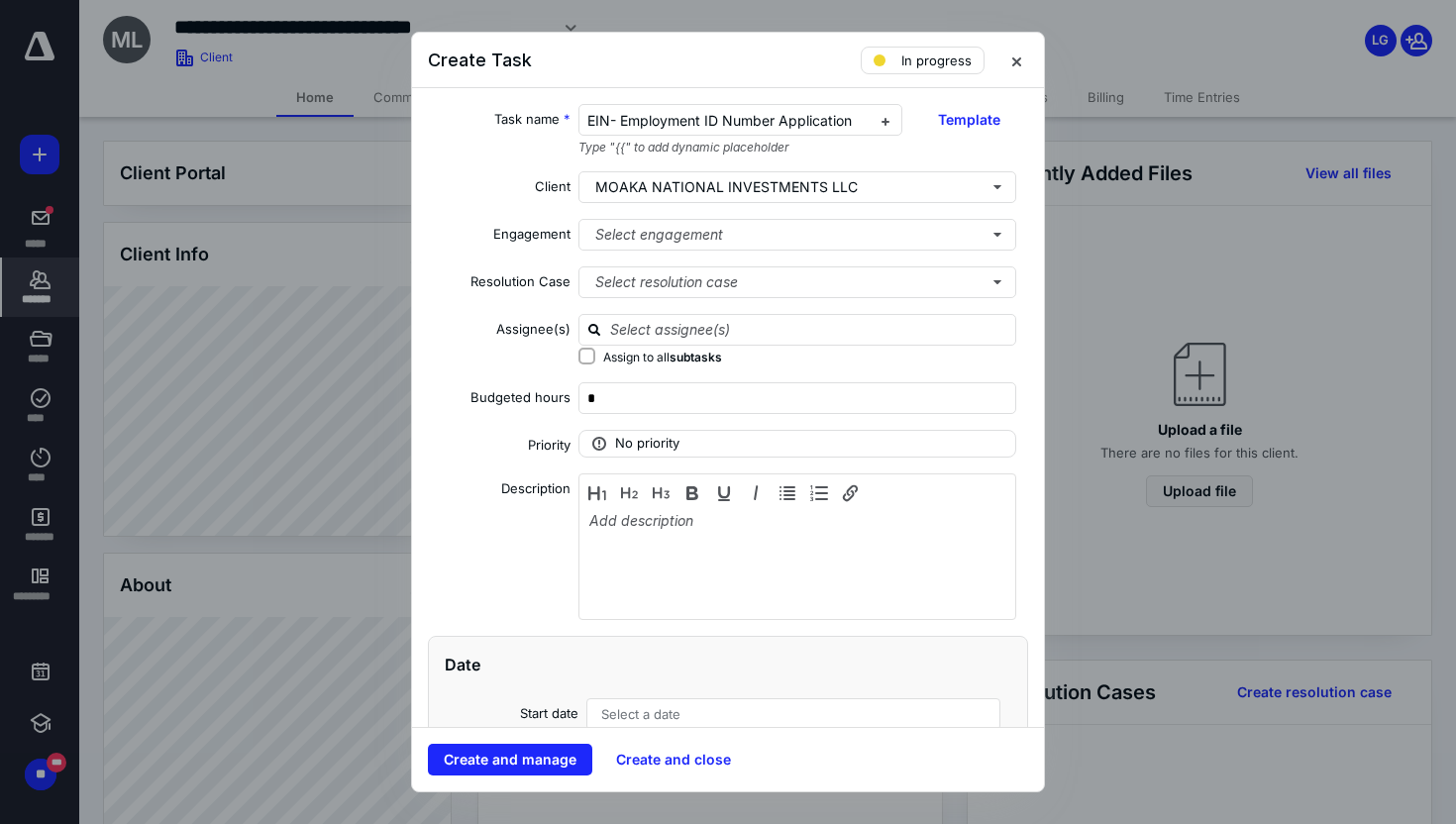 click on "Assign to all  subtasks" at bounding box center [586, 356] 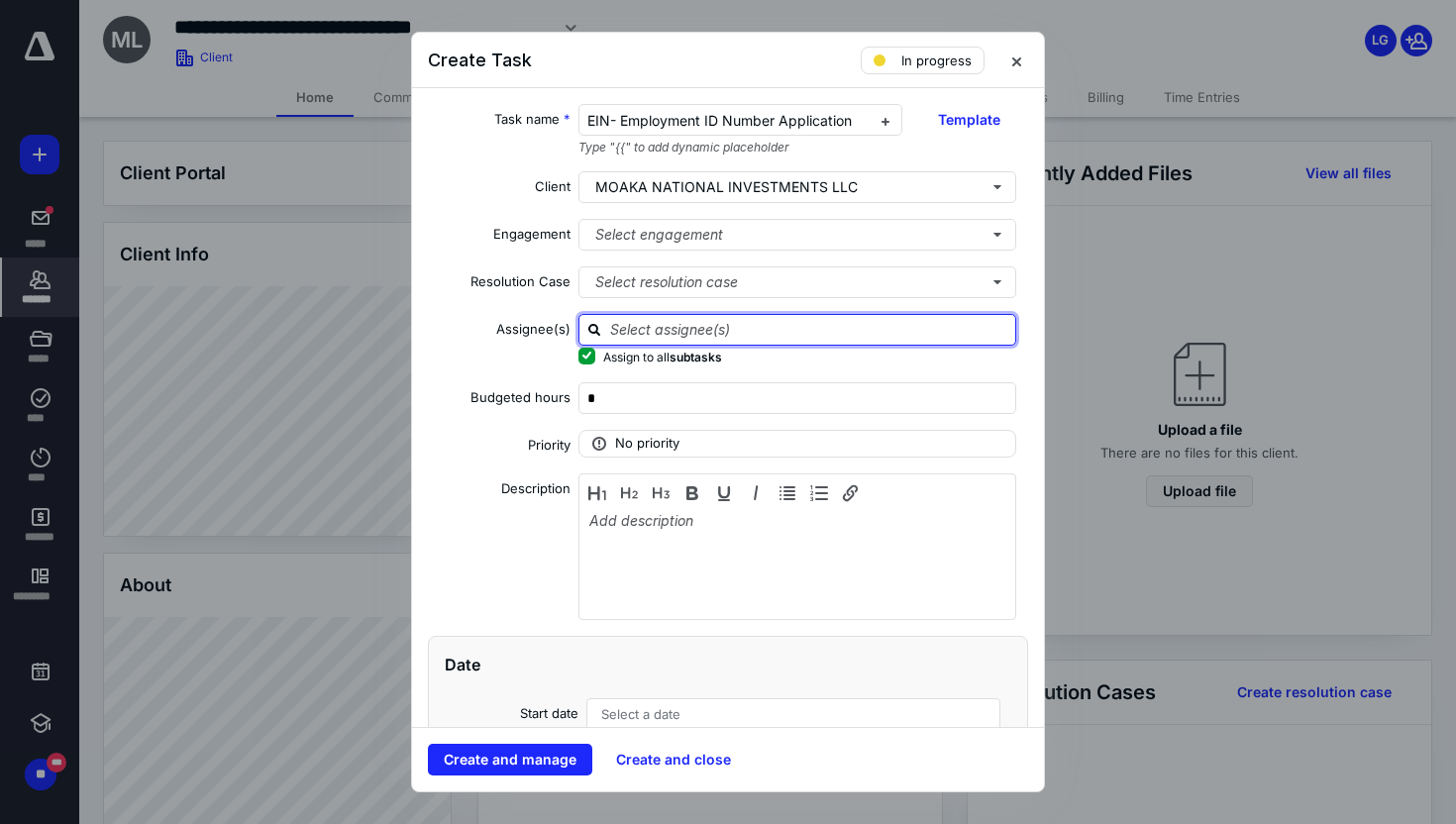 click at bounding box center [809, 329] 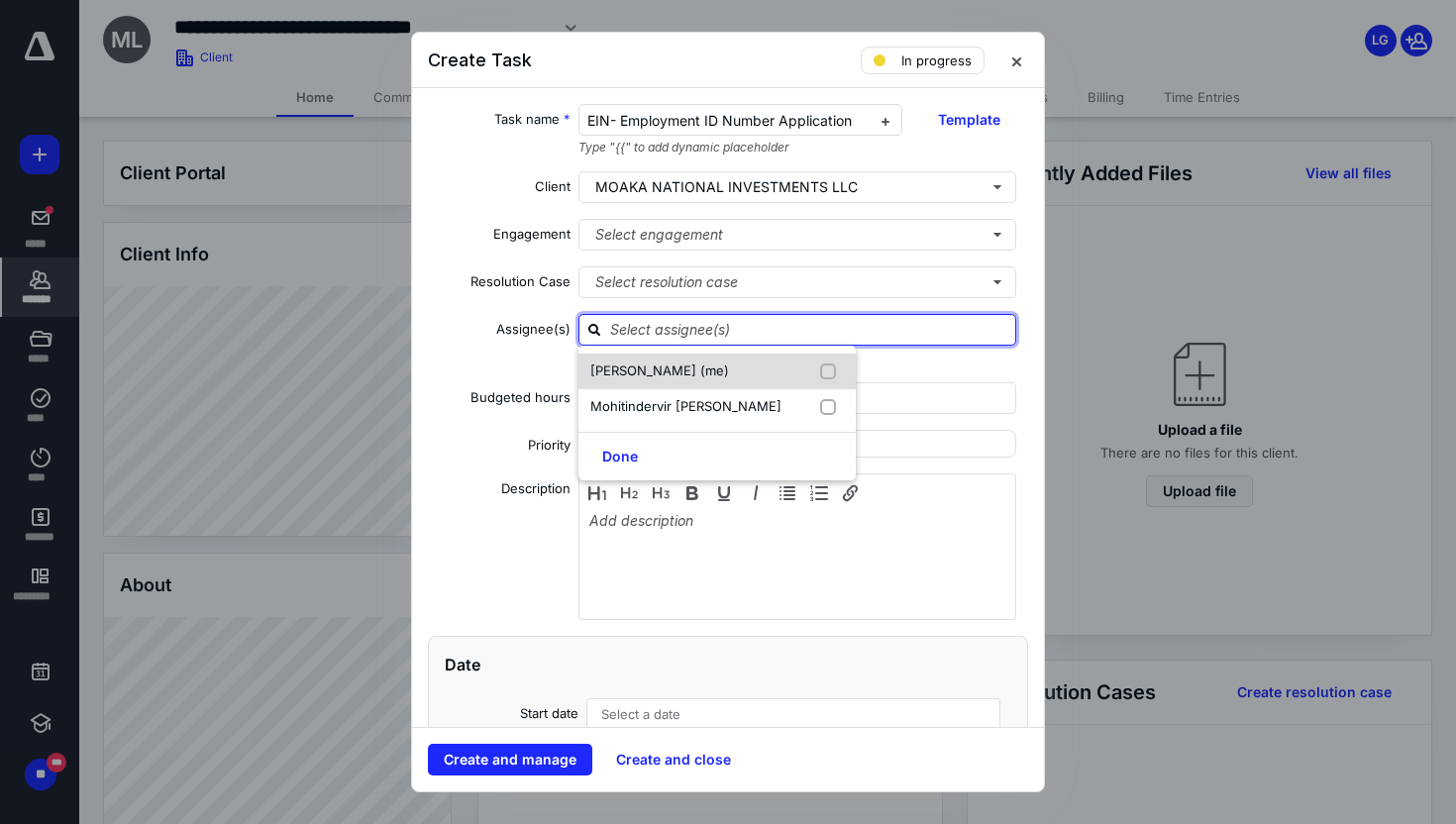 click on "[PERSON_NAME] (me)" at bounding box center [660, 370] 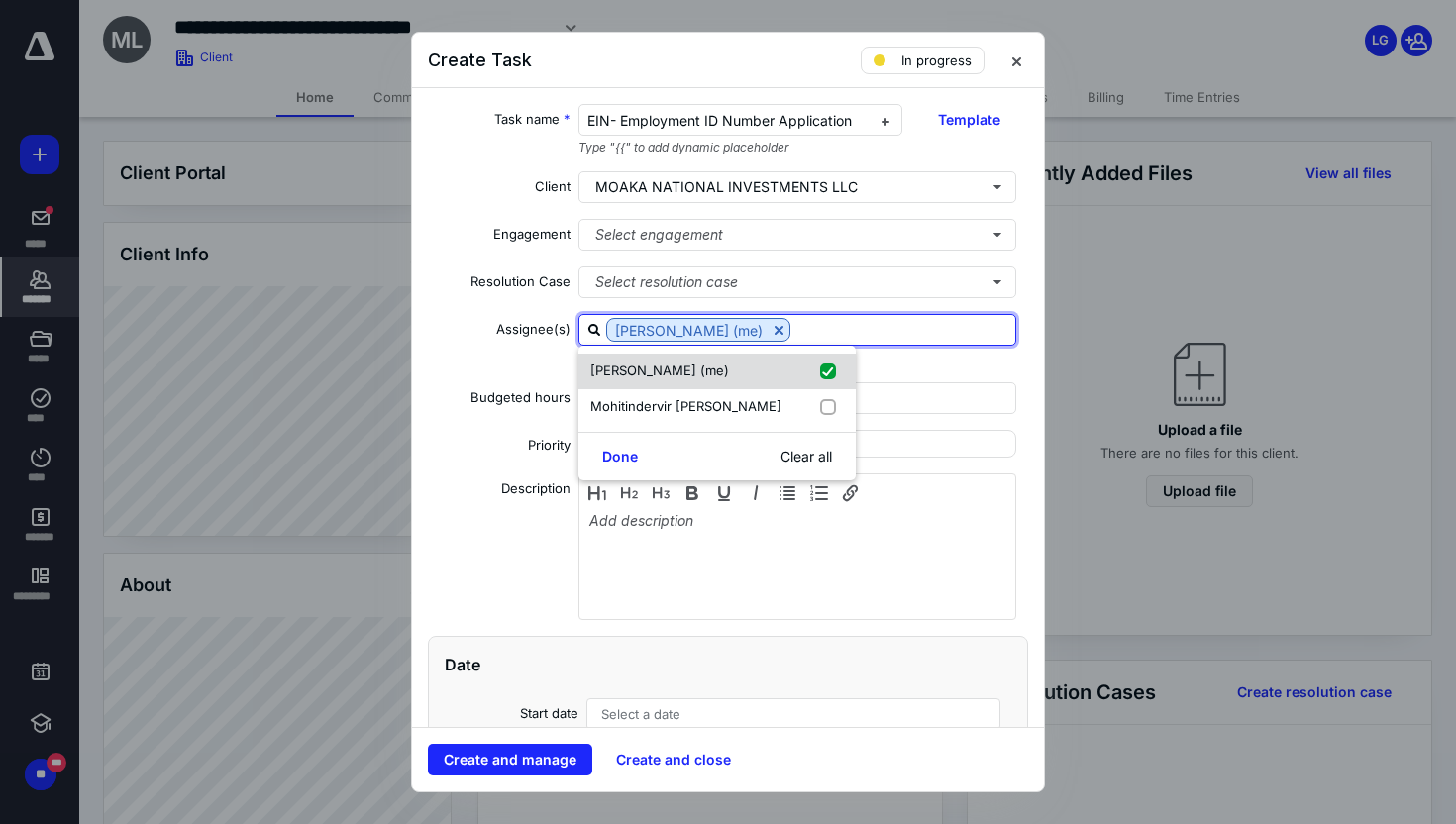 checkbox on "true" 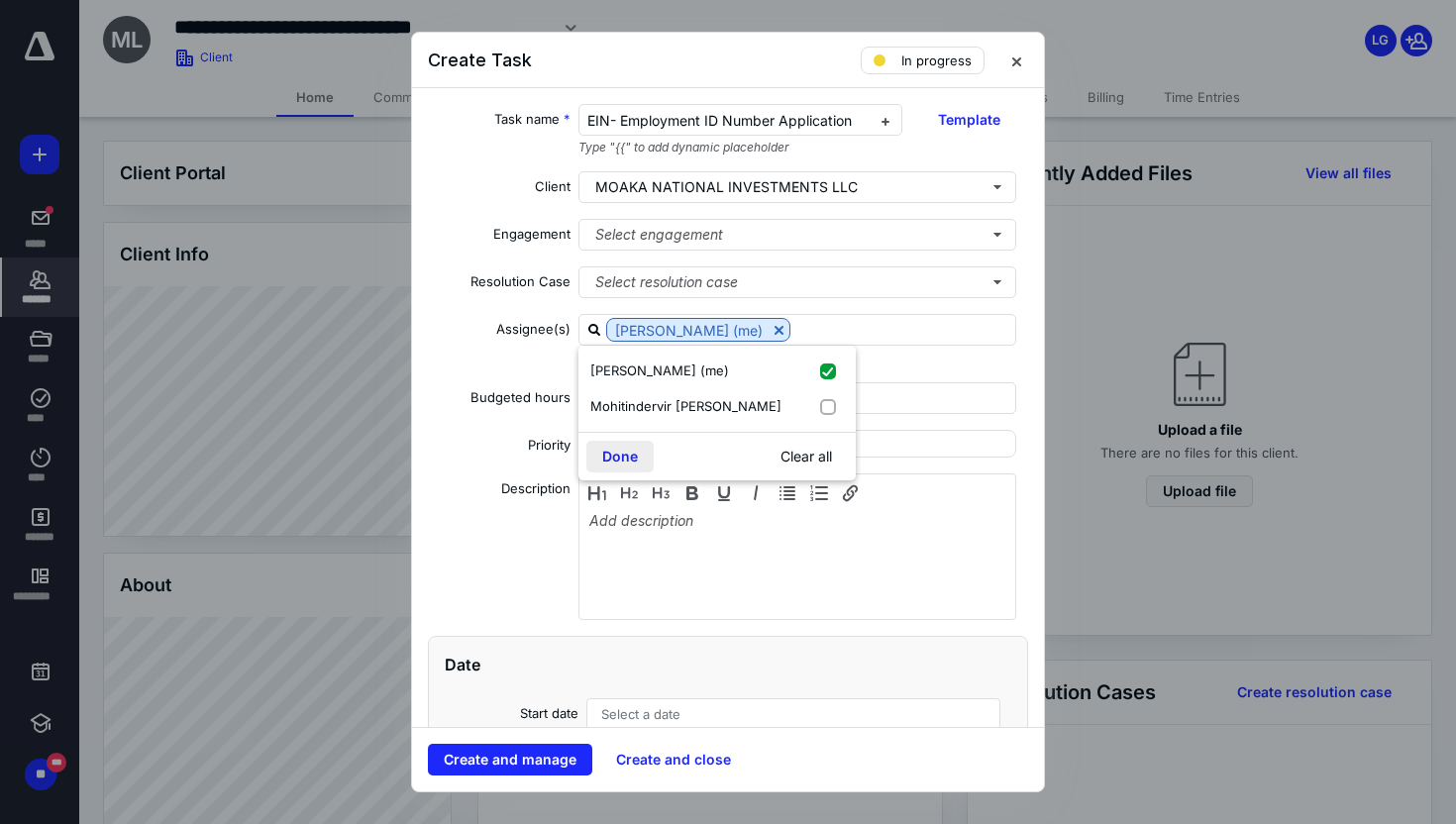 click on "Done" at bounding box center [620, 457] 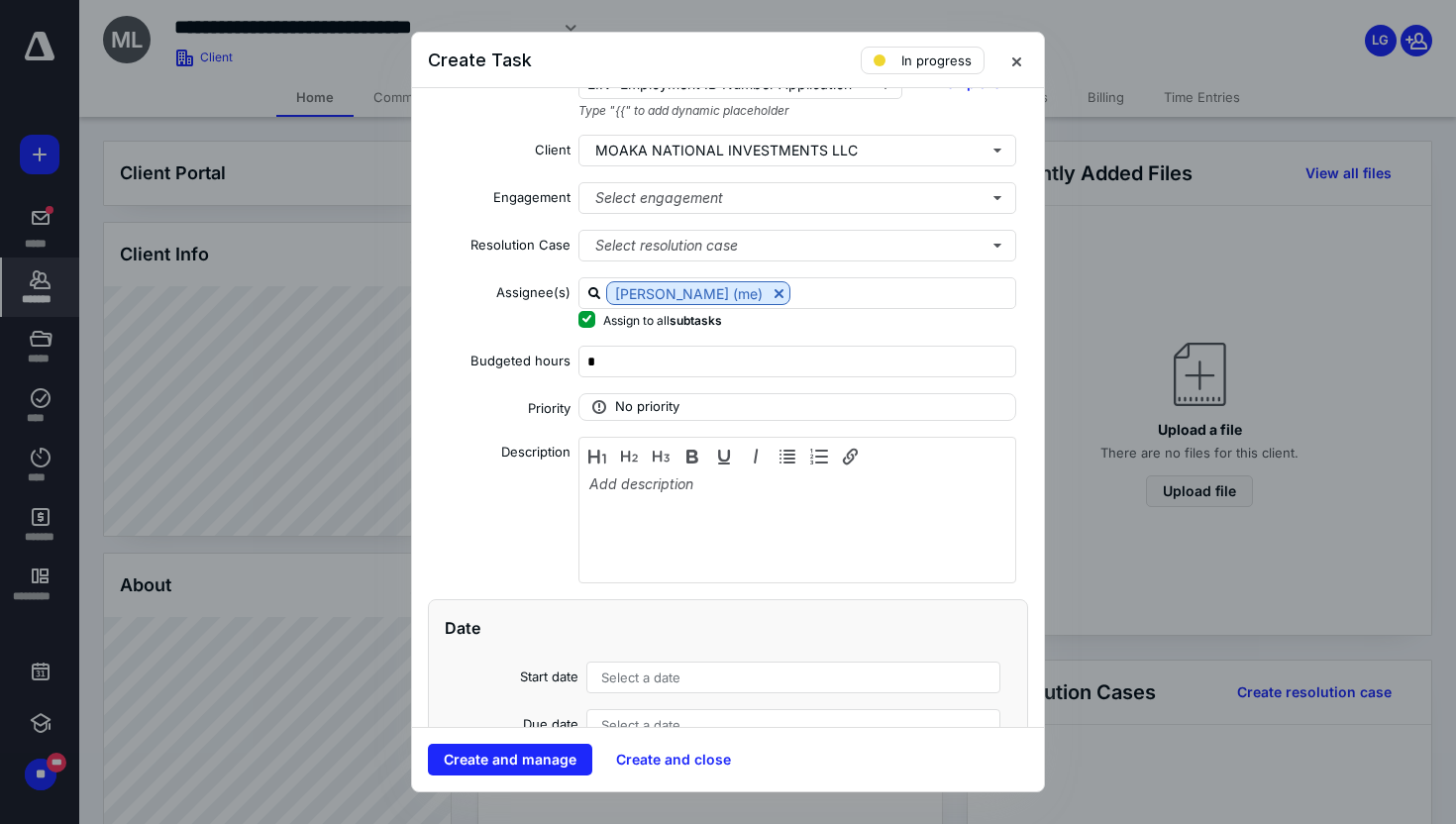 scroll, scrollTop: 40, scrollLeft: 0, axis: vertical 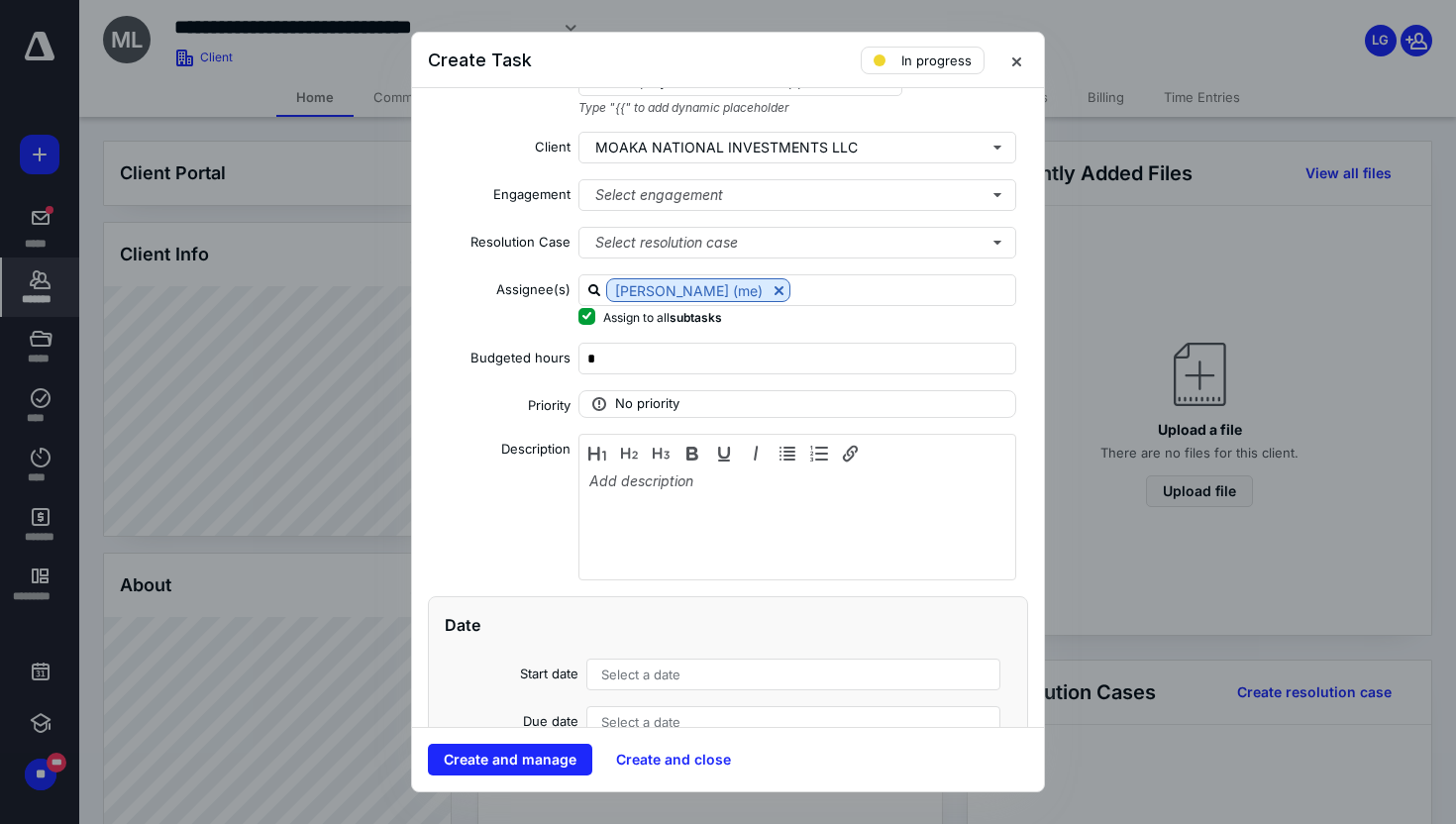 click on "Select a date" at bounding box center (793, 674) 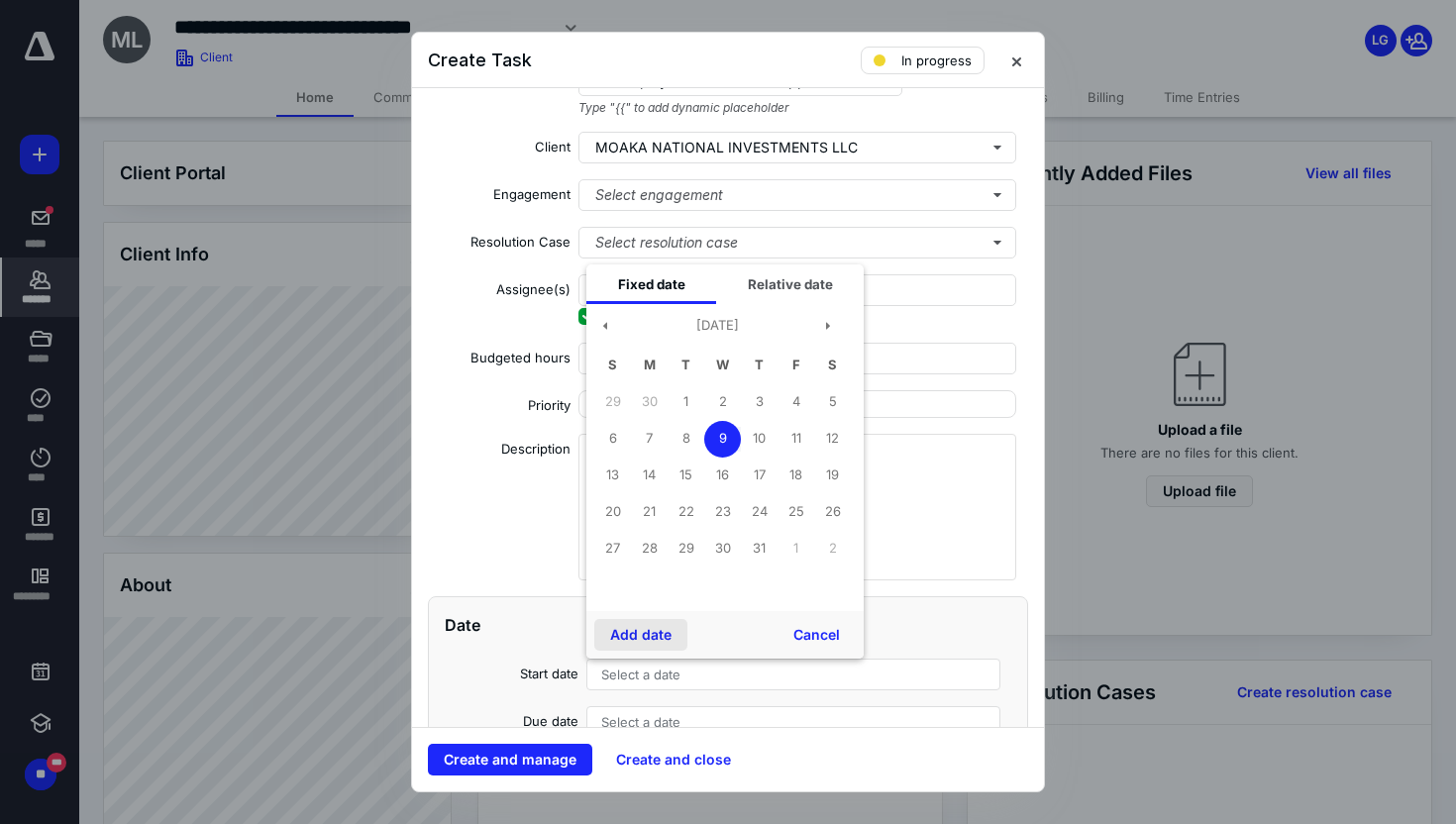 click on "Add date" at bounding box center (641, 635) 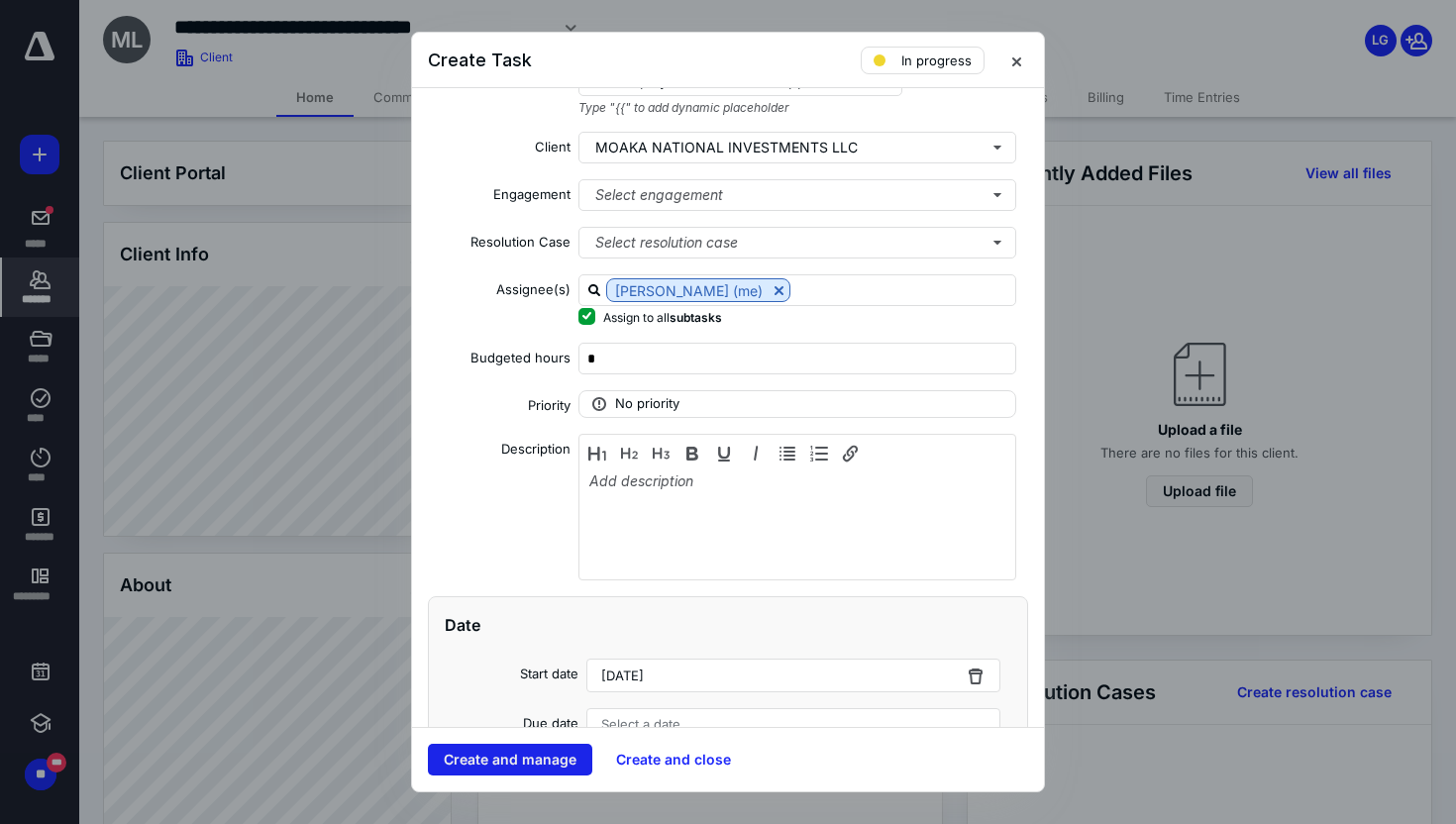 click on "Create and manage" at bounding box center [510, 760] 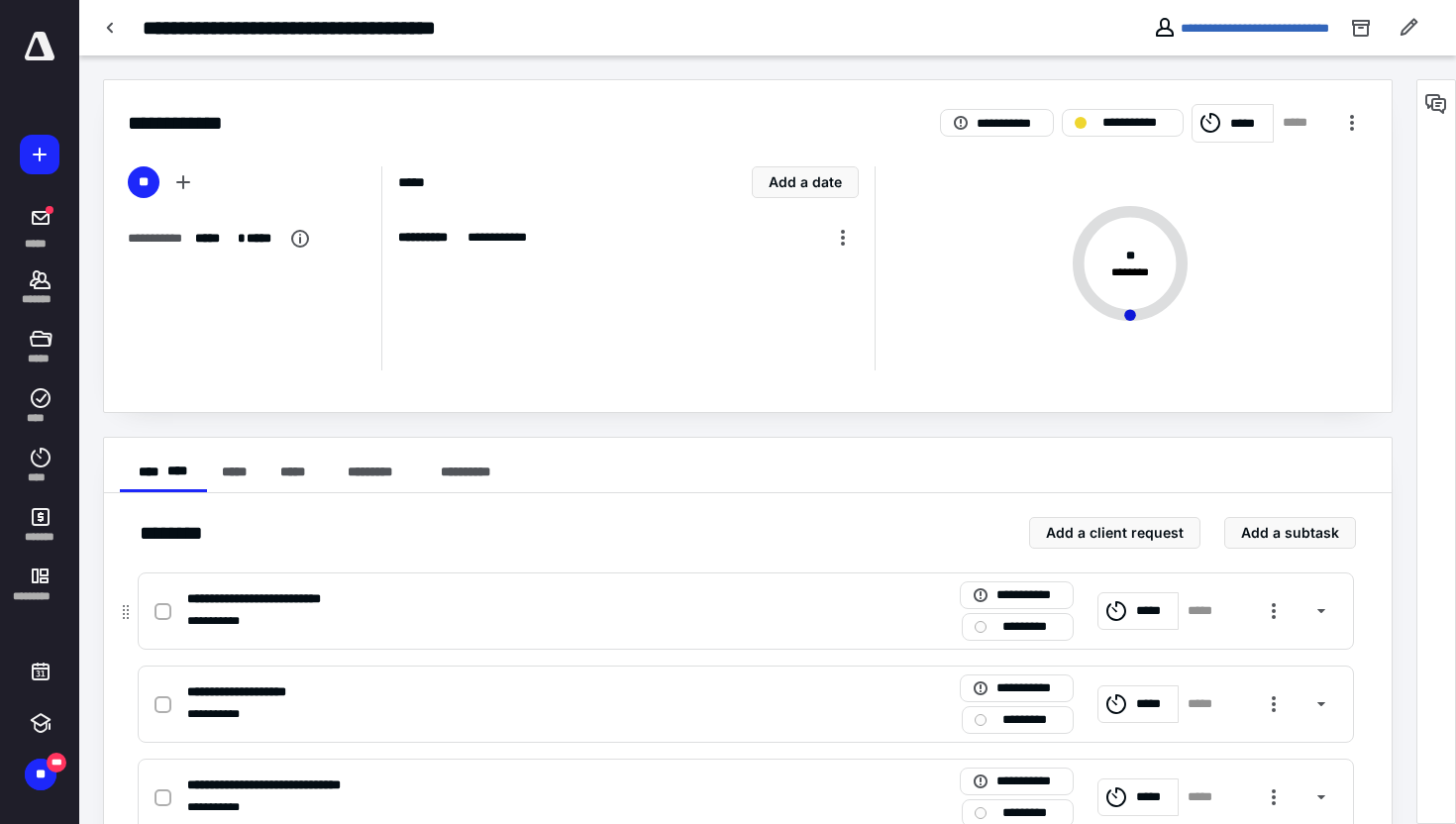 click at bounding box center (162, 612) 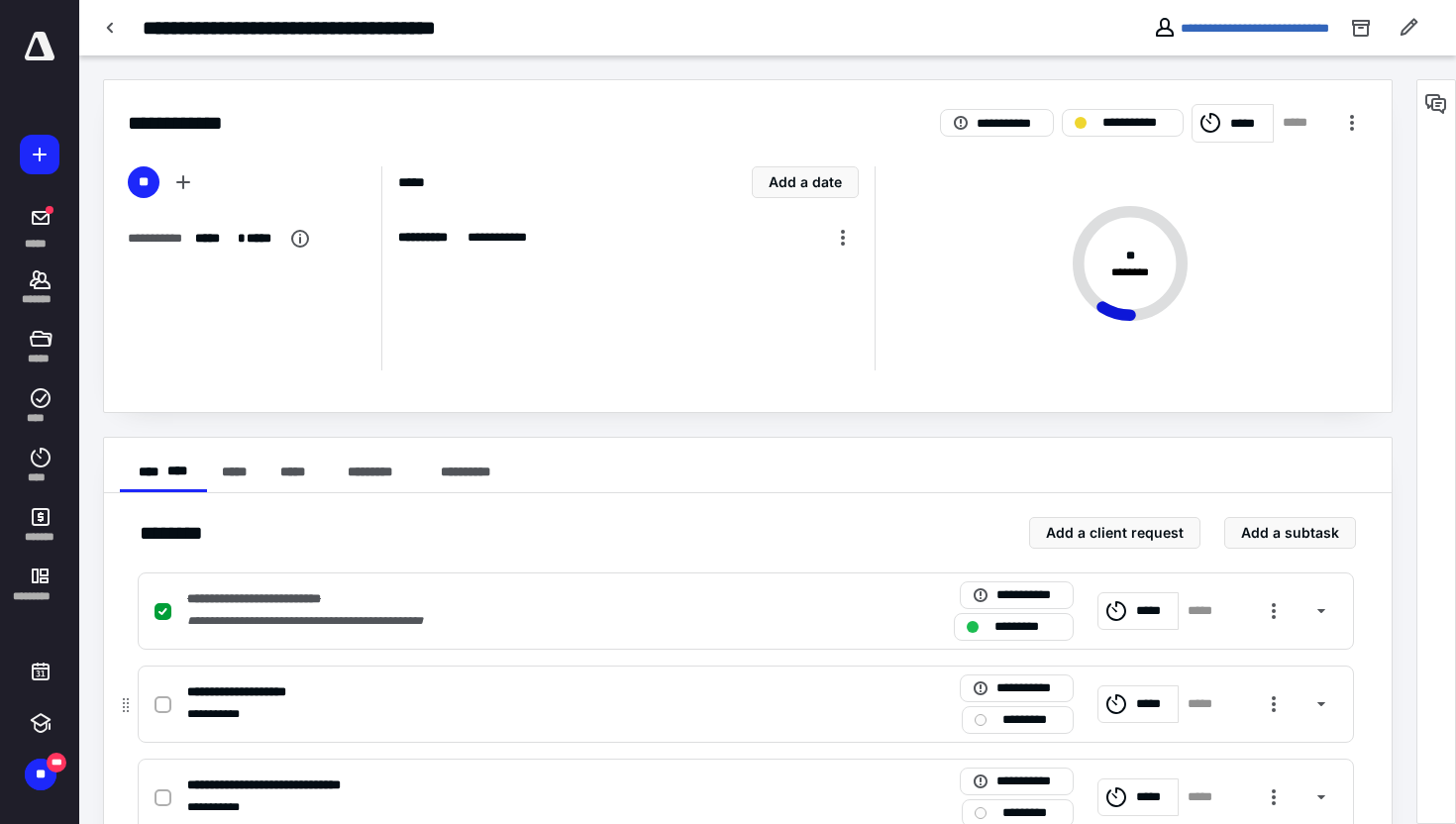 click at bounding box center [162, 705] 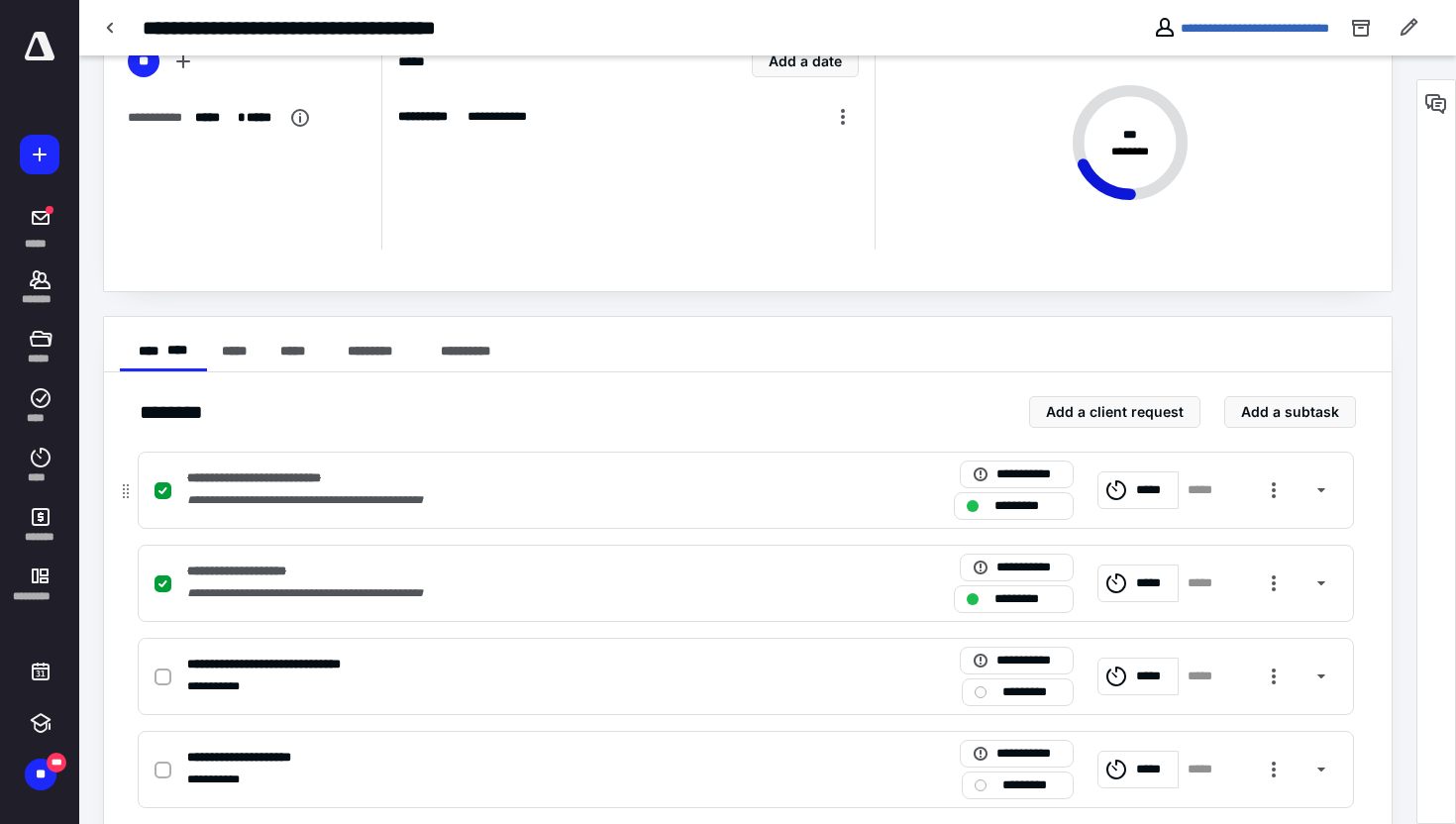 scroll, scrollTop: 128, scrollLeft: 0, axis: vertical 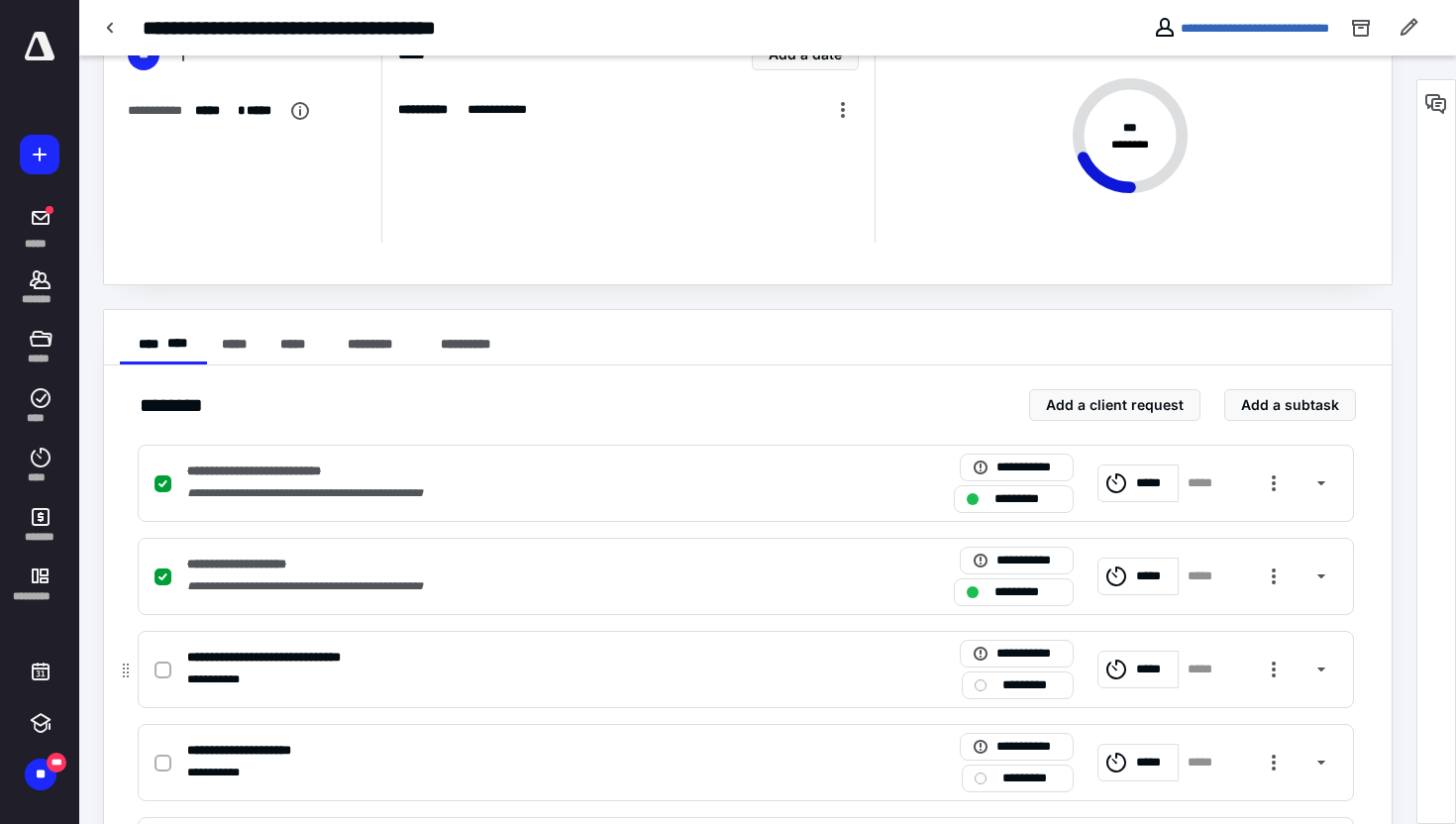 click on "*********" at bounding box center (1017, 685) 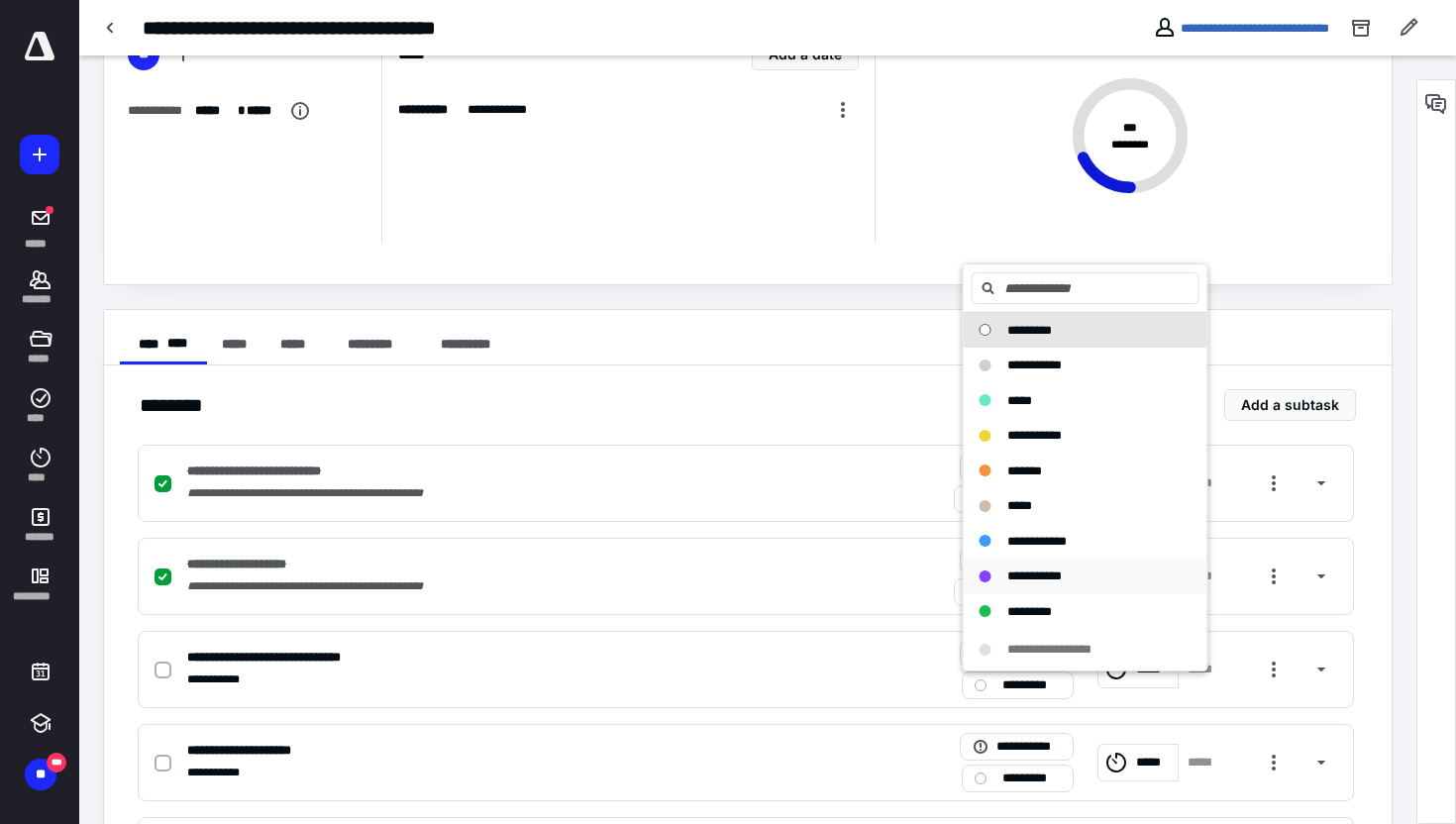 click on "**********" at bounding box center (1074, 576) 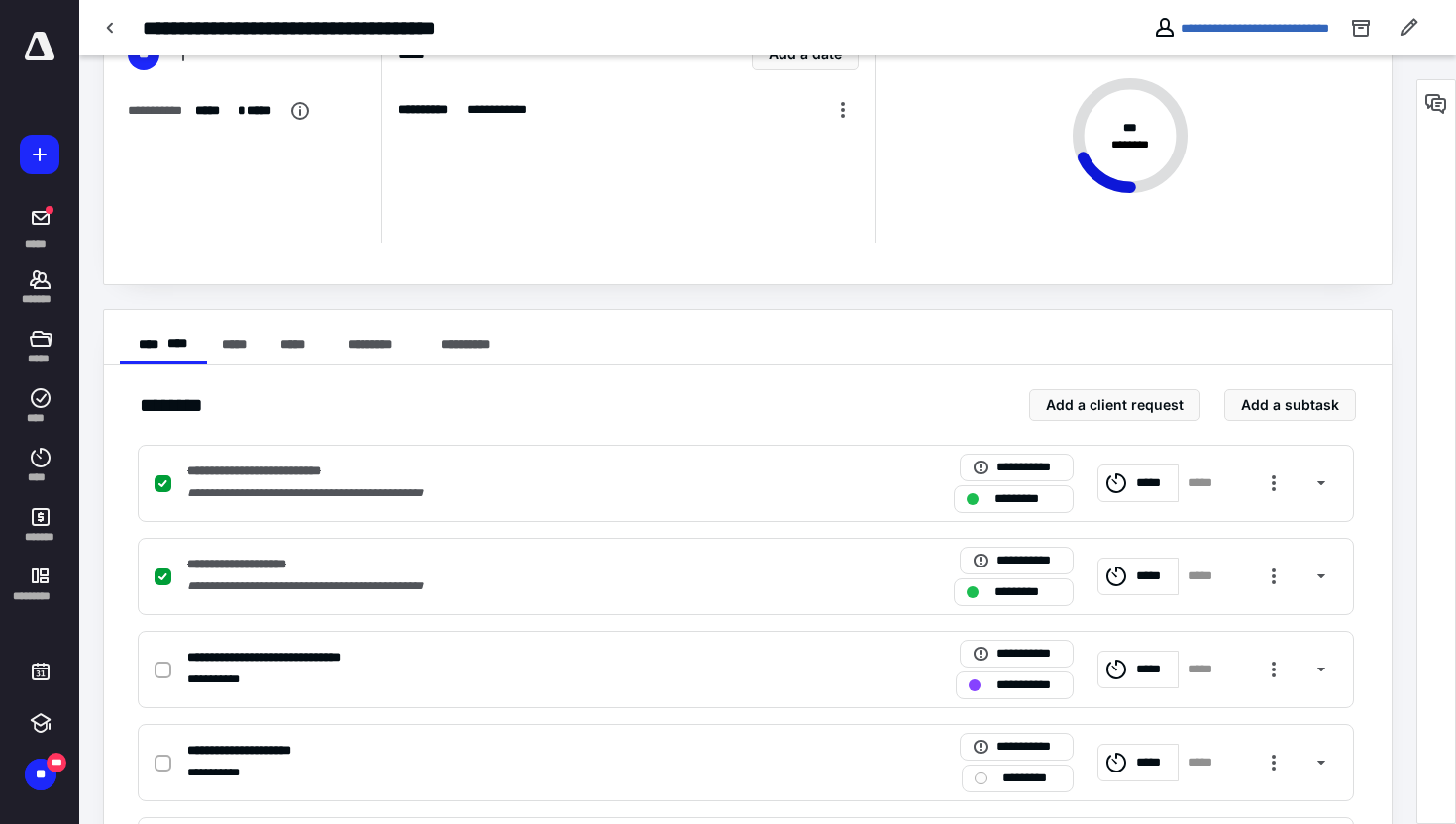 scroll, scrollTop: 0, scrollLeft: 0, axis: both 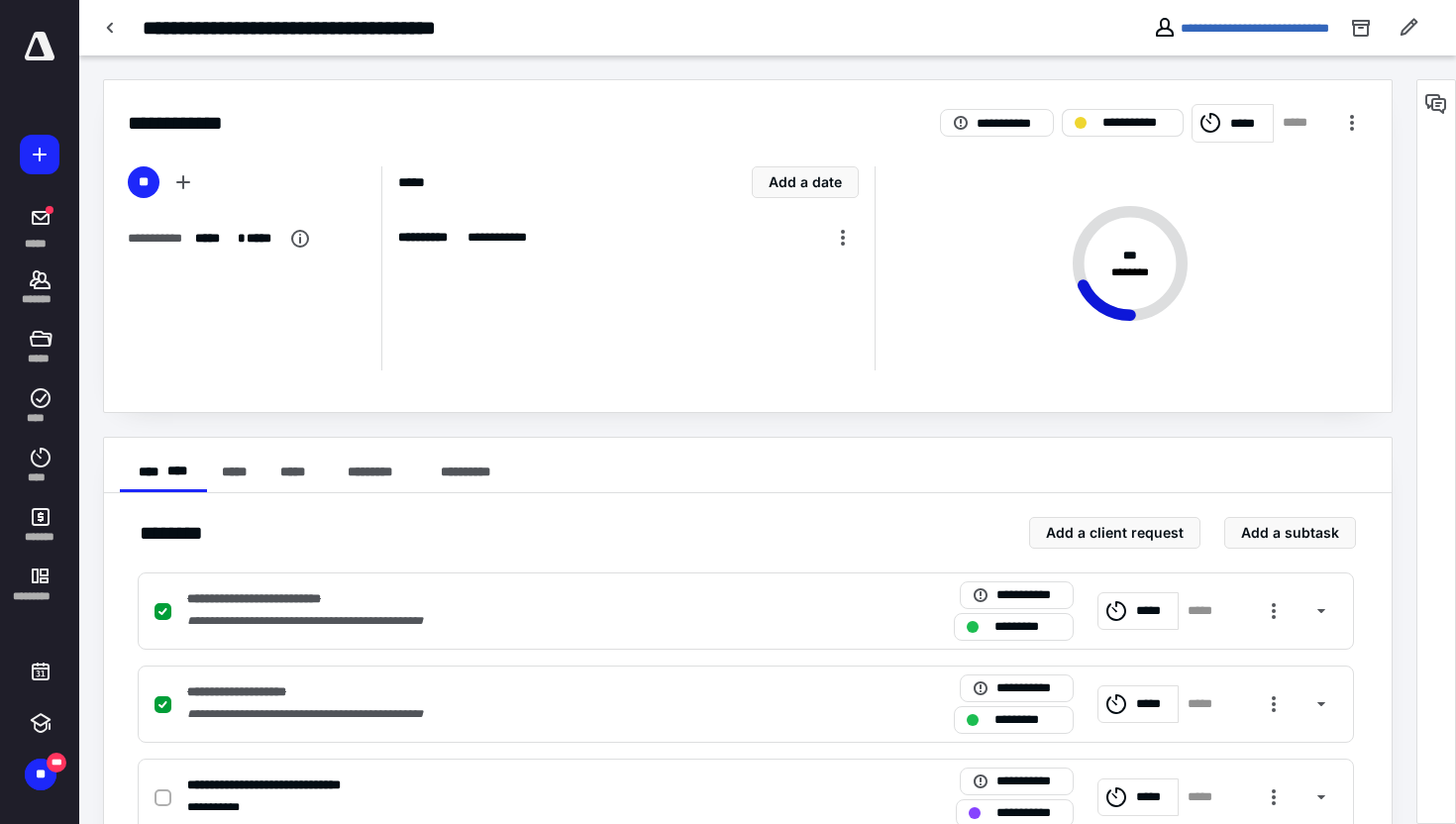 click on "**********" at bounding box center (1122, 123) 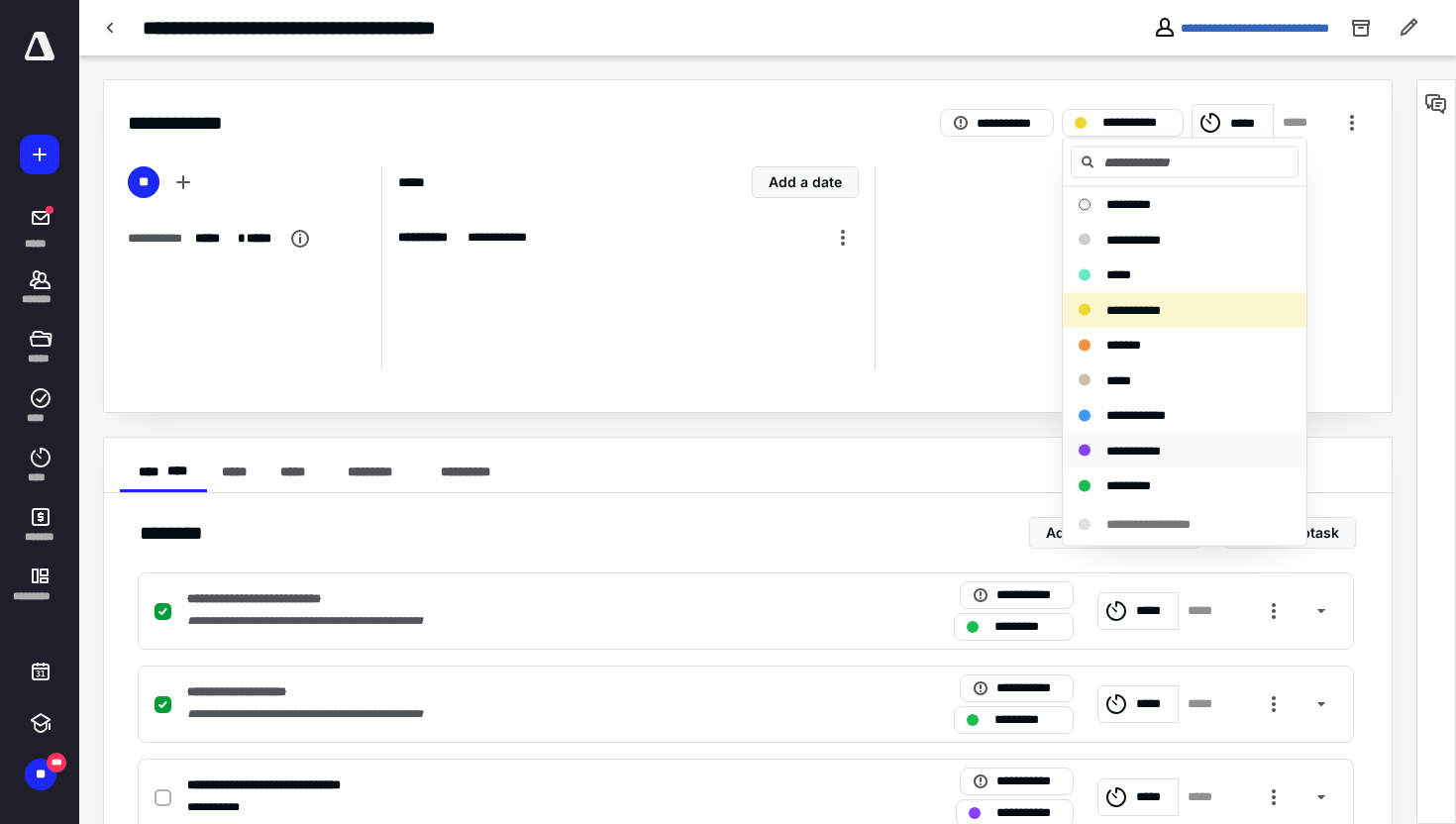 click on "**********" at bounding box center (1185, 451) 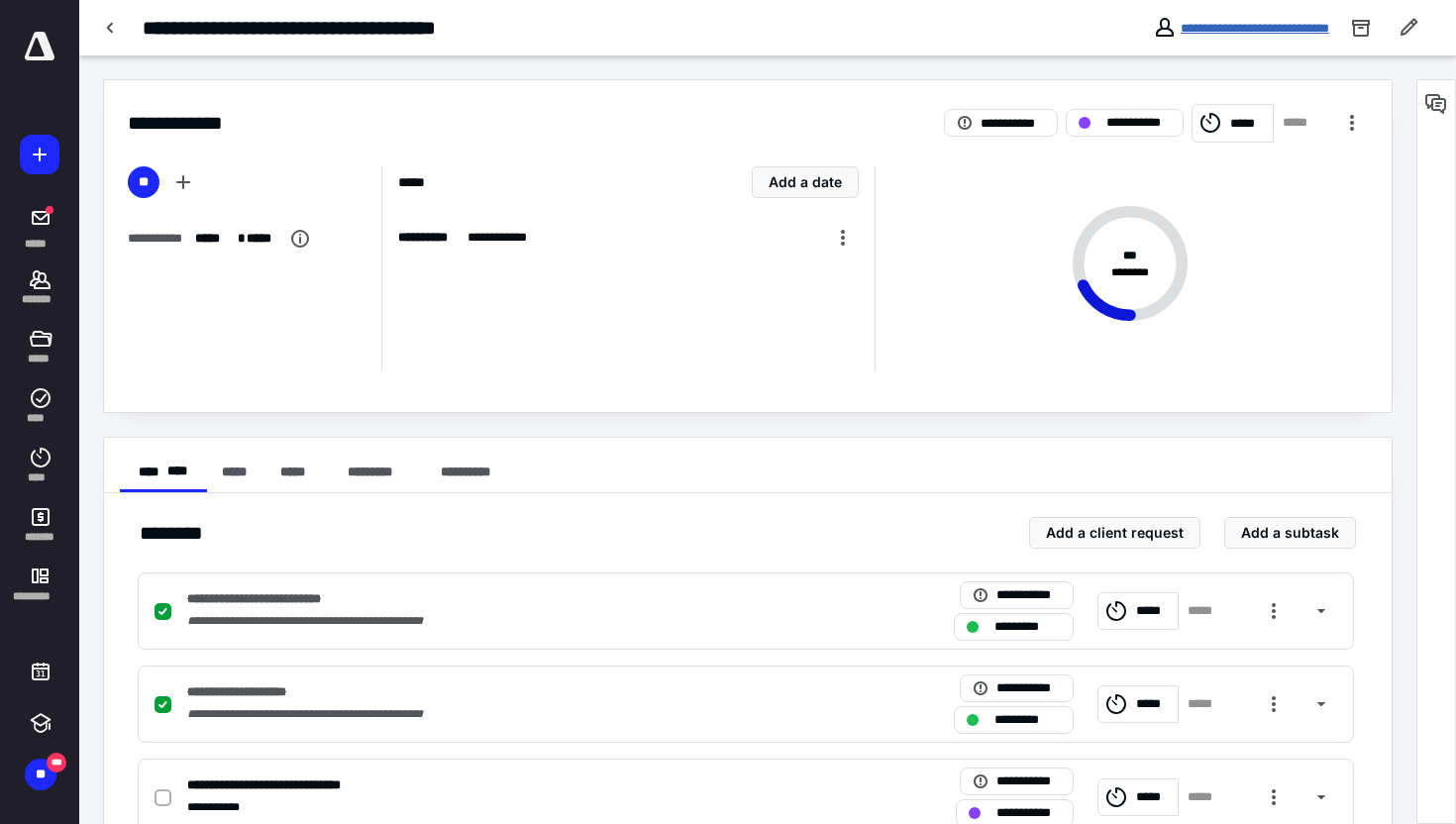 click on "**********" at bounding box center [1255, 28] 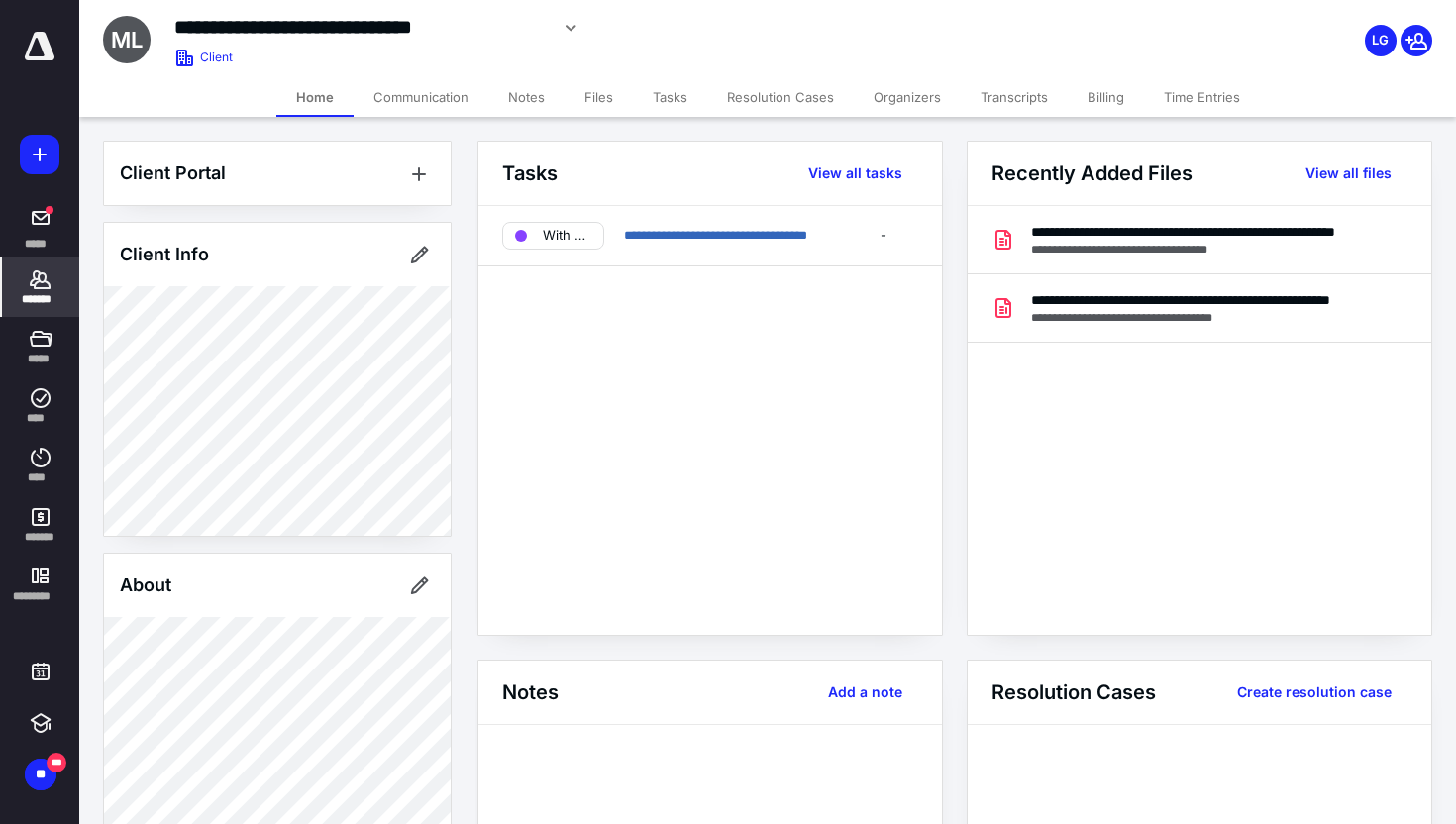 click on "Files" at bounding box center [598, 97] 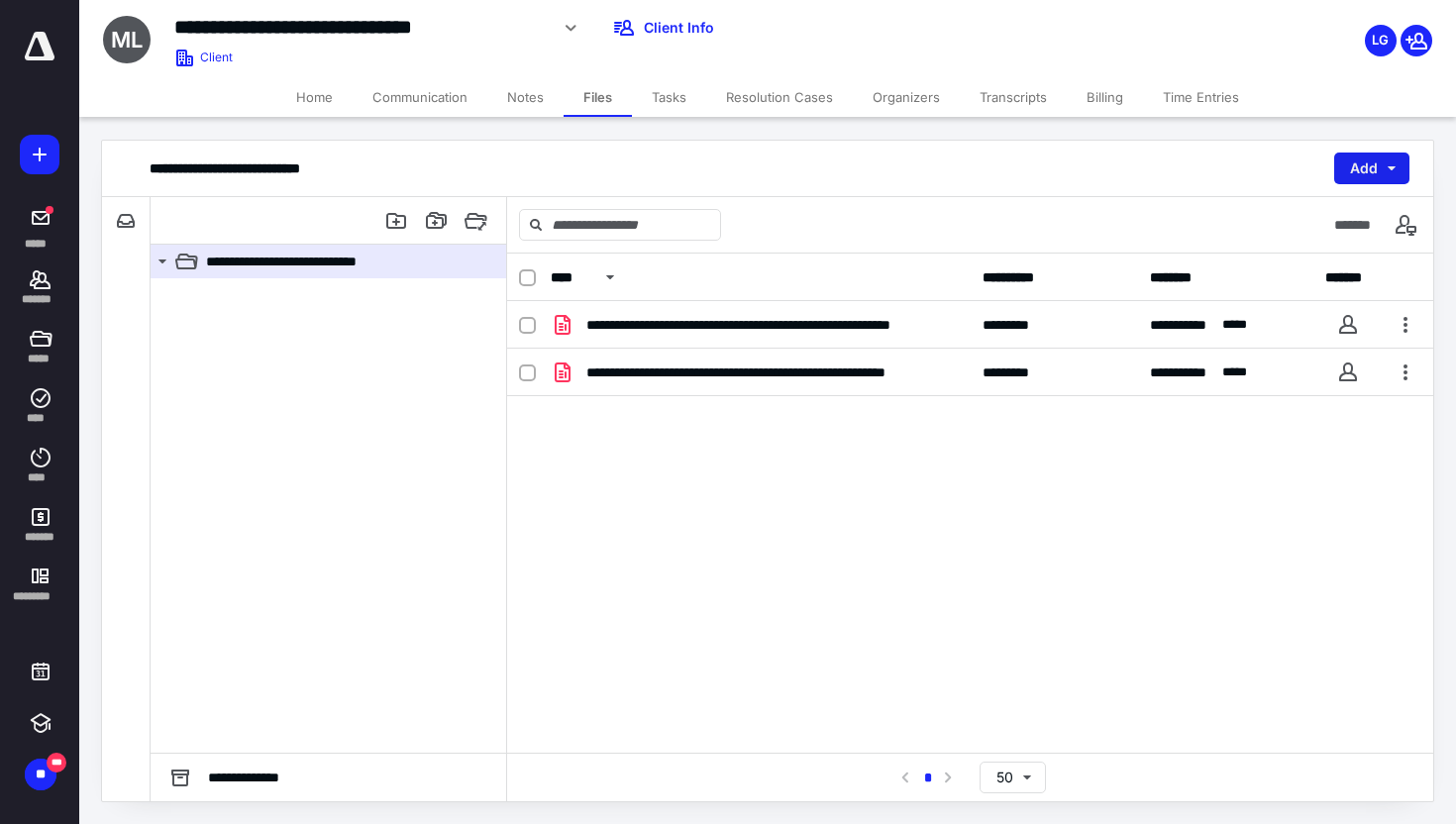 click on "Add" at bounding box center (1372, 168) 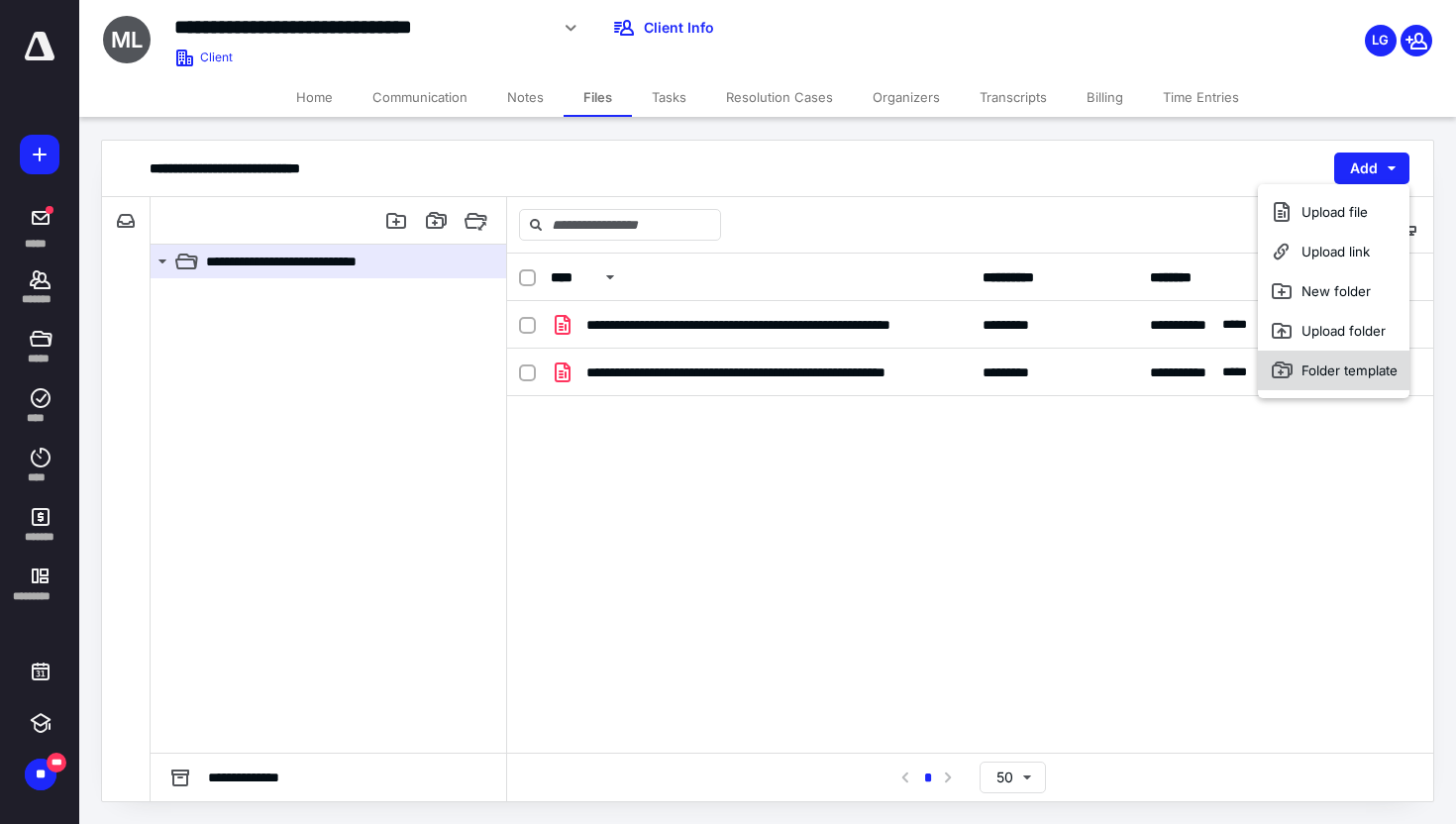 click on "Folder template" at bounding box center (1333, 370) 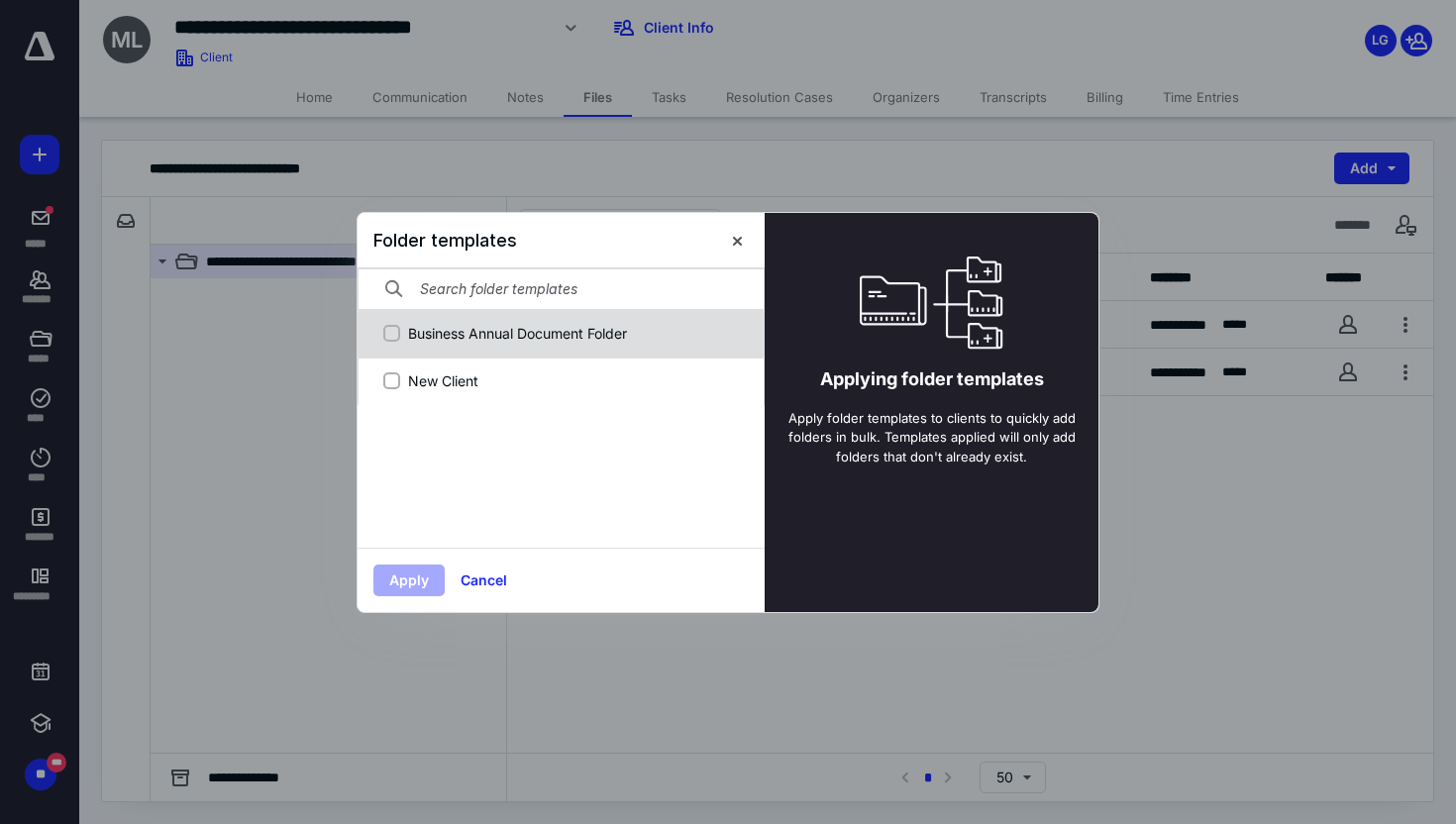 click on "Business Annual Document Folder" at bounding box center (572, 333) 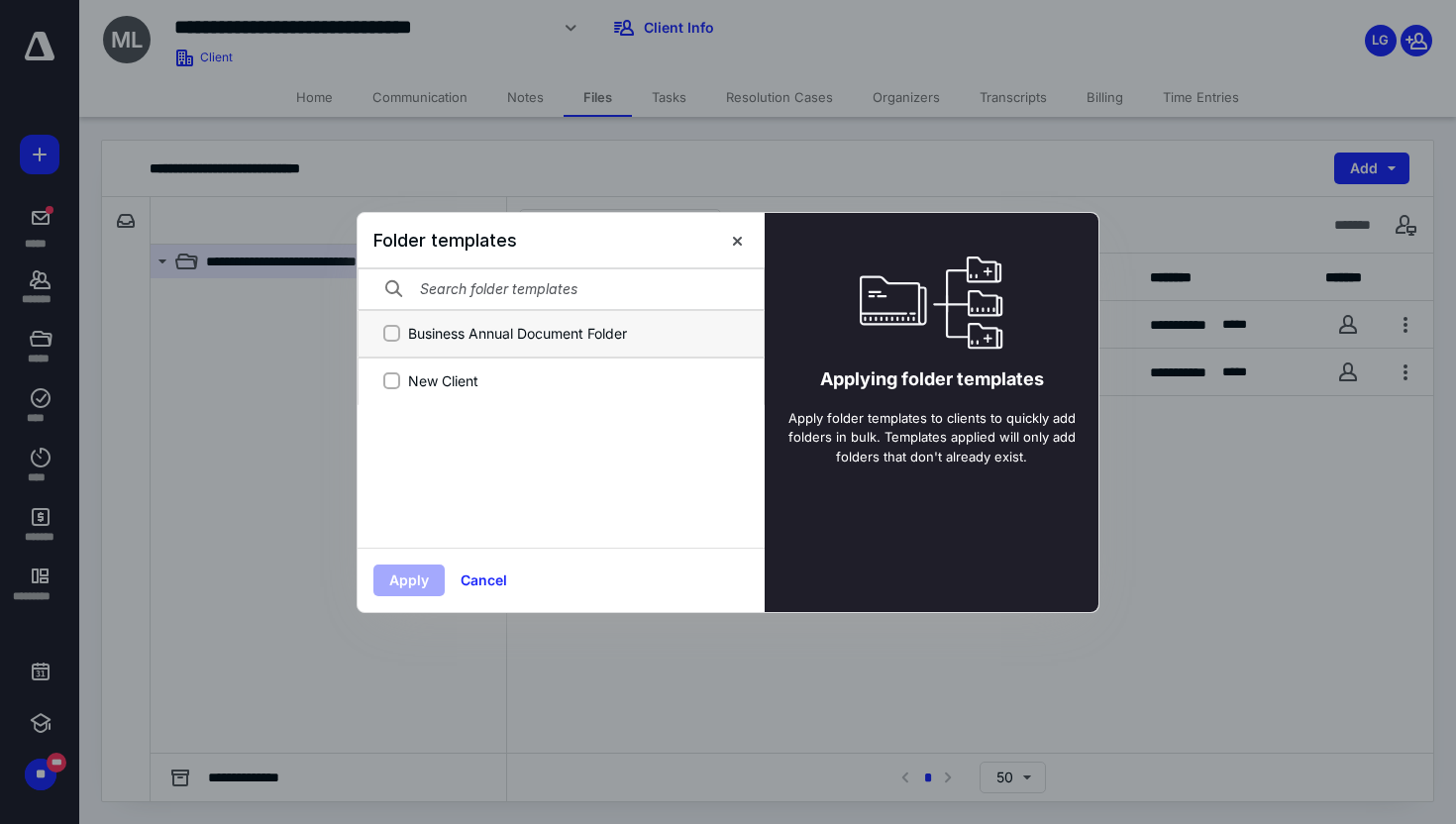 click on "Business Annual Document Folder" at bounding box center [391, 333] 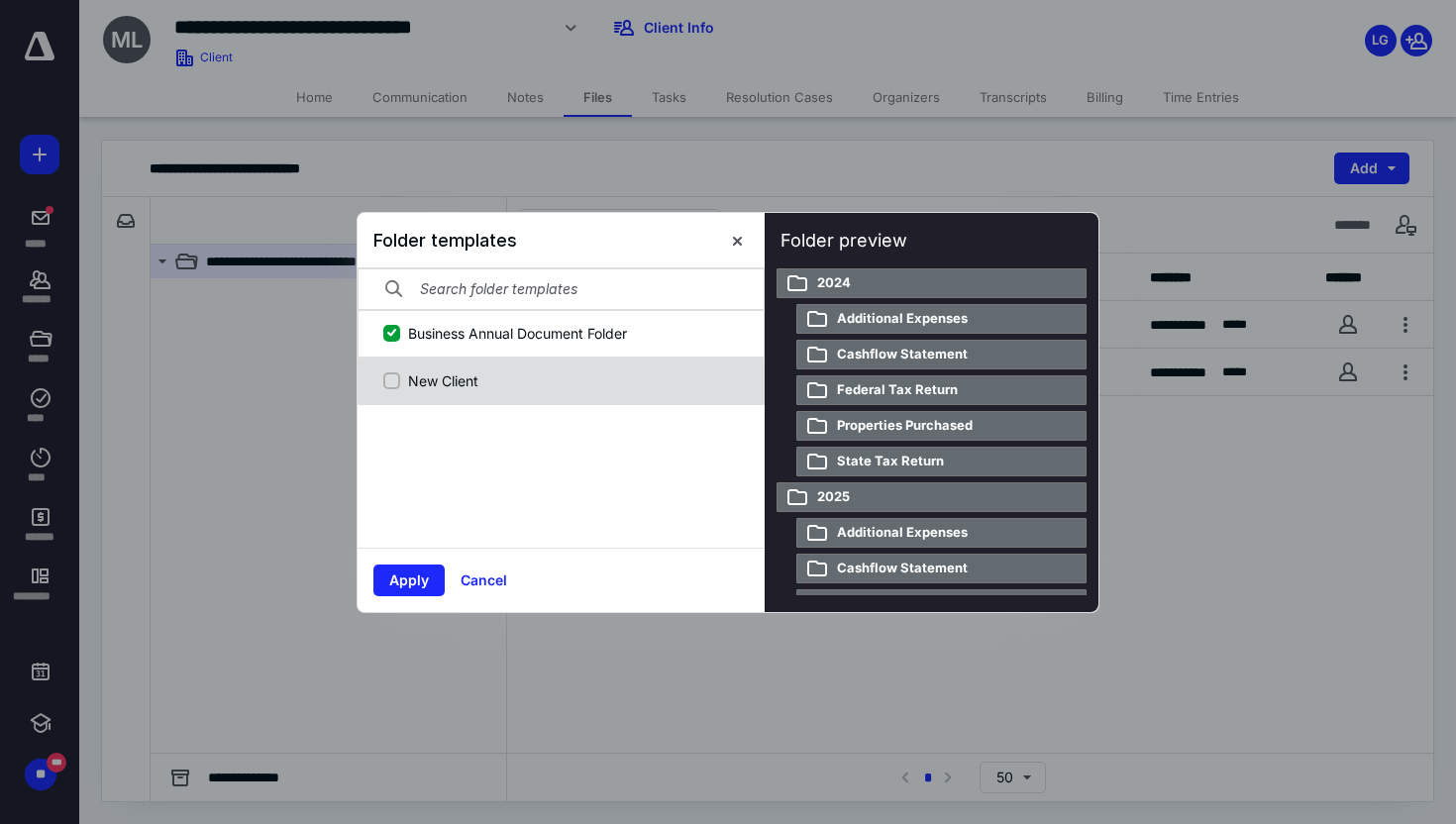 click on "New Client" at bounding box center (561, 381) 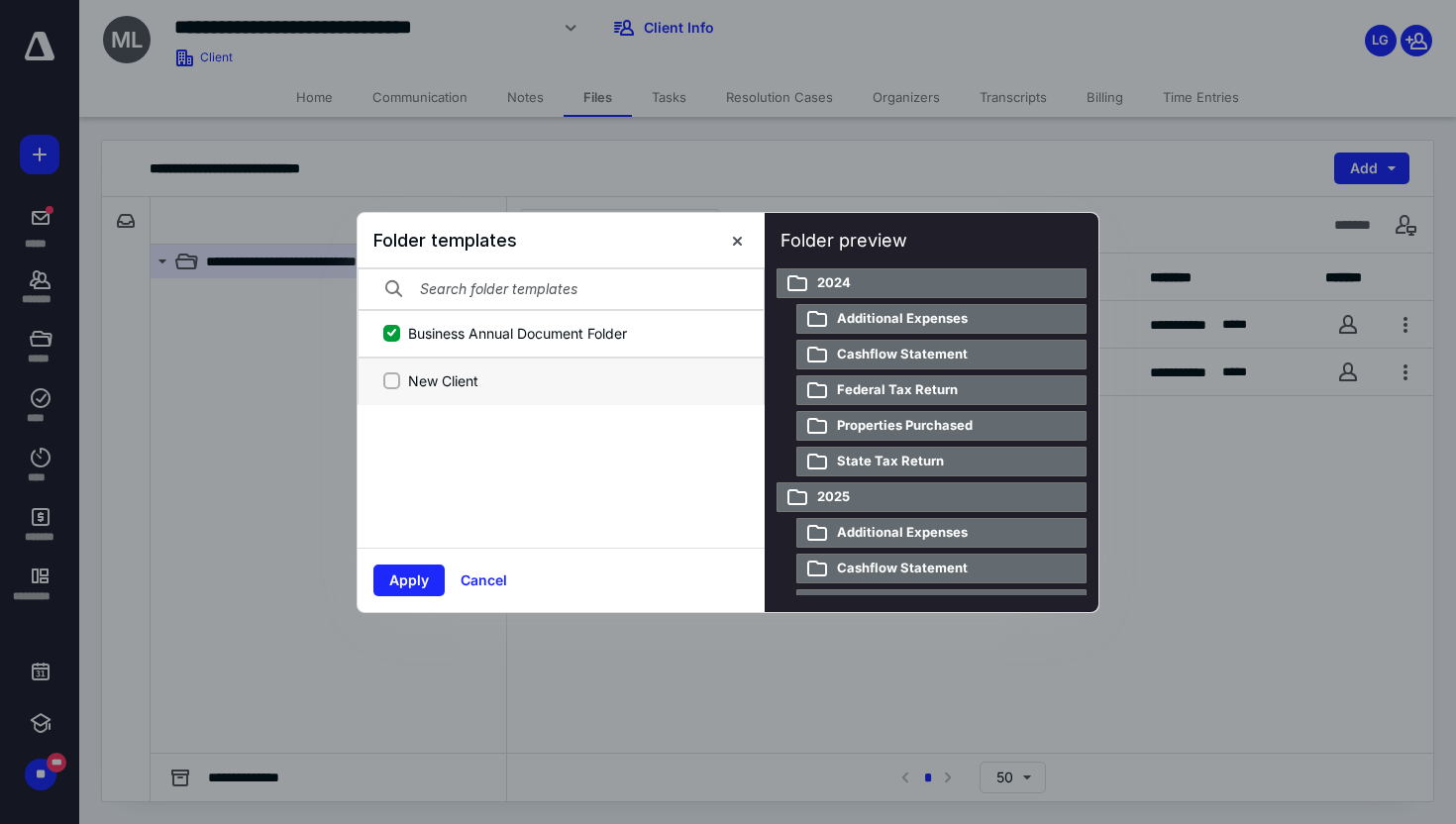 click on "New Client" at bounding box center (391, 380) 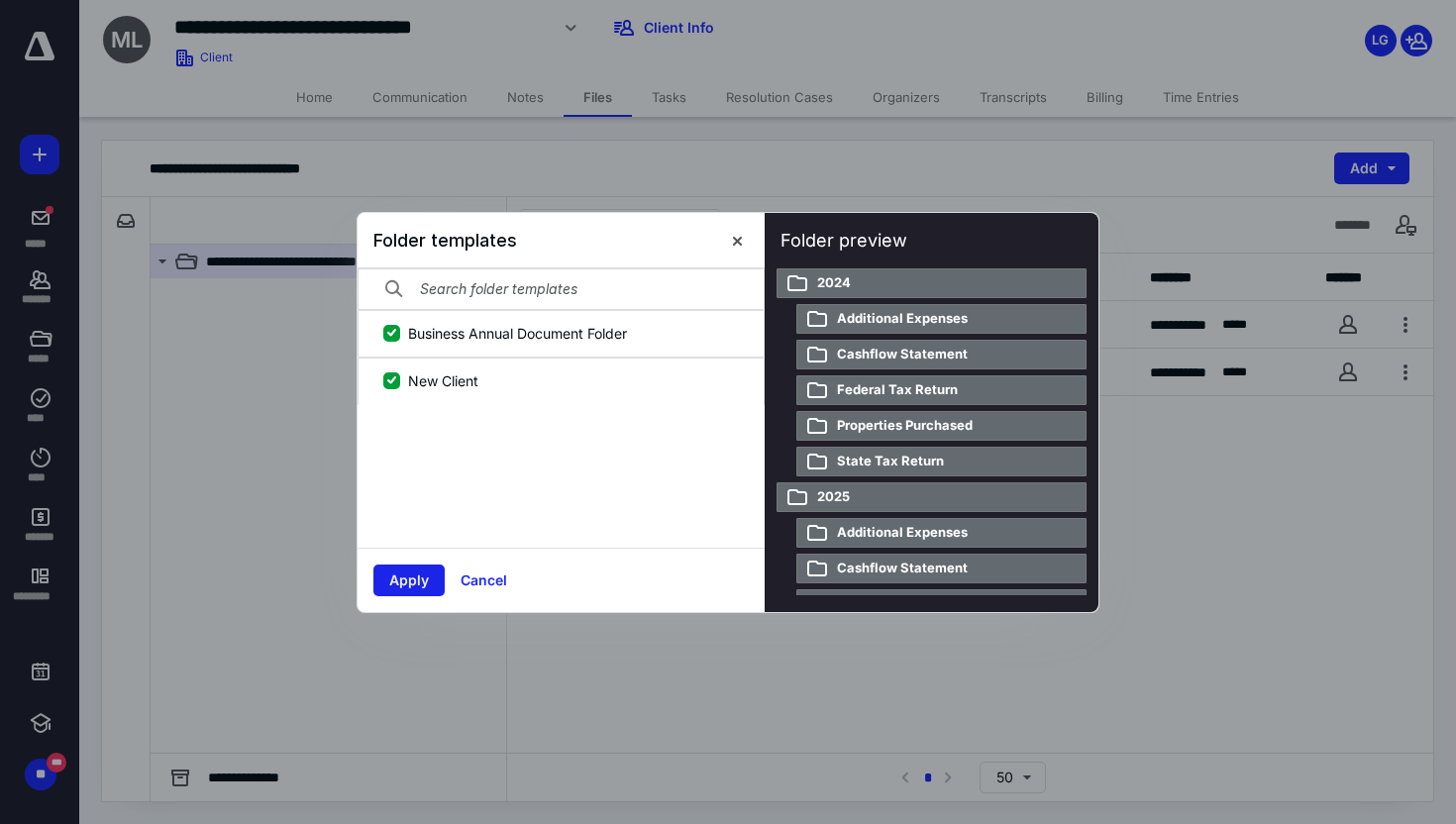 click on "Apply" at bounding box center [409, 580] 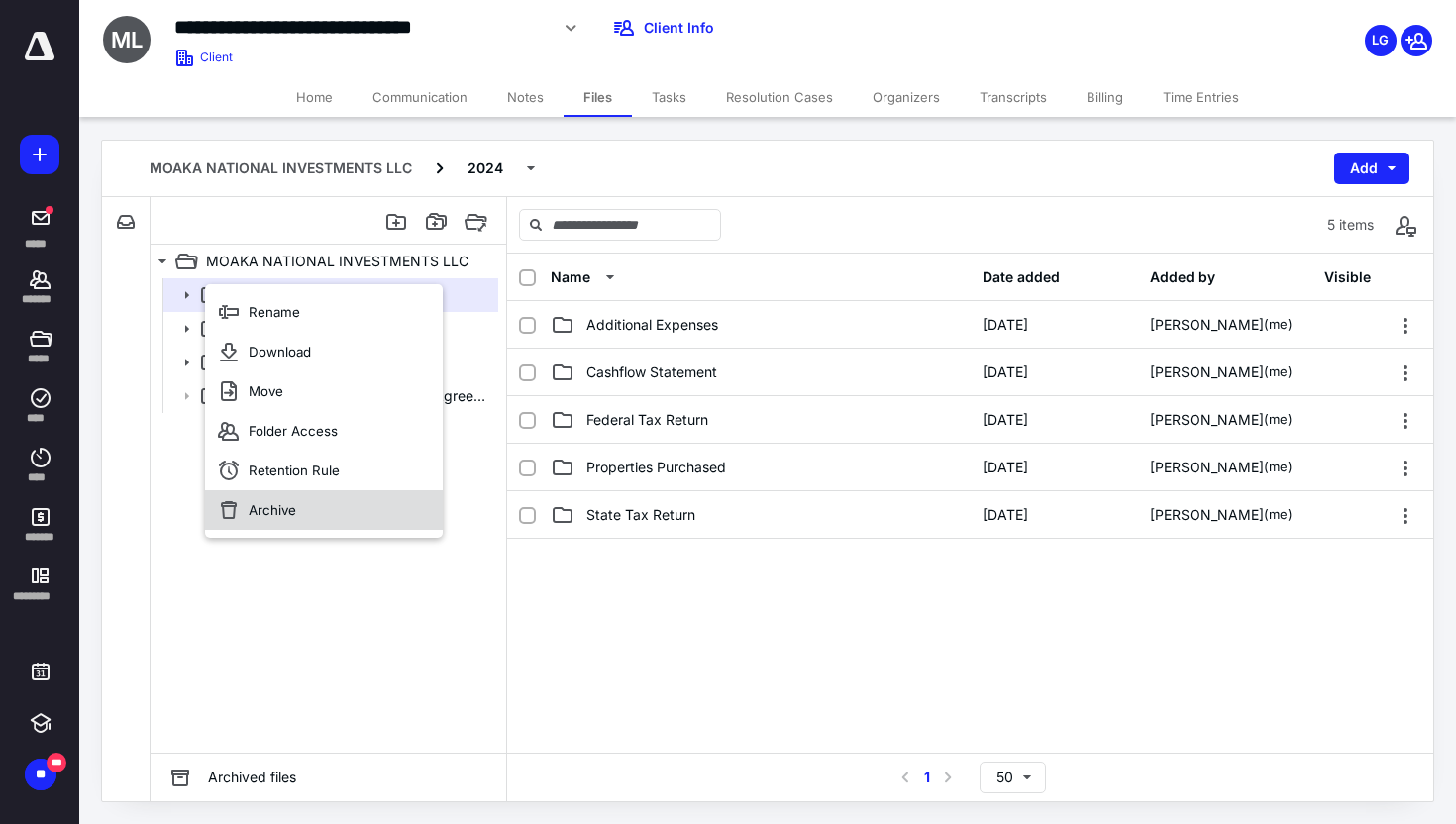 click on "Archive" at bounding box center [272, 510] 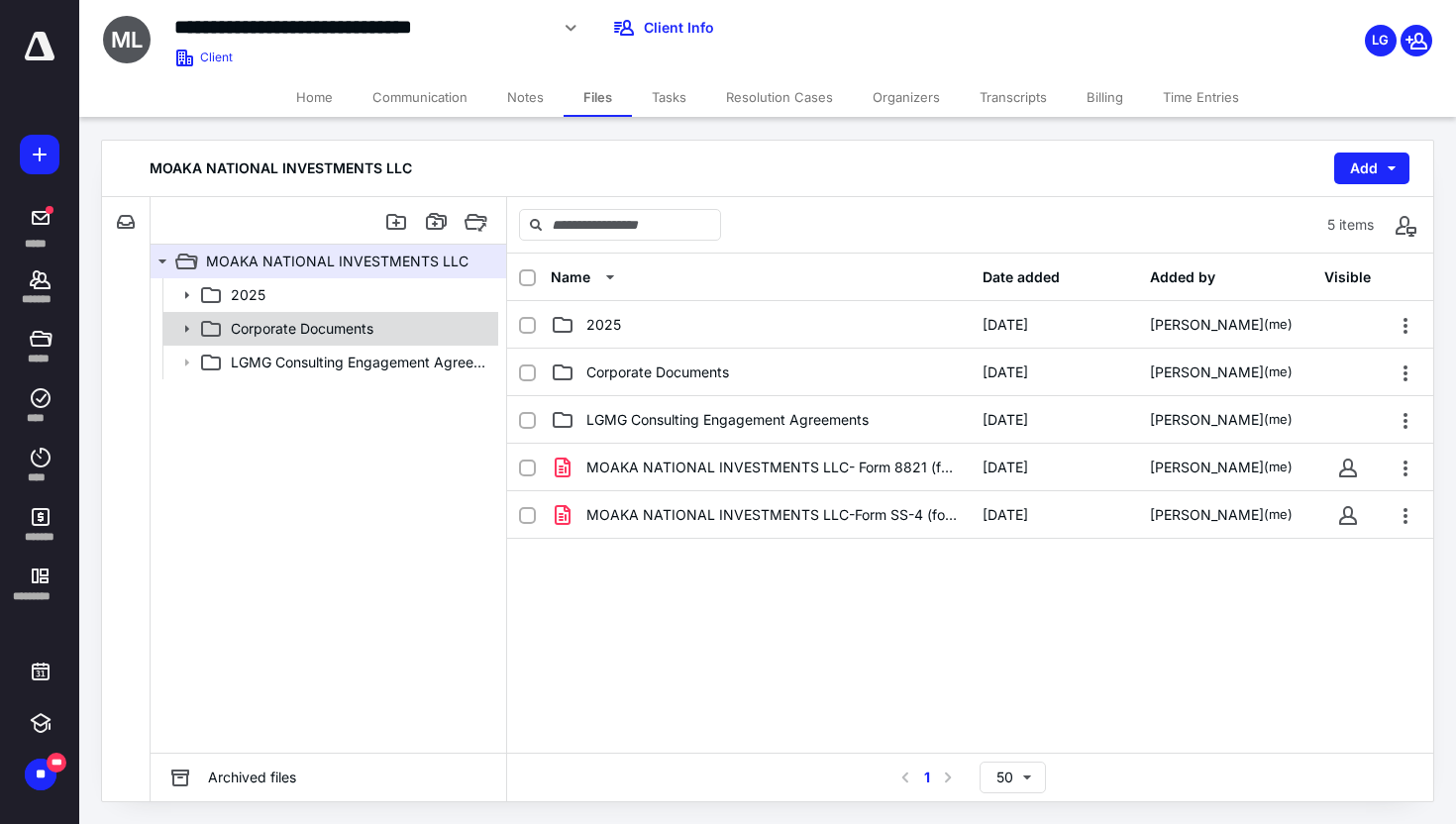 click 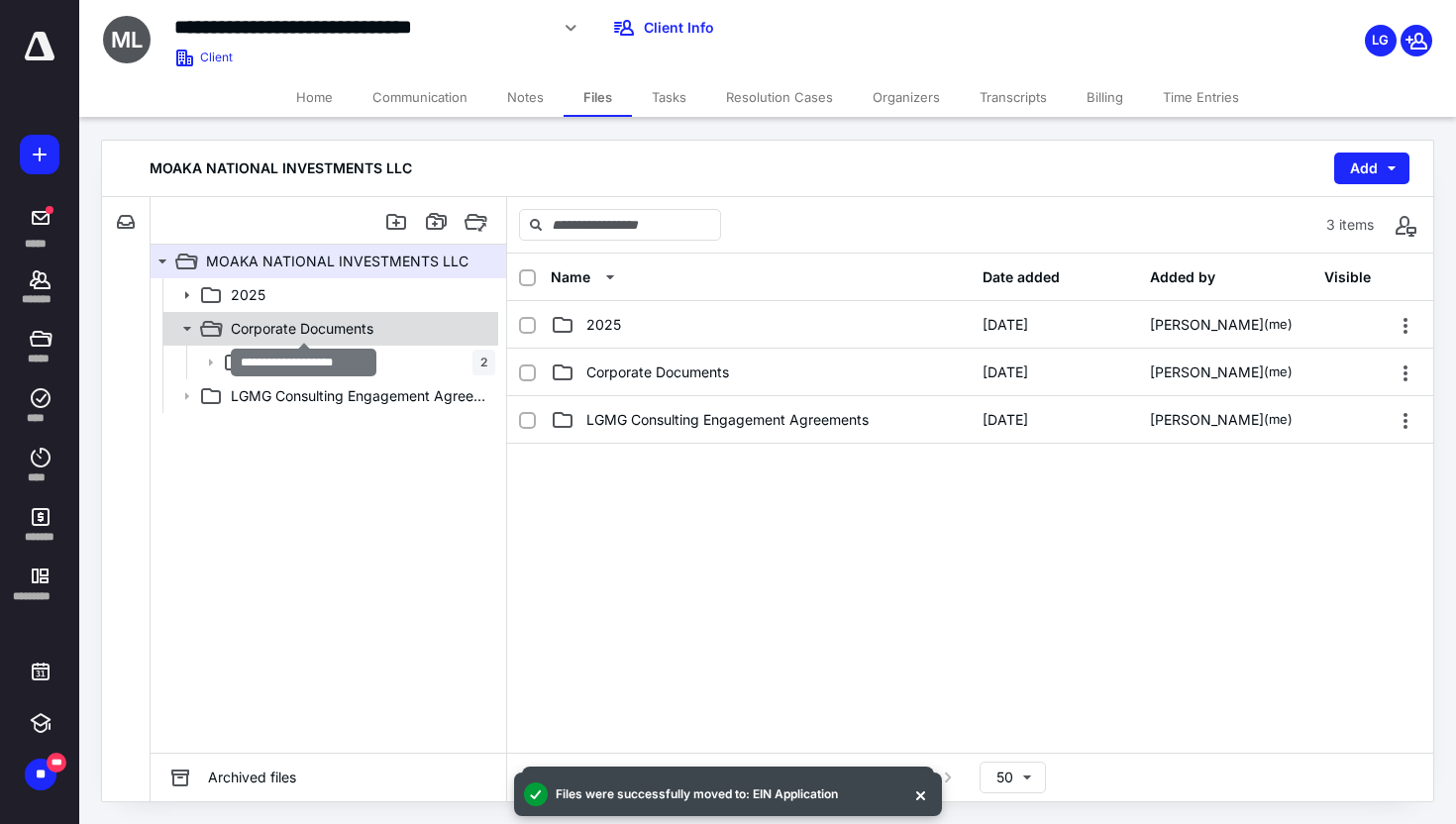 click on "Corporate Documents" at bounding box center [302, 329] 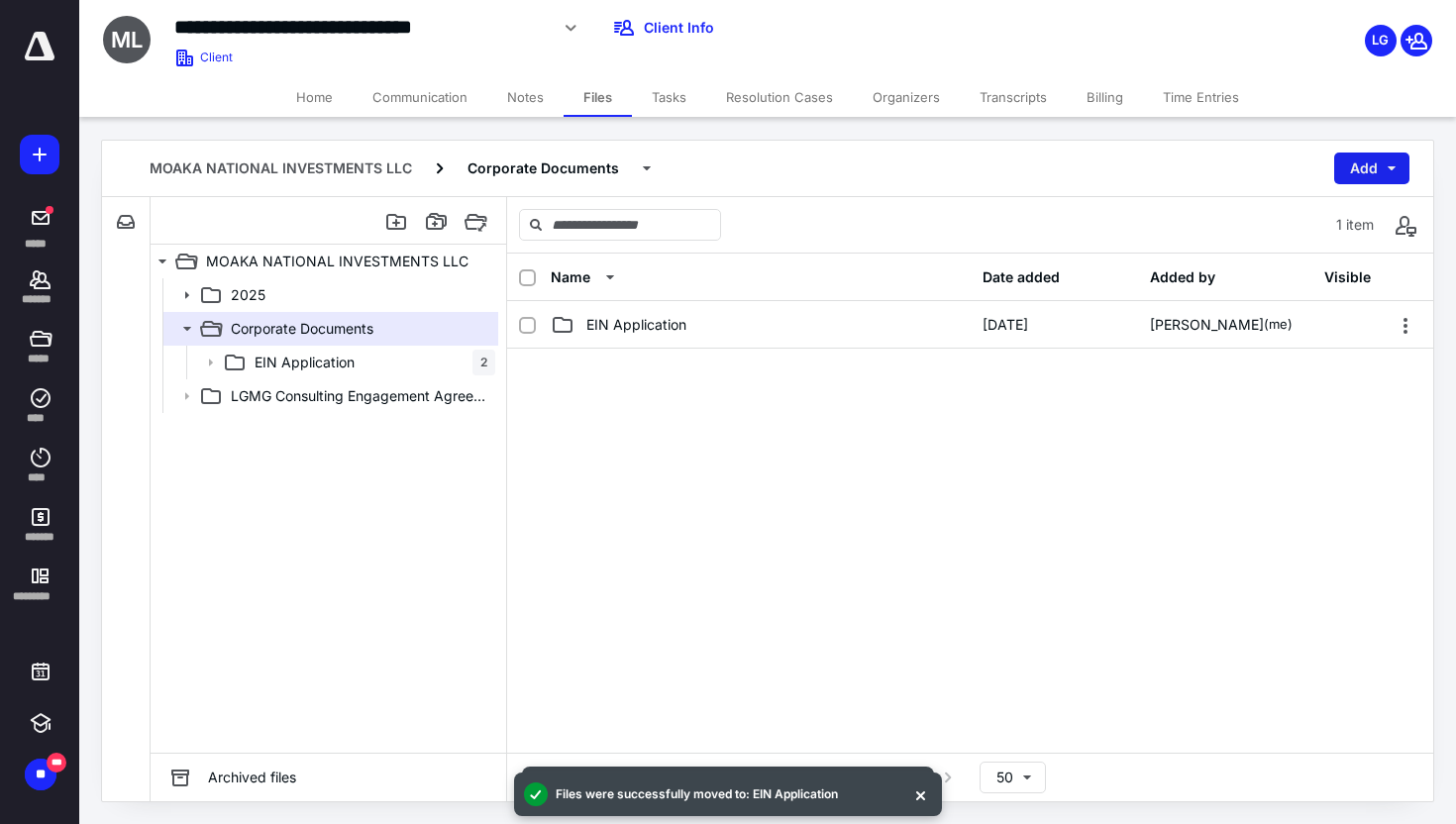 click on "Add" at bounding box center [1372, 168] 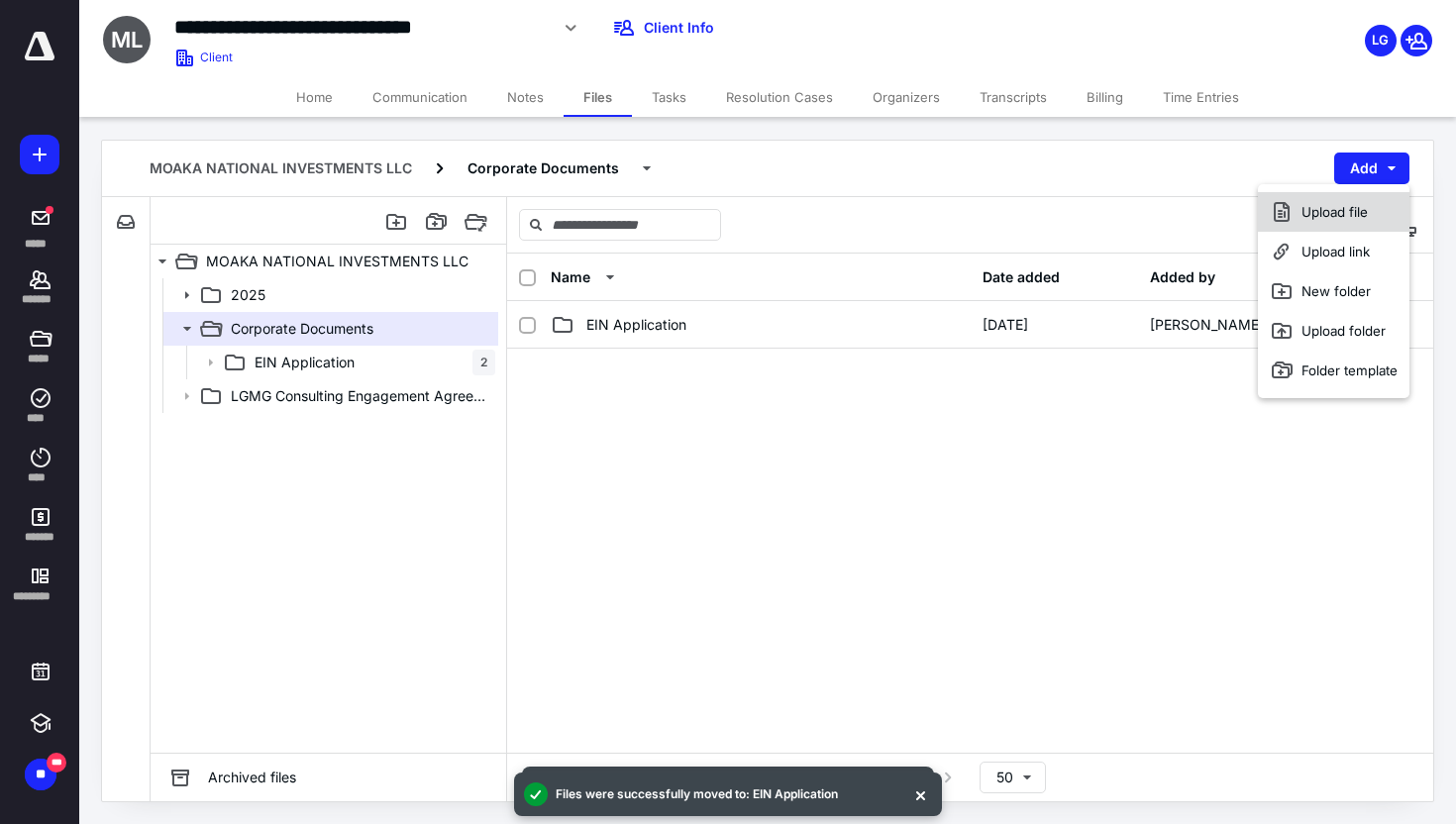 click on "Upload file" at bounding box center (1333, 212) 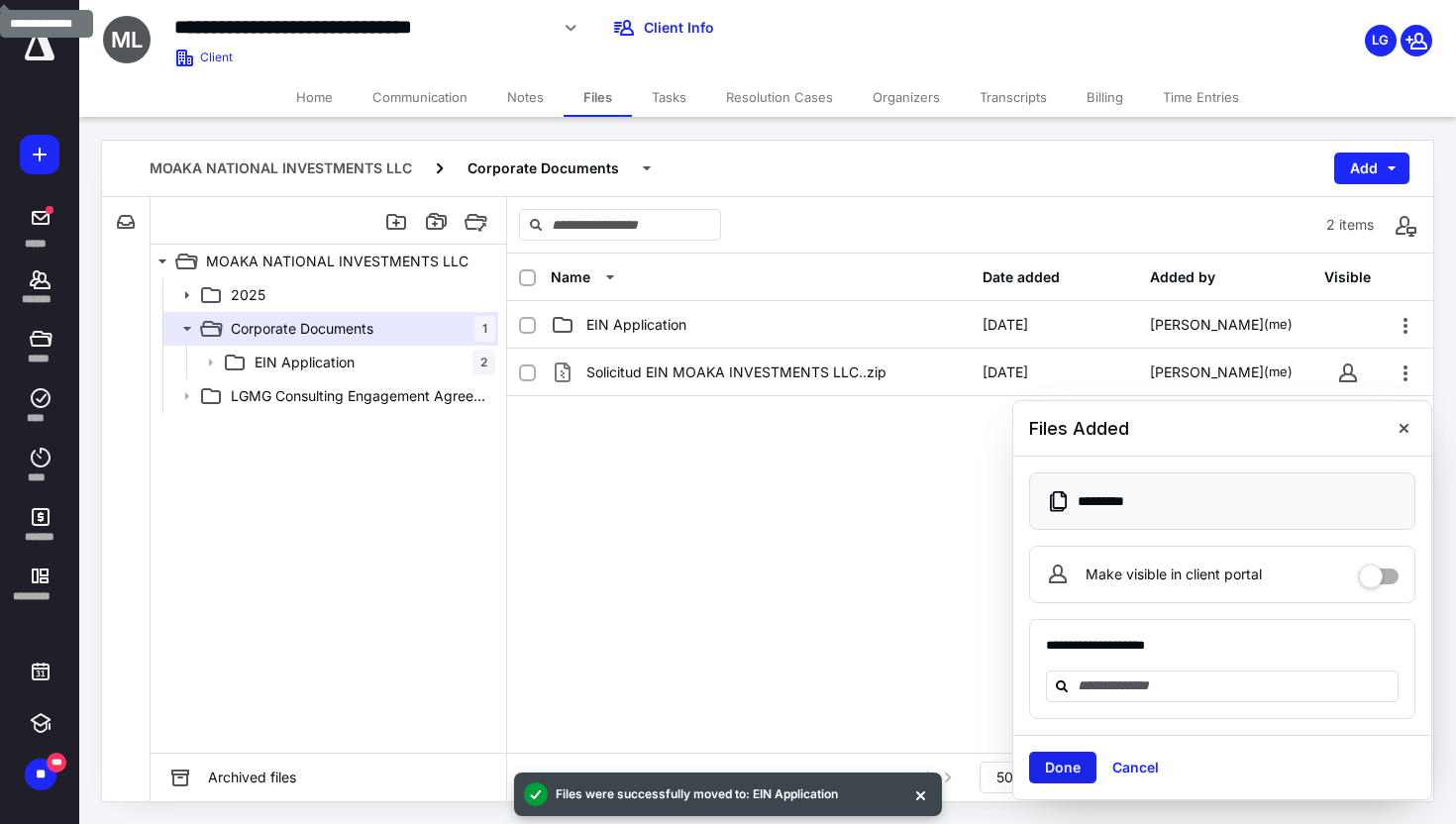 click on "Done" at bounding box center (1063, 768) 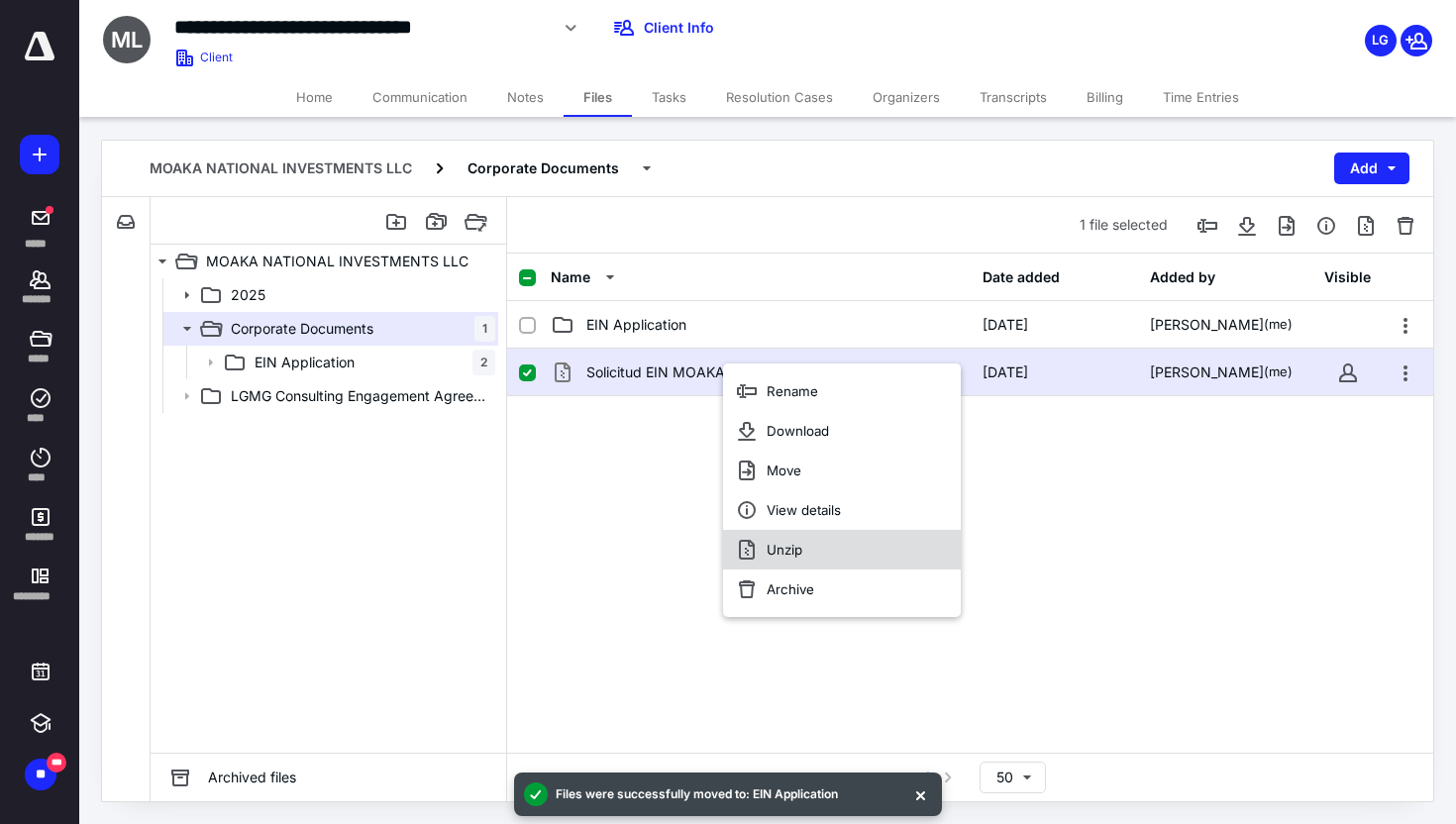 click on "Unzip" at bounding box center [784, 550] 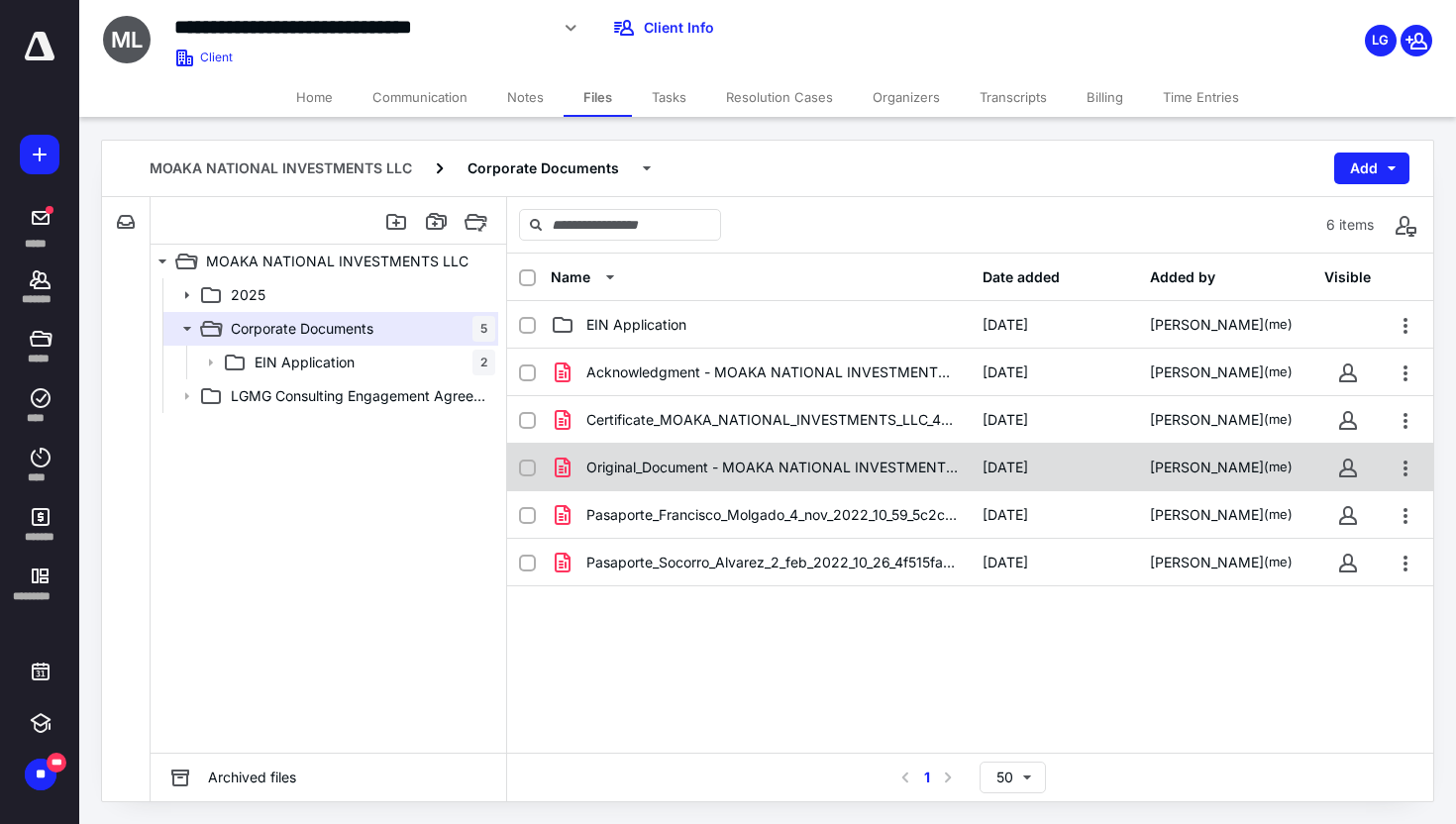 click on "Original_Document - MOAKA NATIONAL INVESTMENTS LLC.pdf" at bounding box center (773, 467) 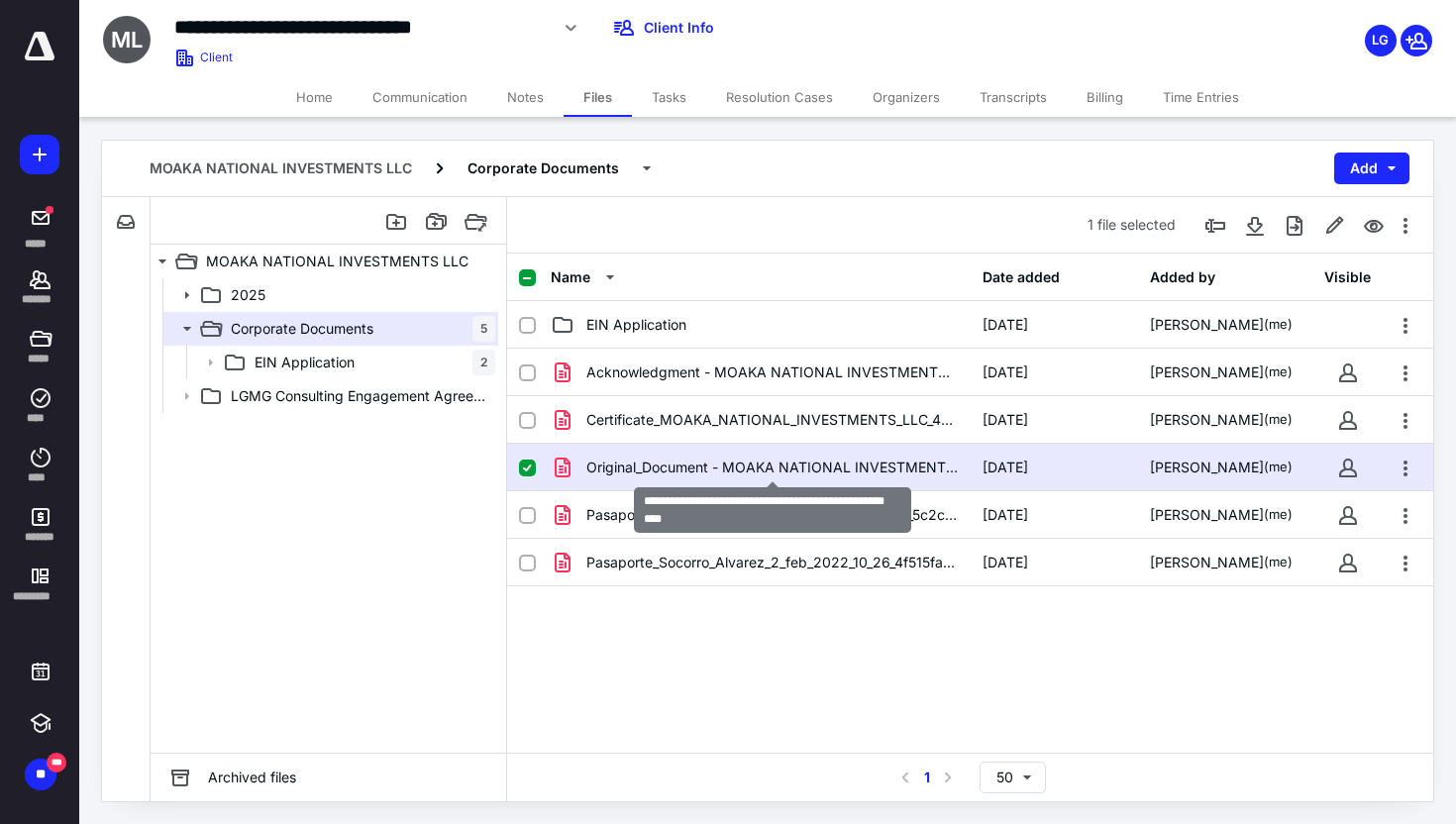 click on "Original_Document - MOAKA NATIONAL INVESTMENTS LLC.pdf" at bounding box center (773, 467) 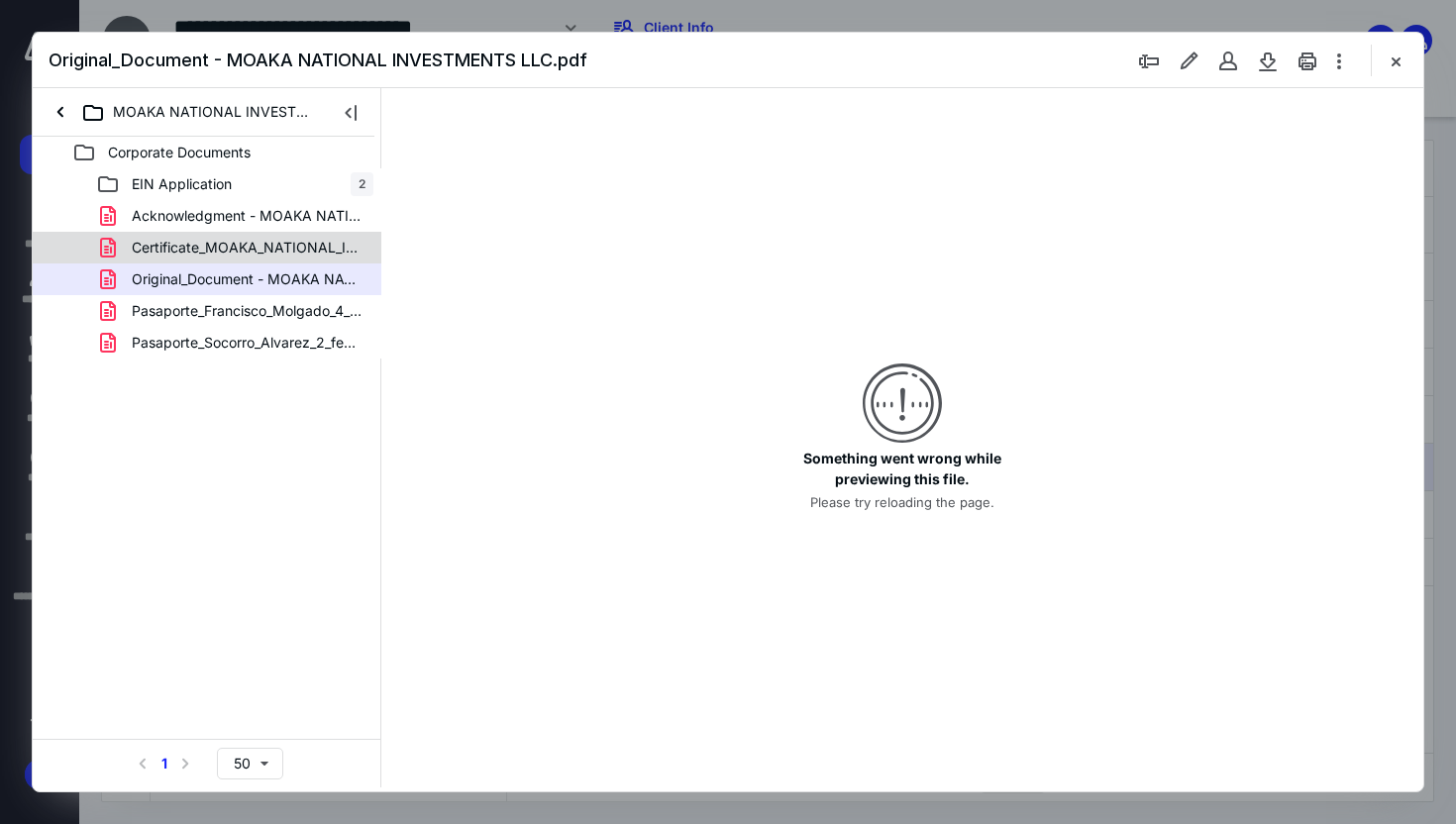 click on "Certificate_MOAKA_NATIONAL_INVESTMENTS_LLC_4c08fd6cfc.pdf" at bounding box center (247, 248) 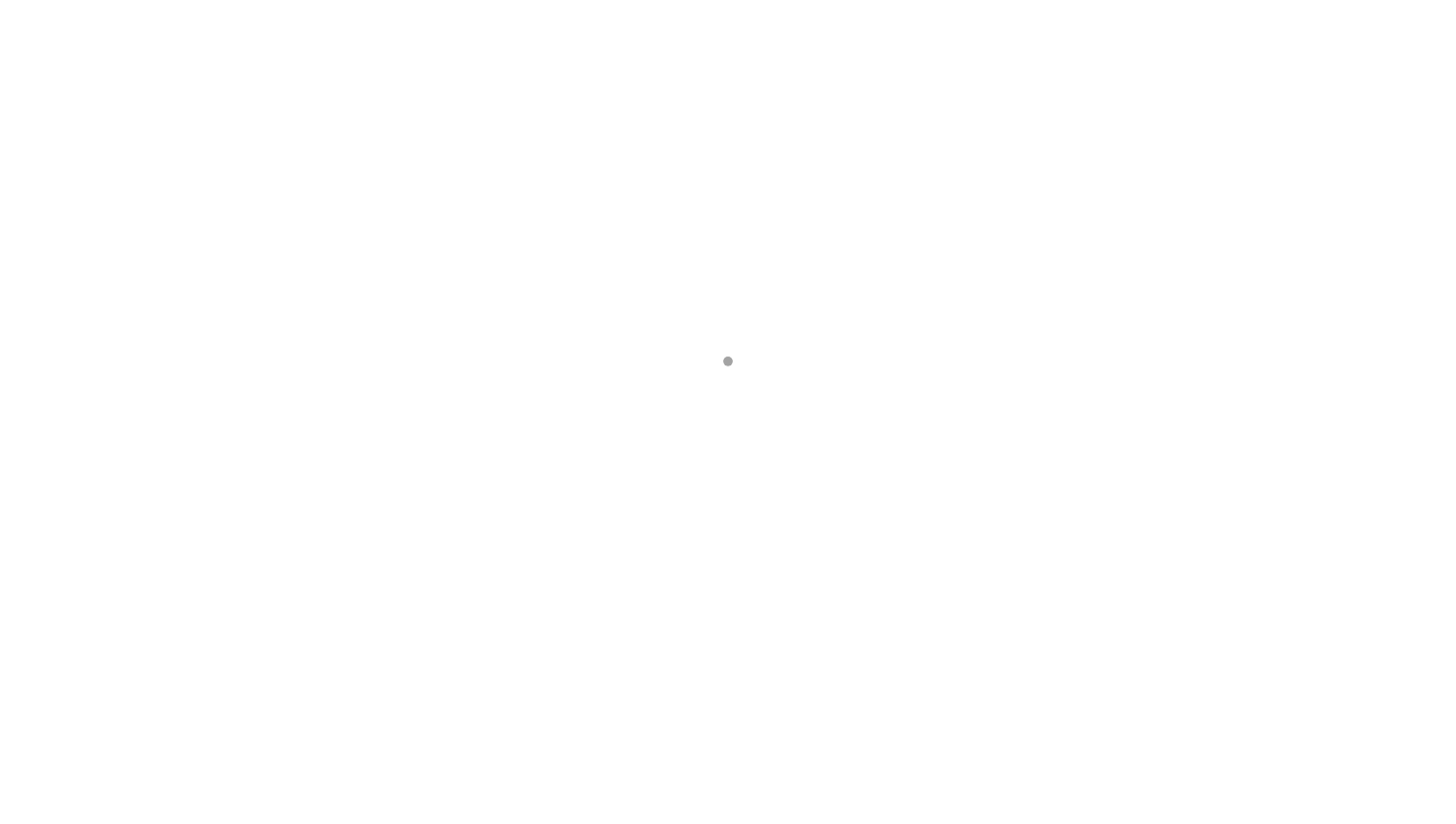 scroll, scrollTop: 0, scrollLeft: 0, axis: both 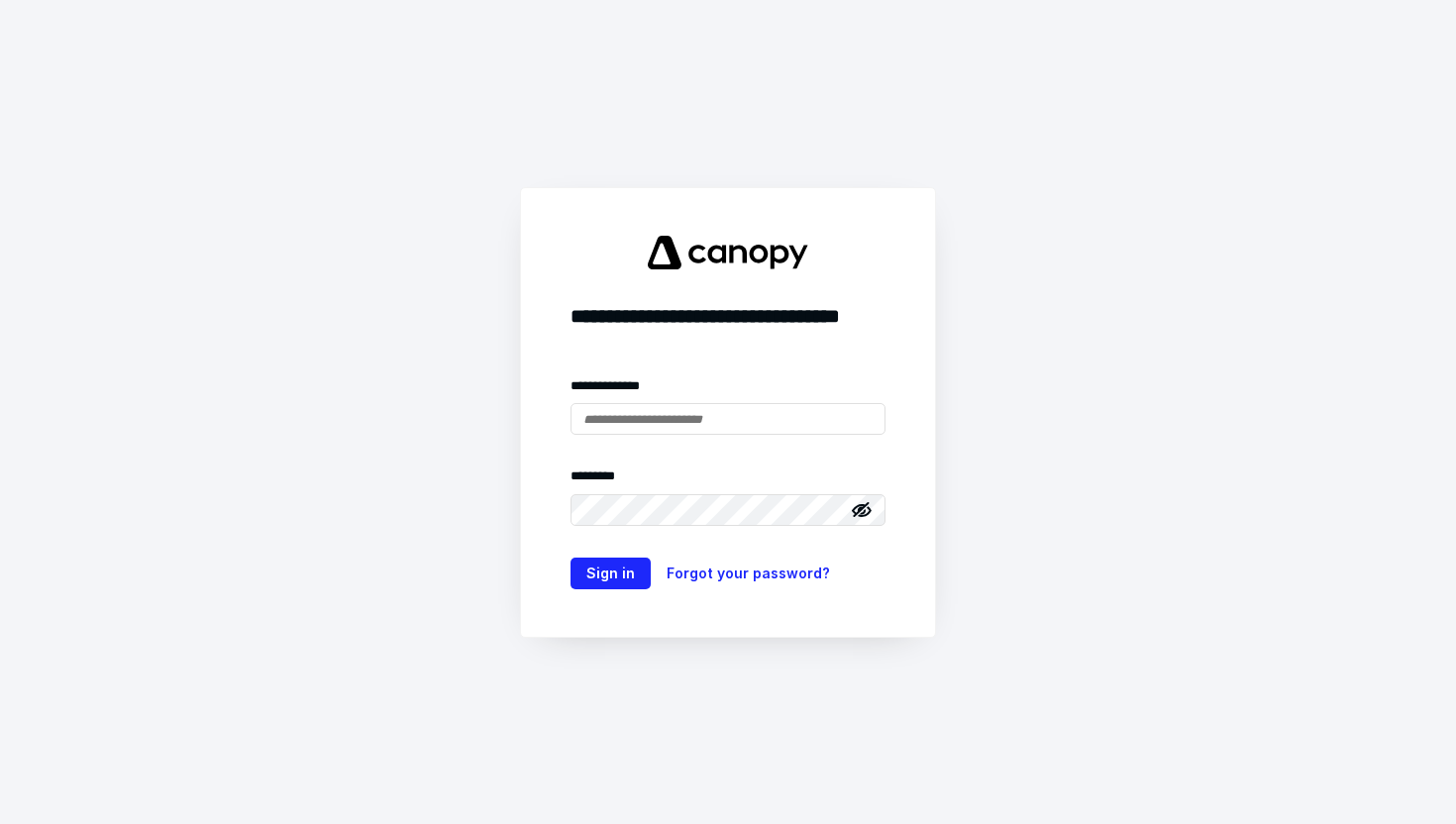 type on "**********" 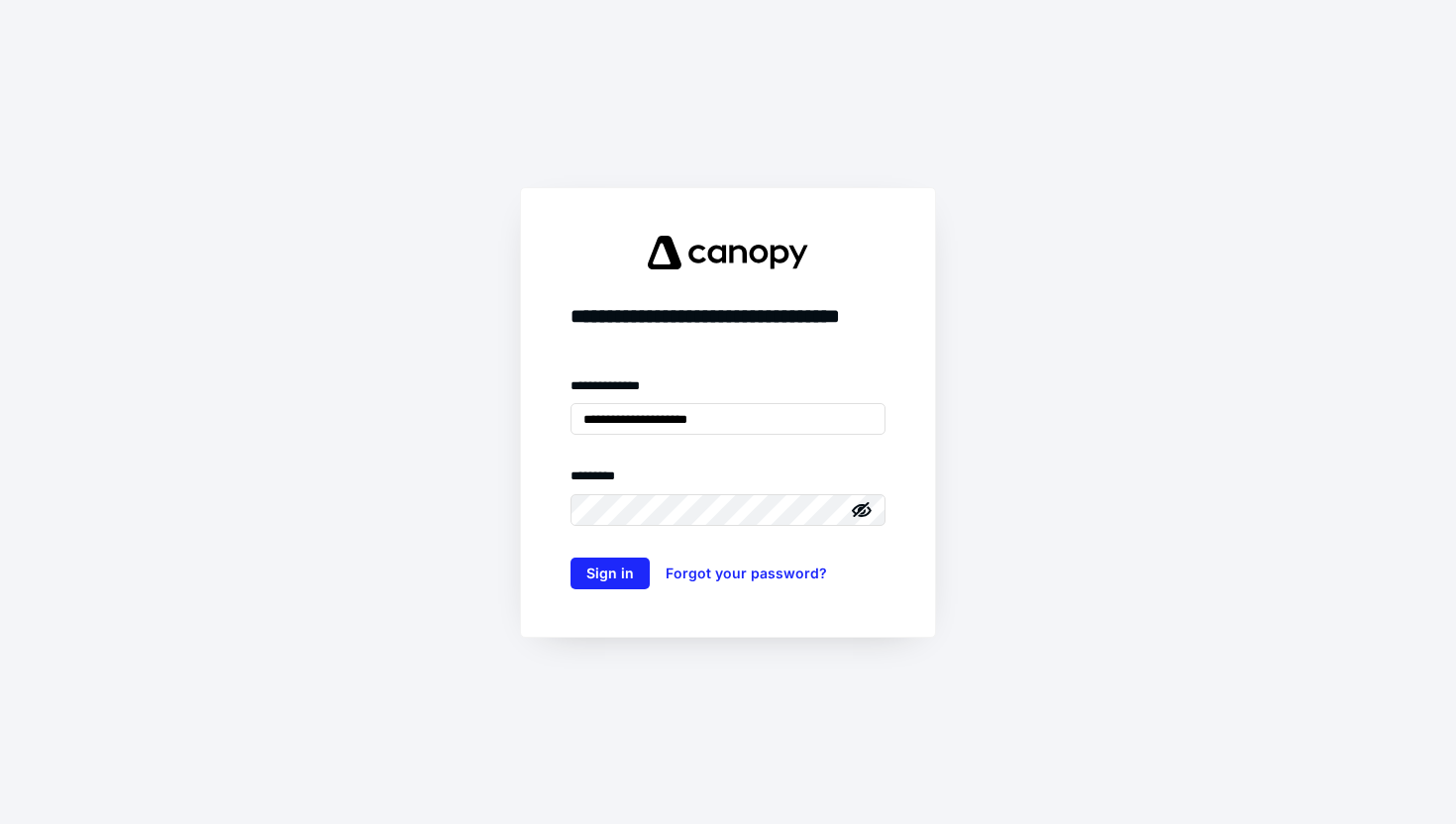 scroll, scrollTop: 0, scrollLeft: 0, axis: both 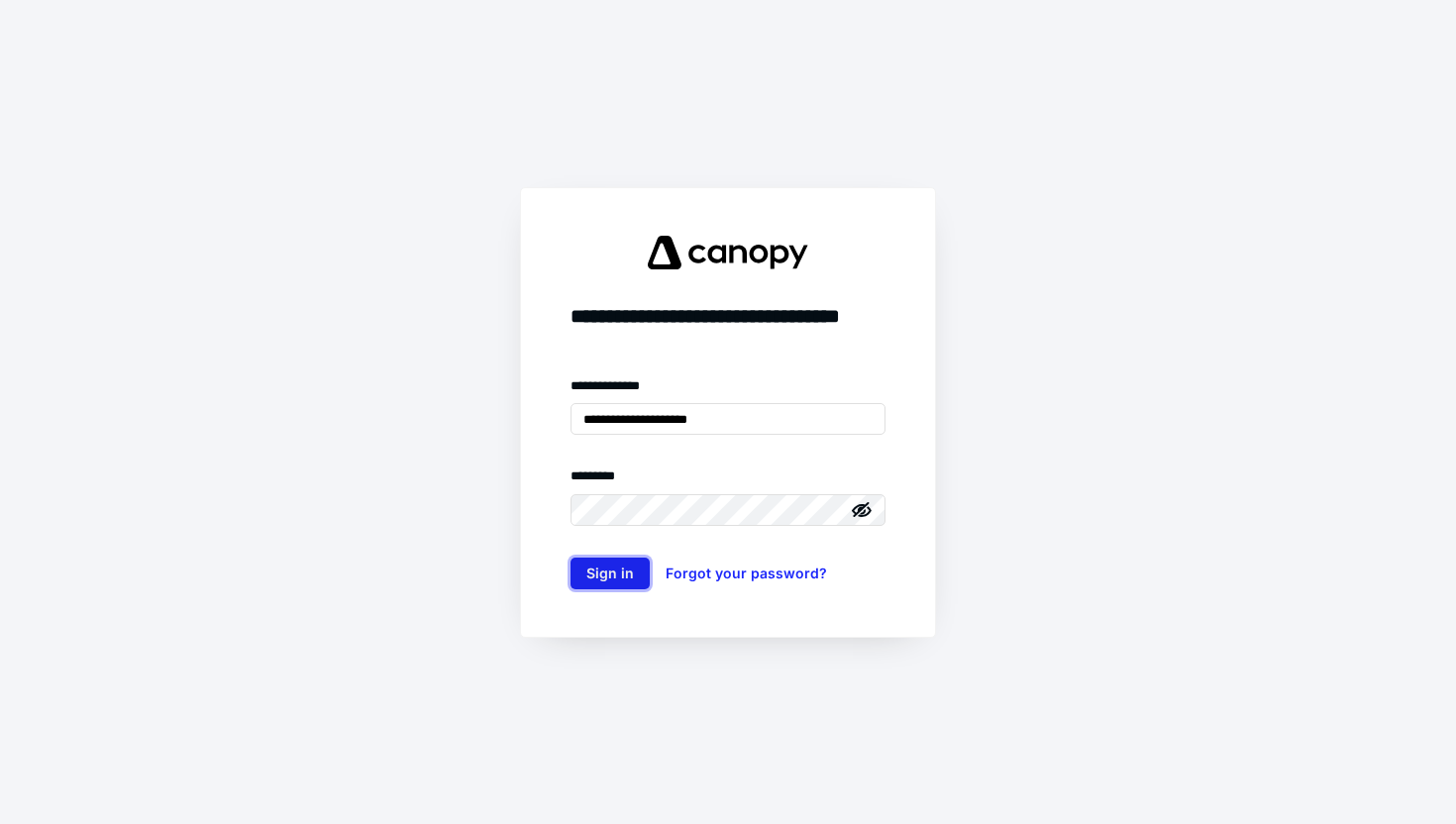 click on "Sign in" at bounding box center (610, 573) 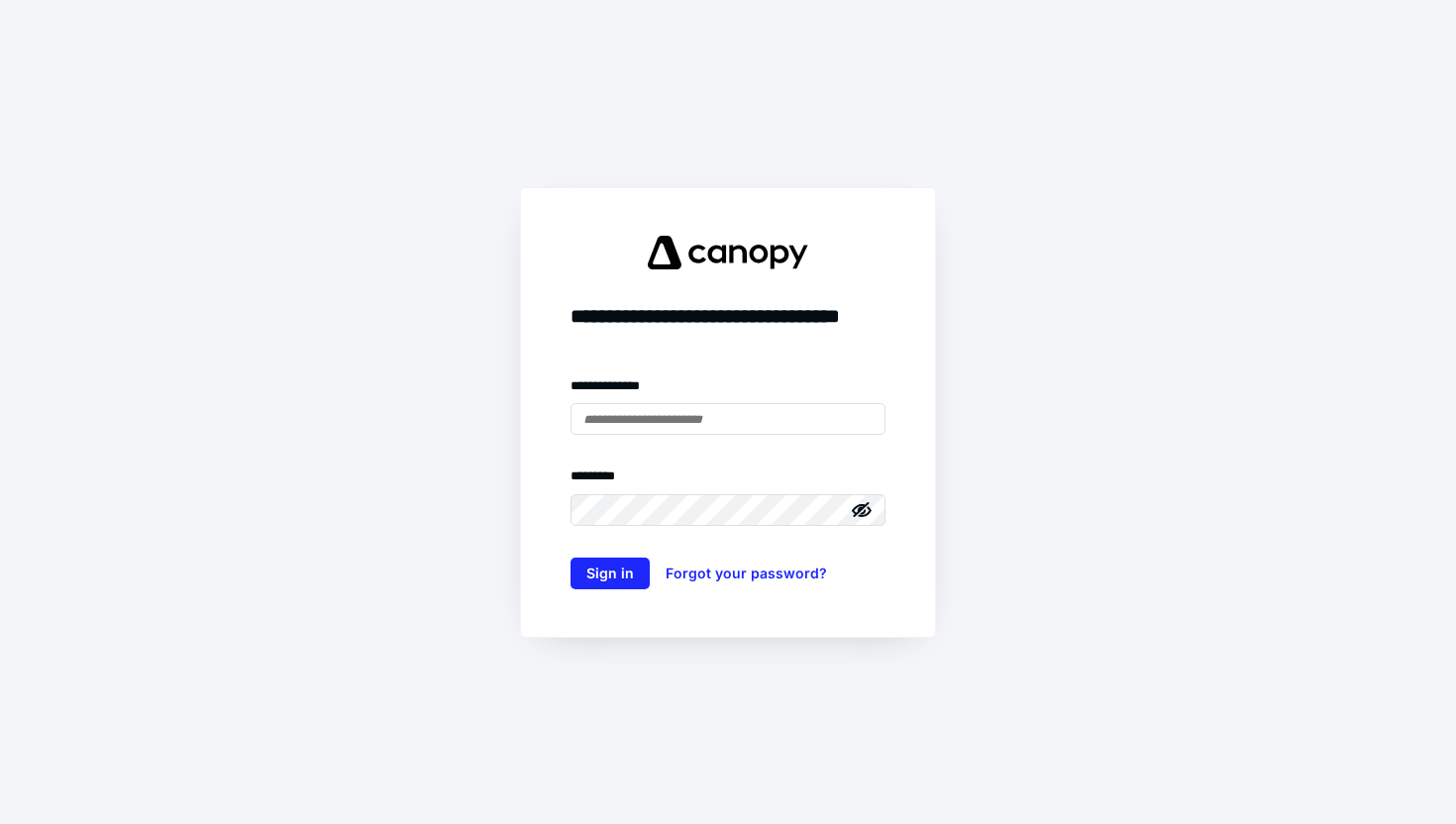 scroll, scrollTop: 0, scrollLeft: 0, axis: both 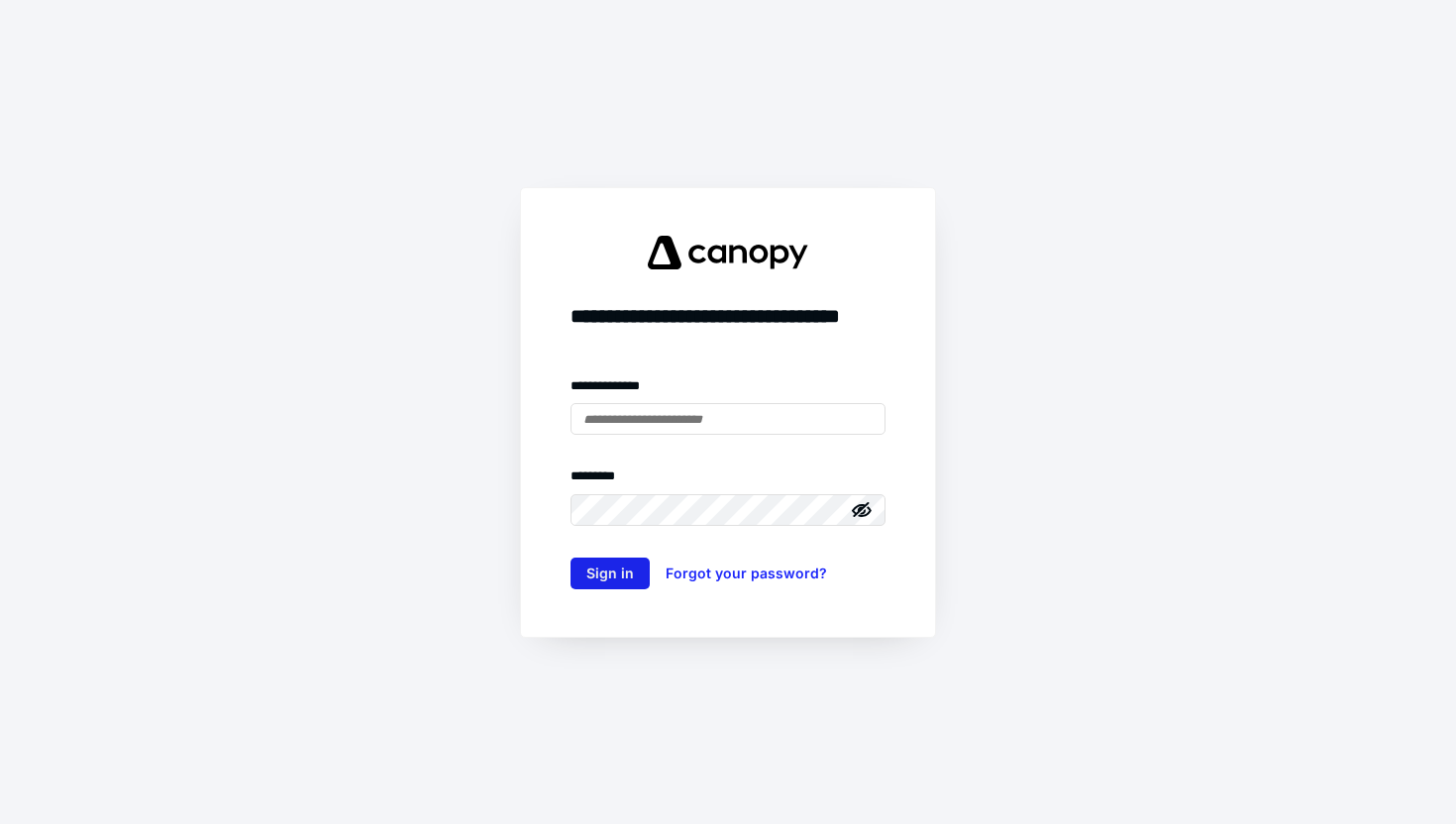 type on "**********" 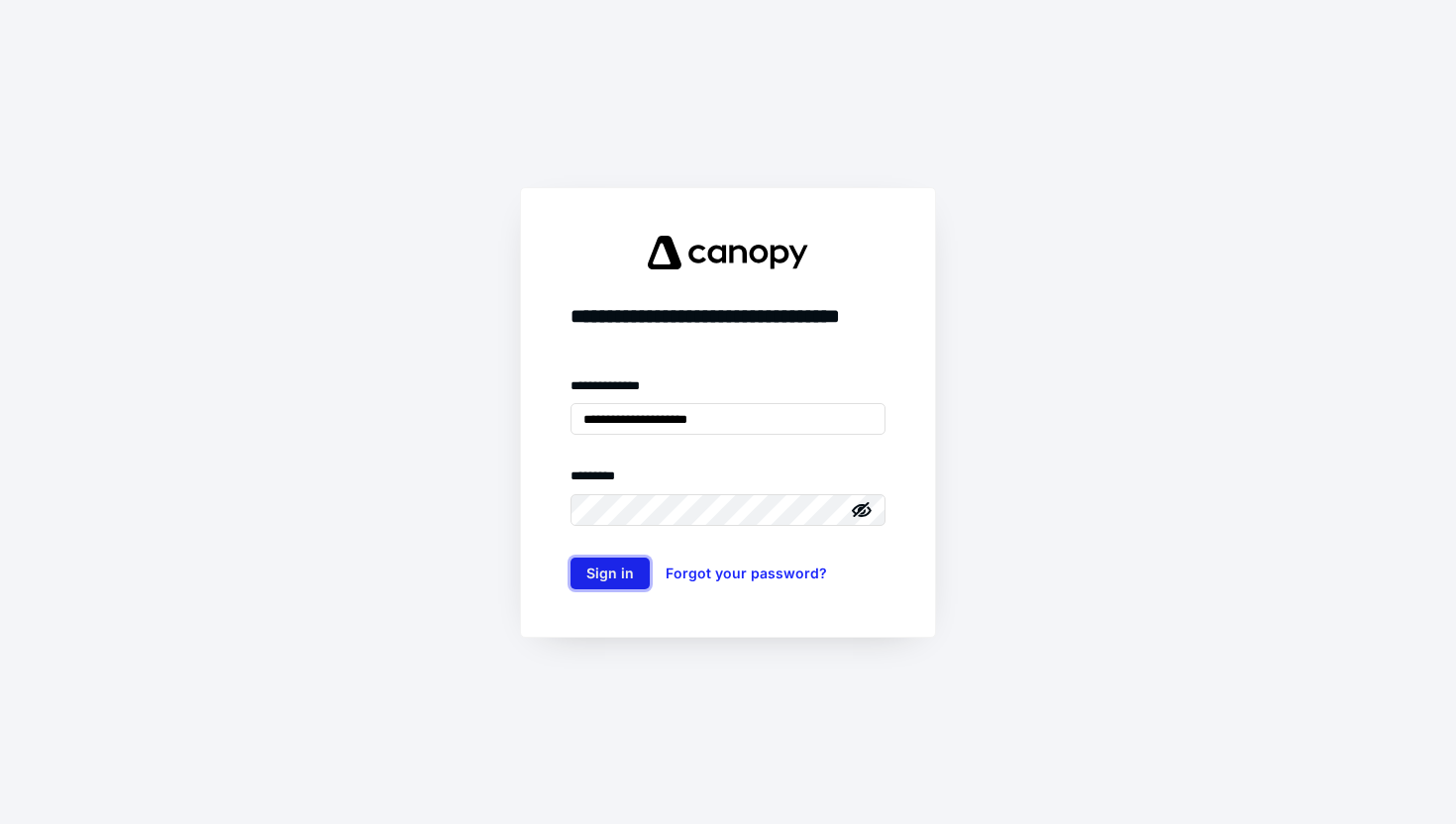 click on "Sign in" at bounding box center [610, 573] 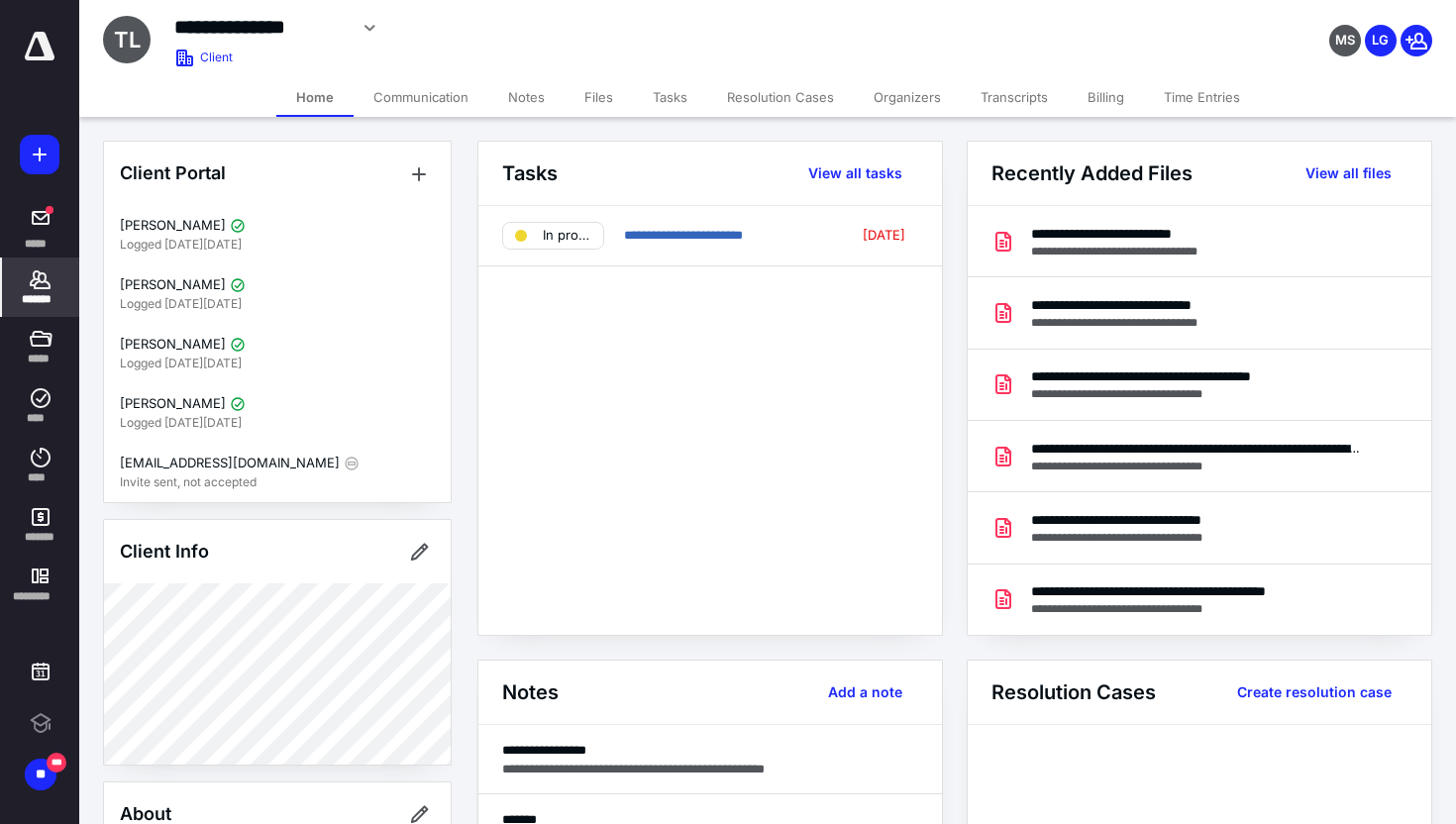 scroll, scrollTop: 0, scrollLeft: 0, axis: both 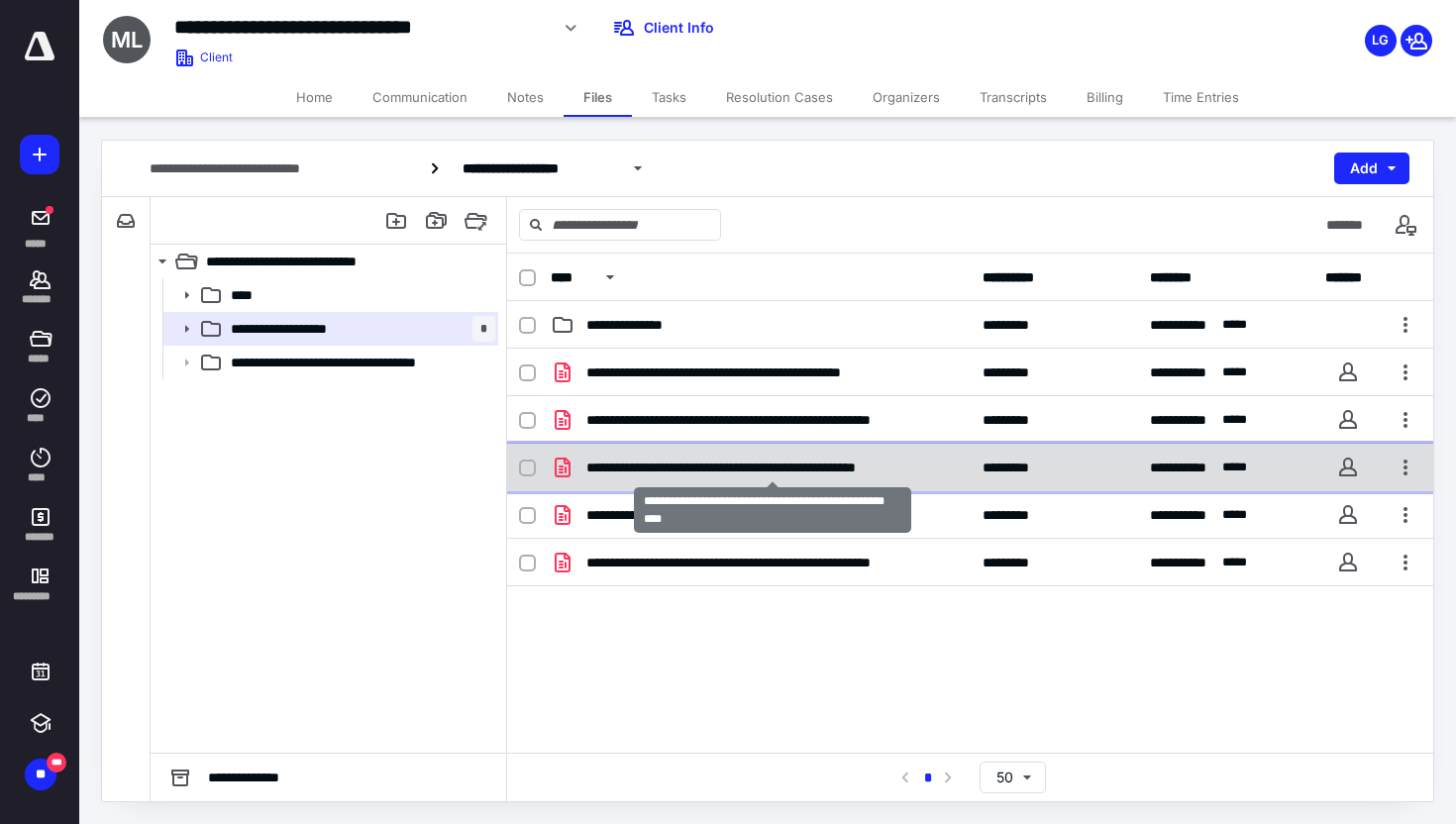 click on "**********" at bounding box center (773, 467) 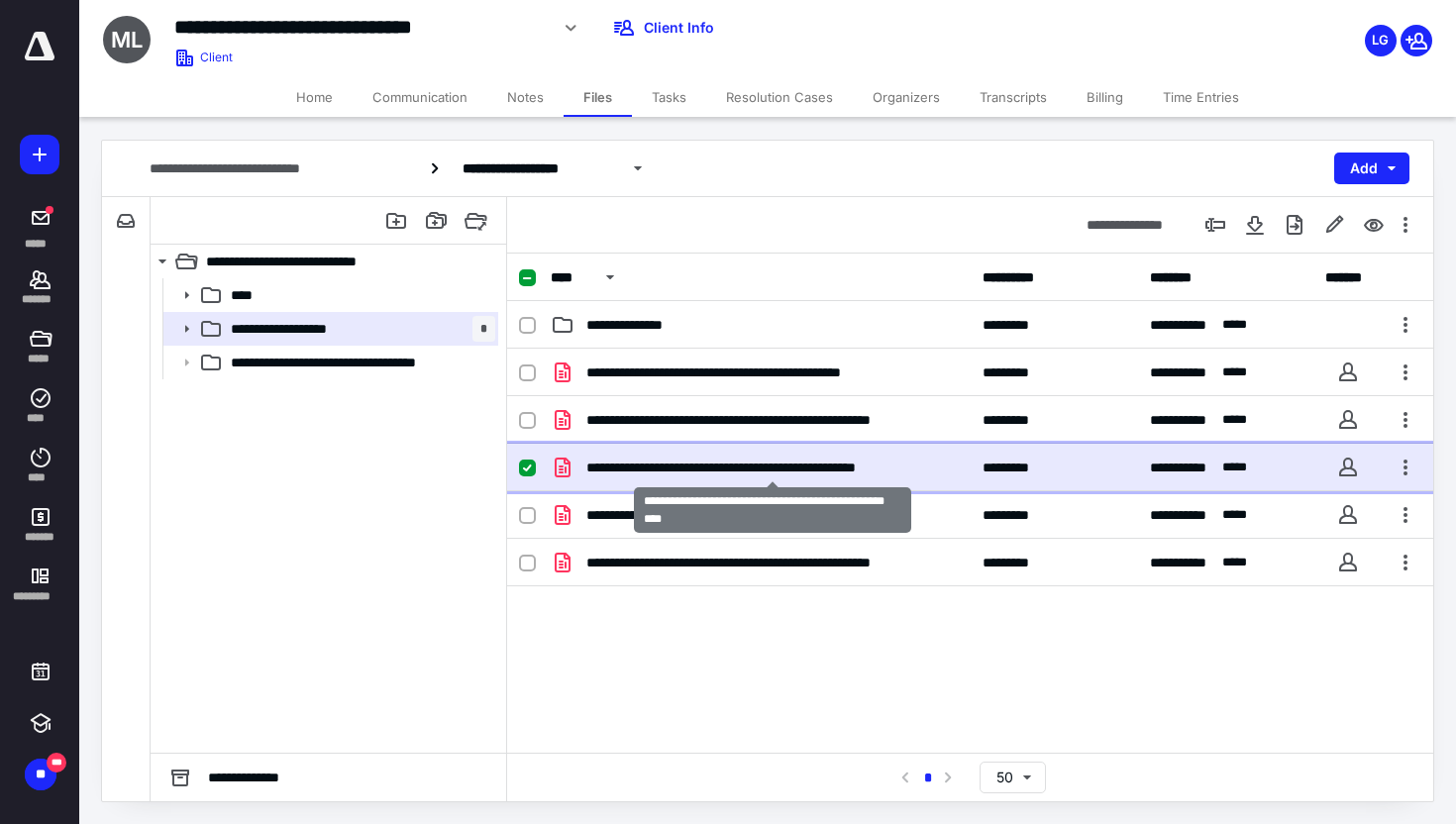 click on "**********" at bounding box center [773, 467] 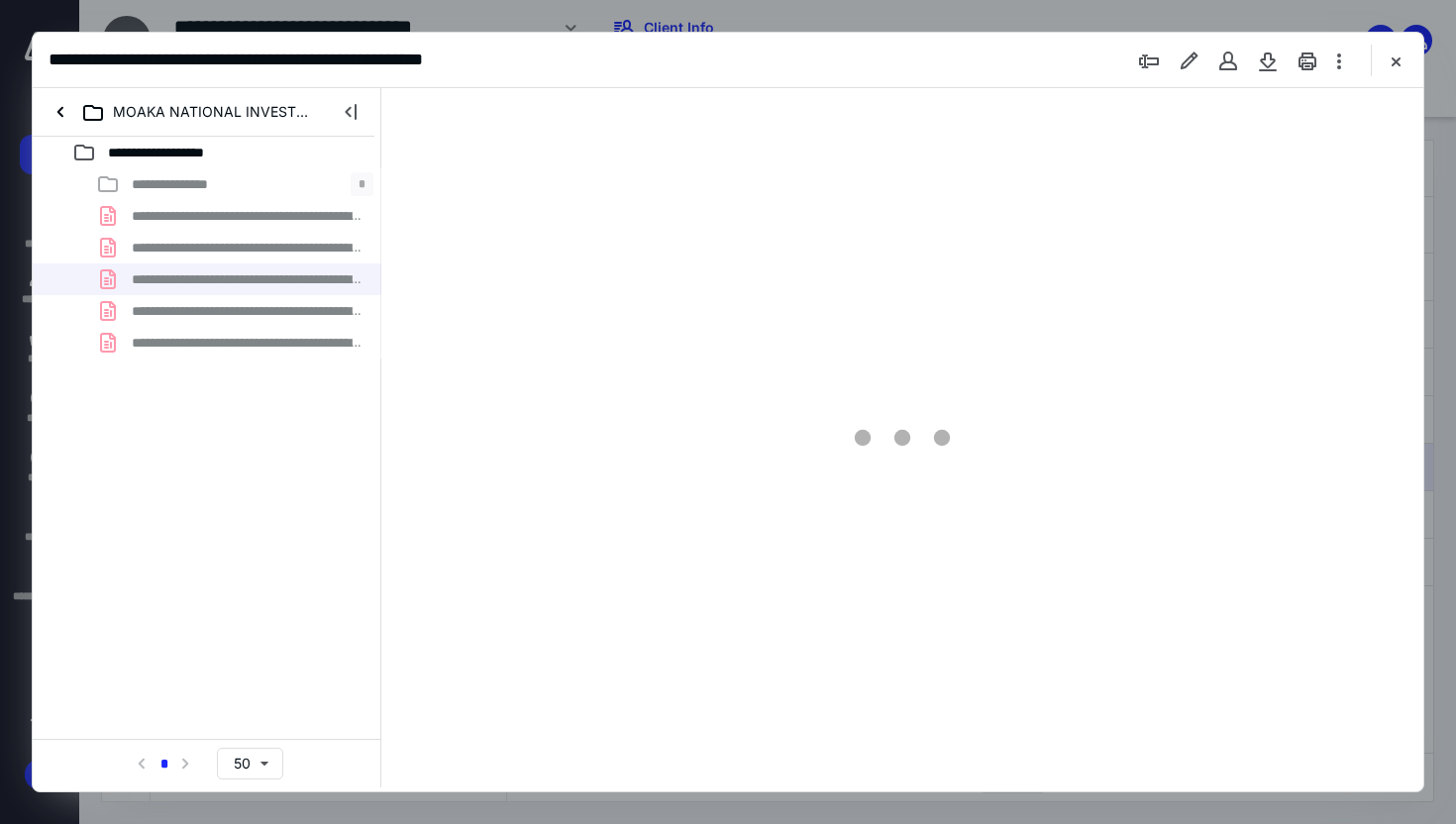 scroll, scrollTop: 0, scrollLeft: 0, axis: both 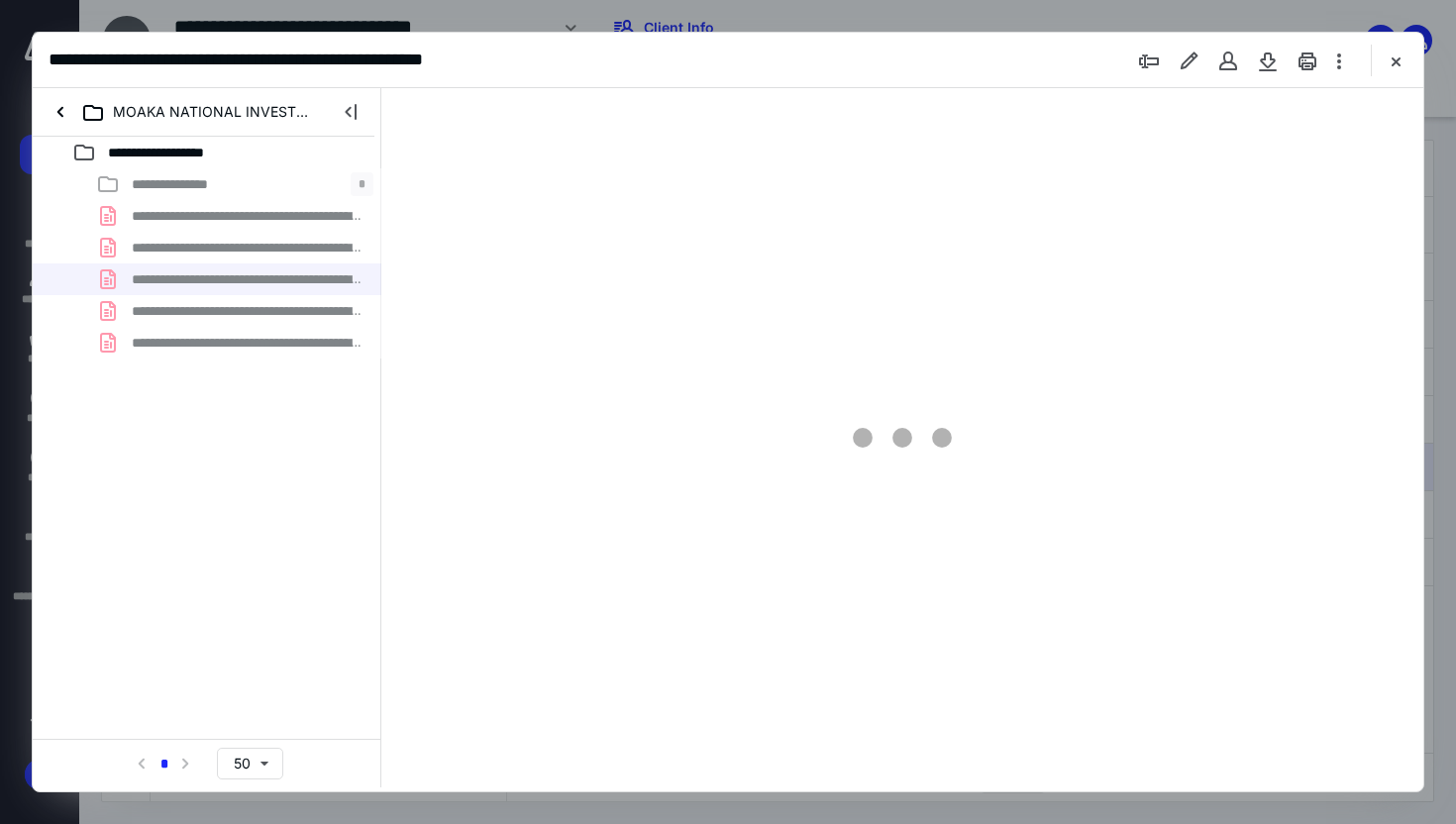 type on "79" 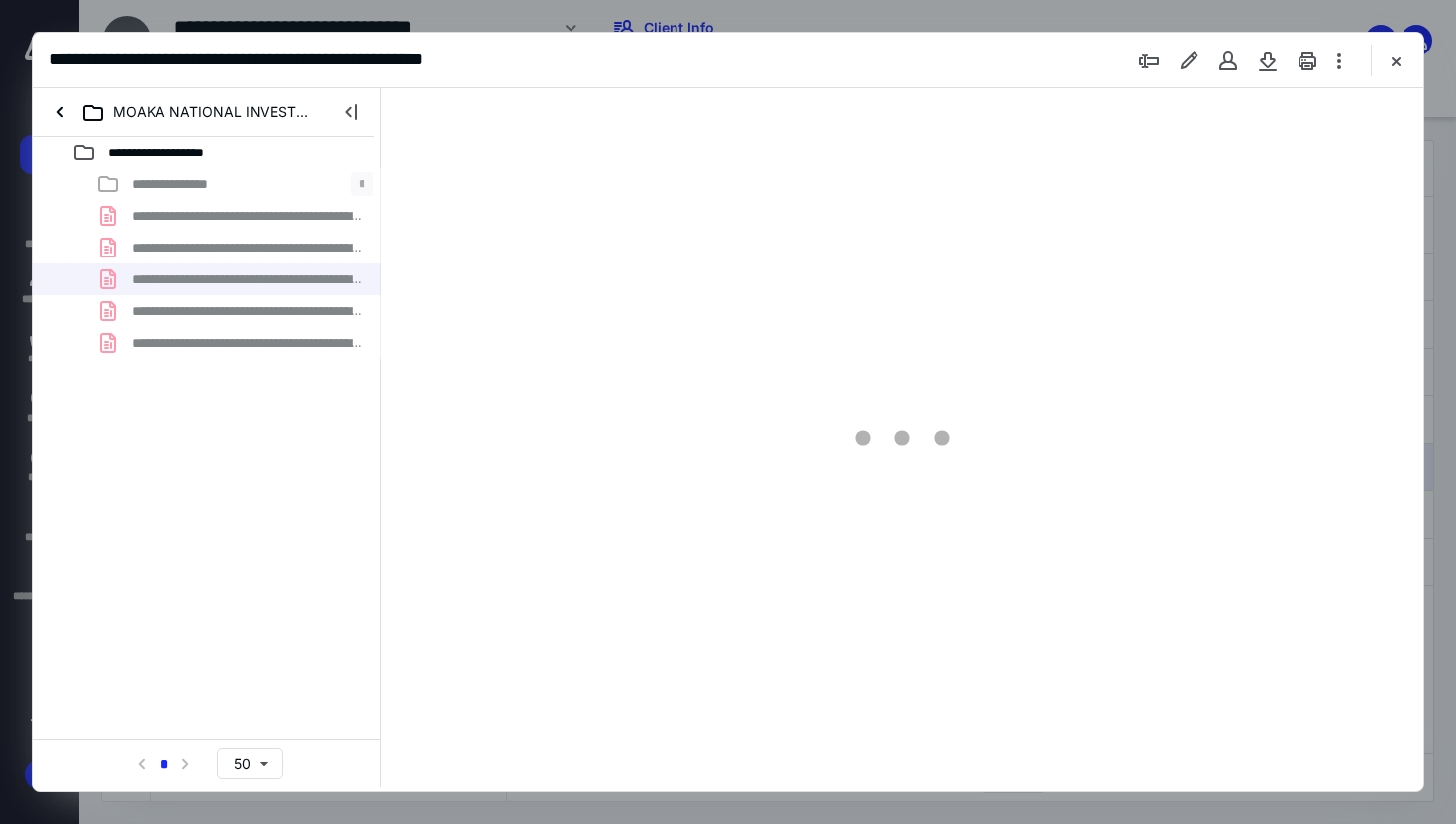 scroll, scrollTop: 78, scrollLeft: 0, axis: vertical 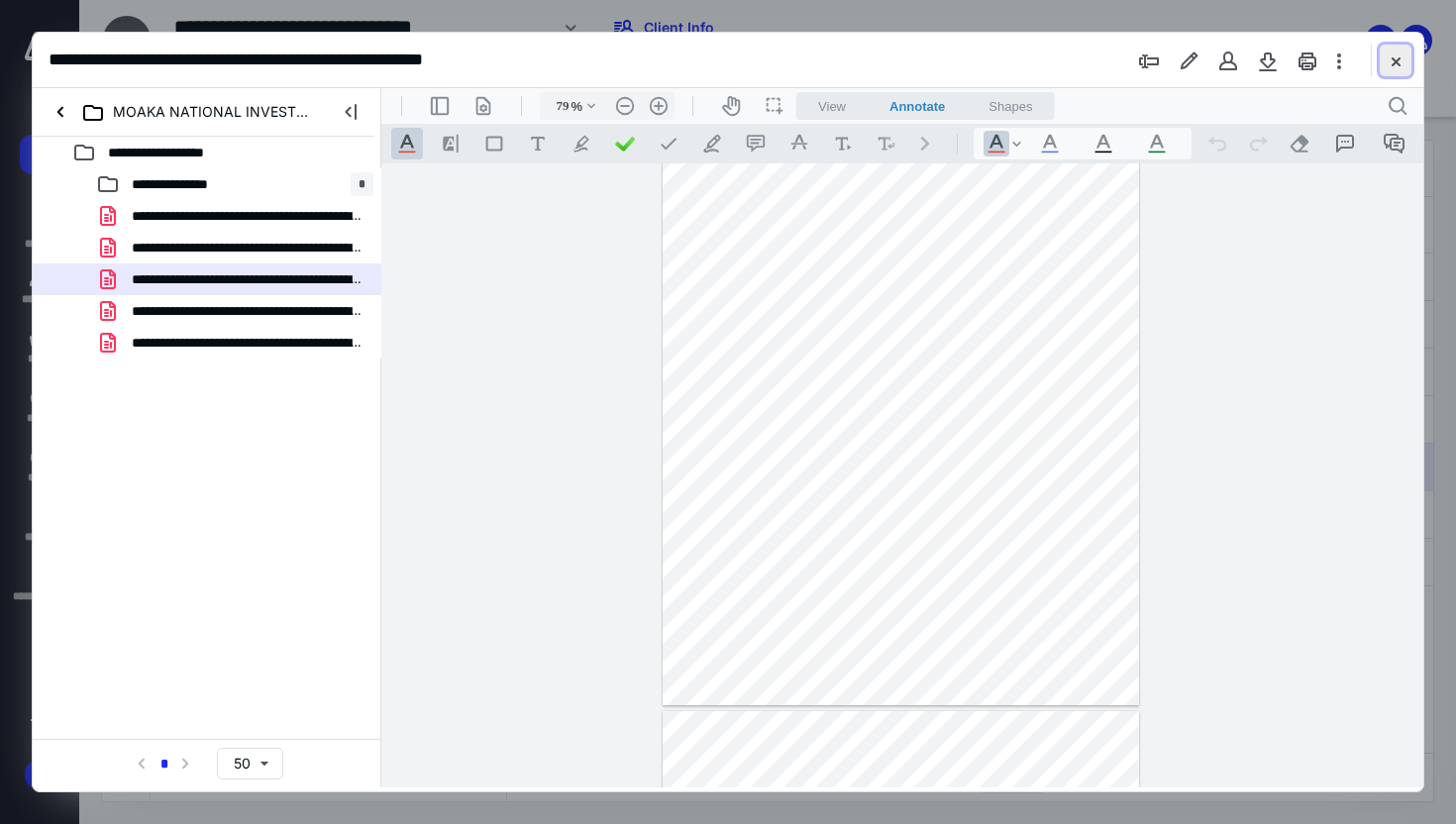 click at bounding box center (1396, 60) 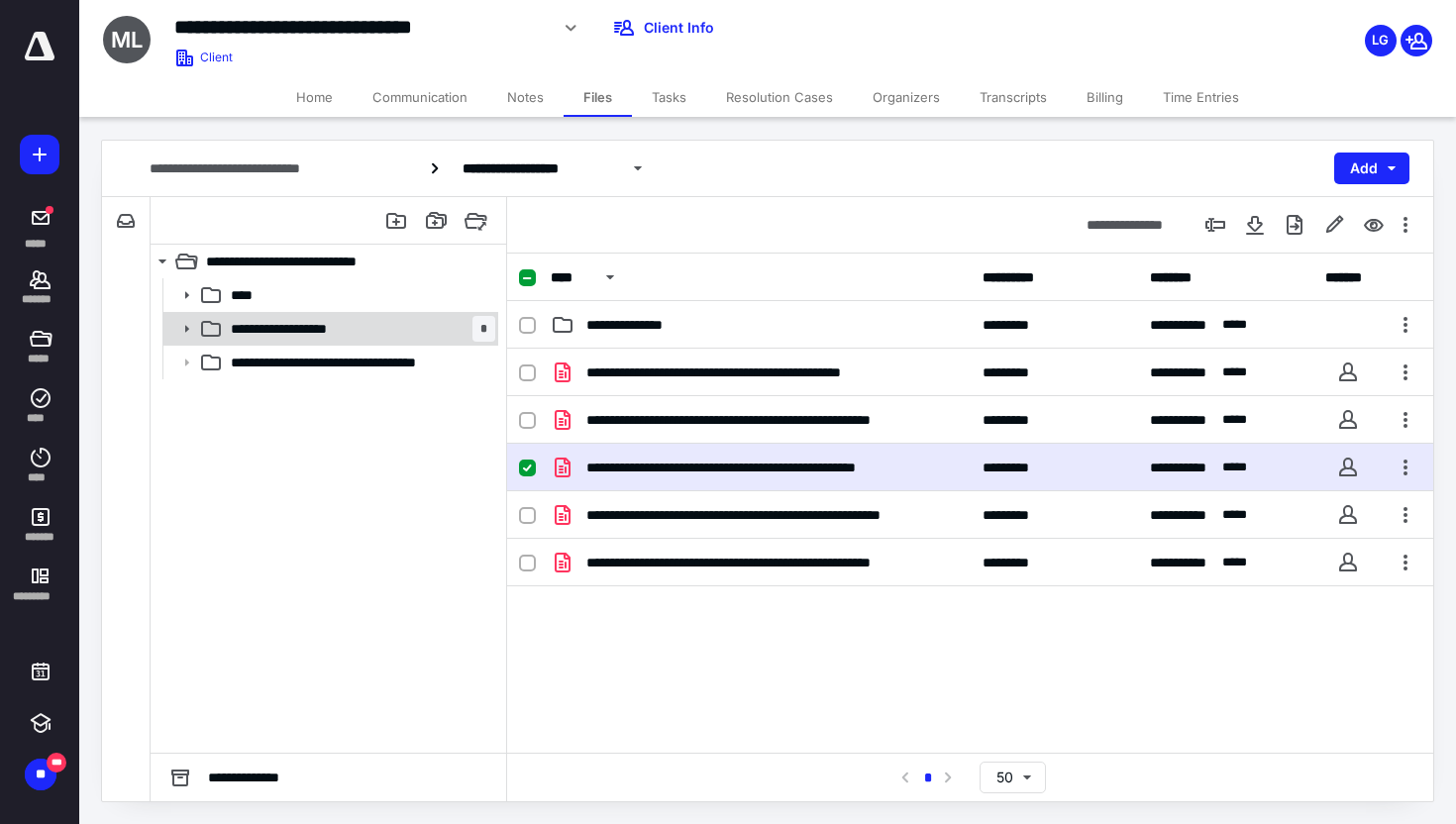 click 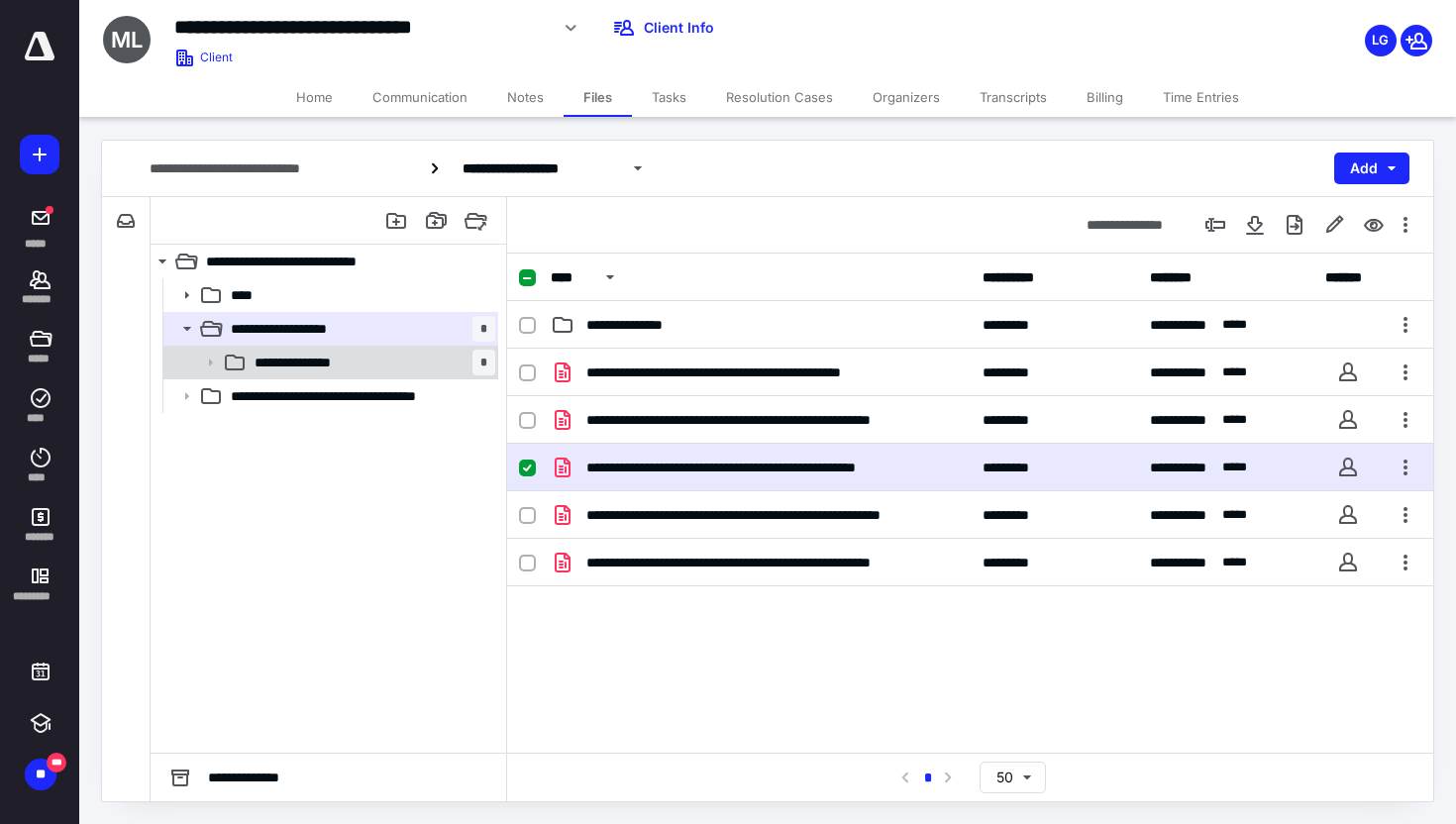click on "**********" at bounding box center [304, 362] 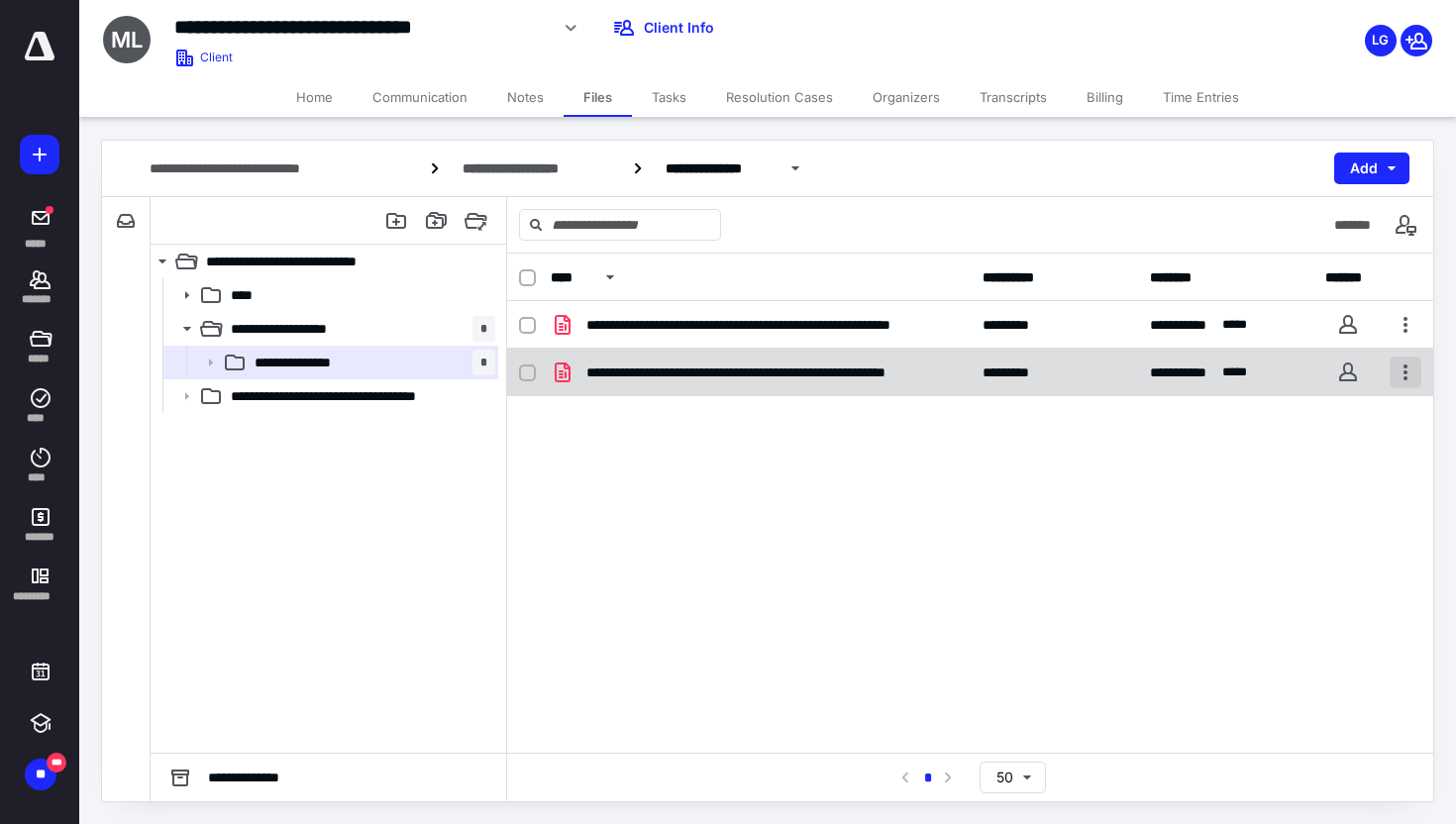 click at bounding box center (1405, 372) 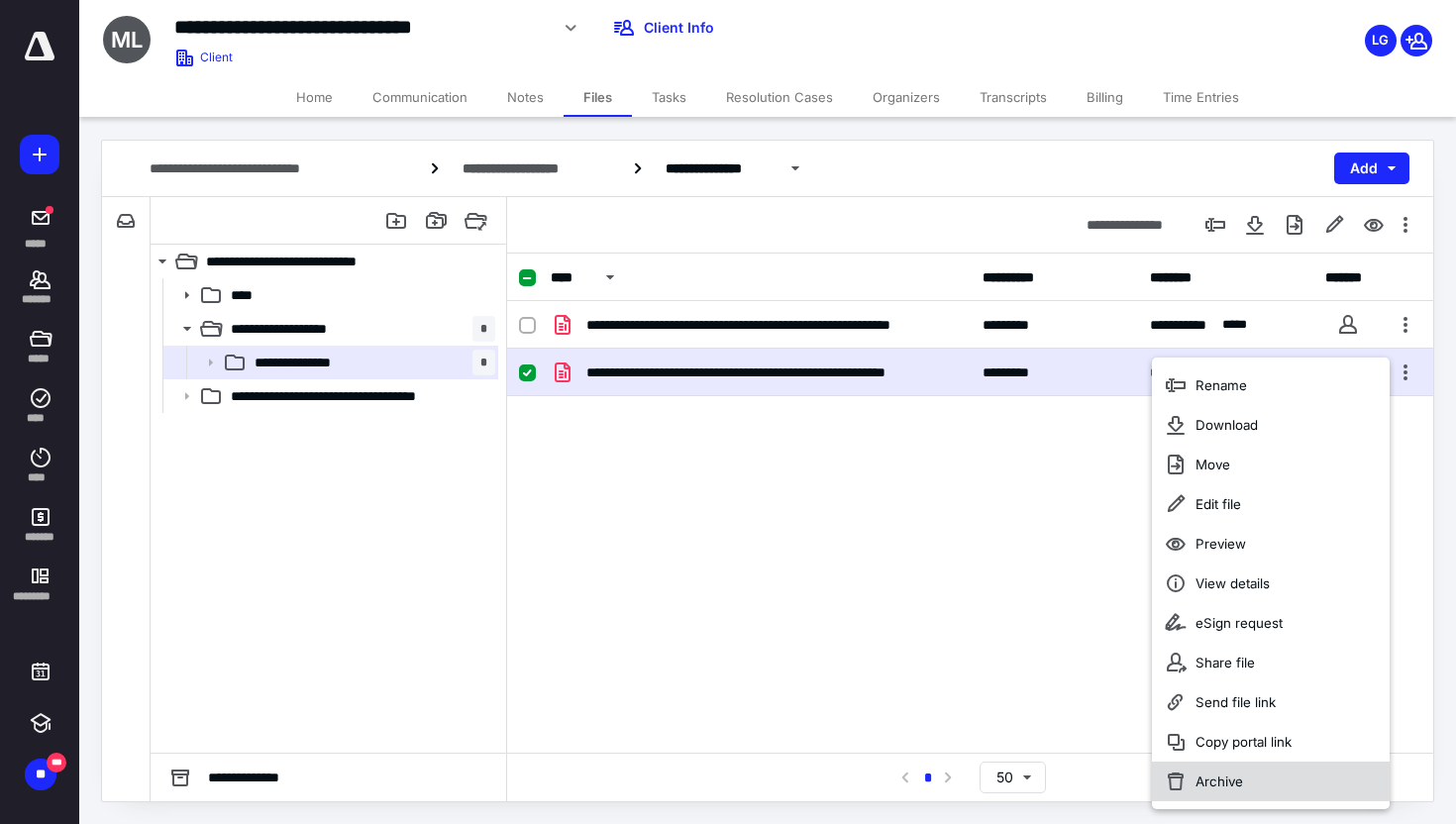 click on "Archive" at bounding box center [1219, 781] 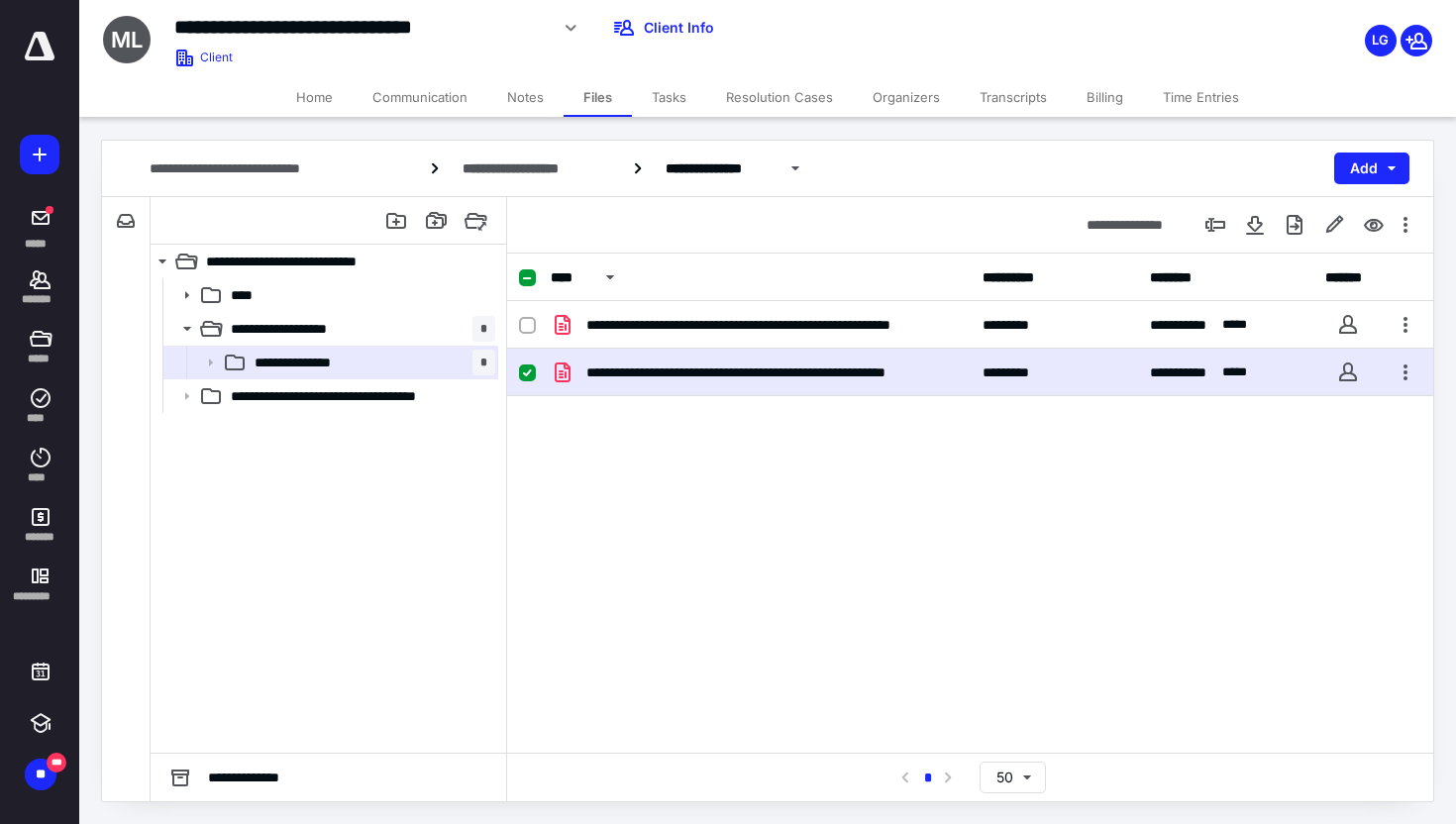 checkbox on "false" 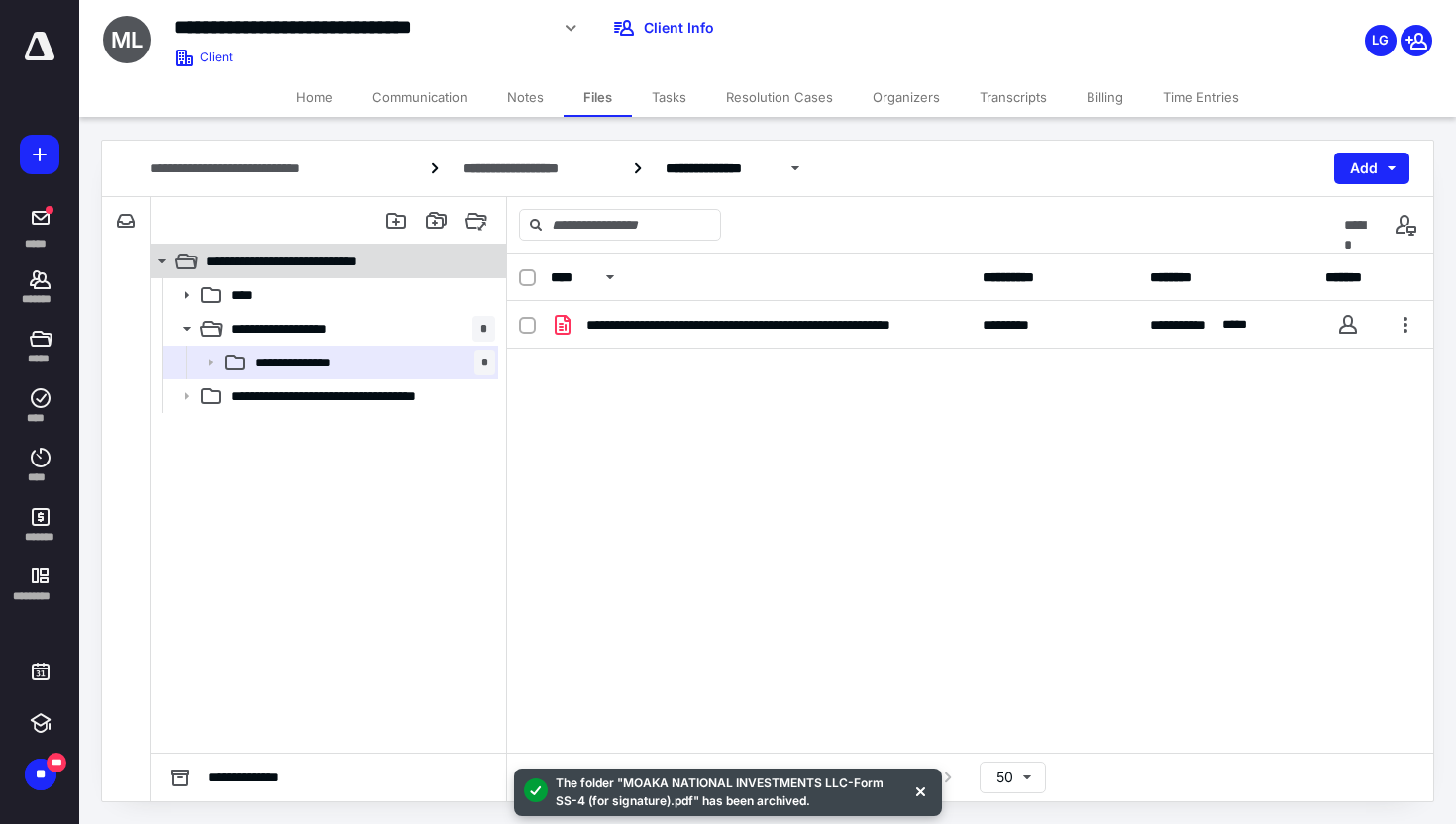 click on "**********" at bounding box center [335, 261] 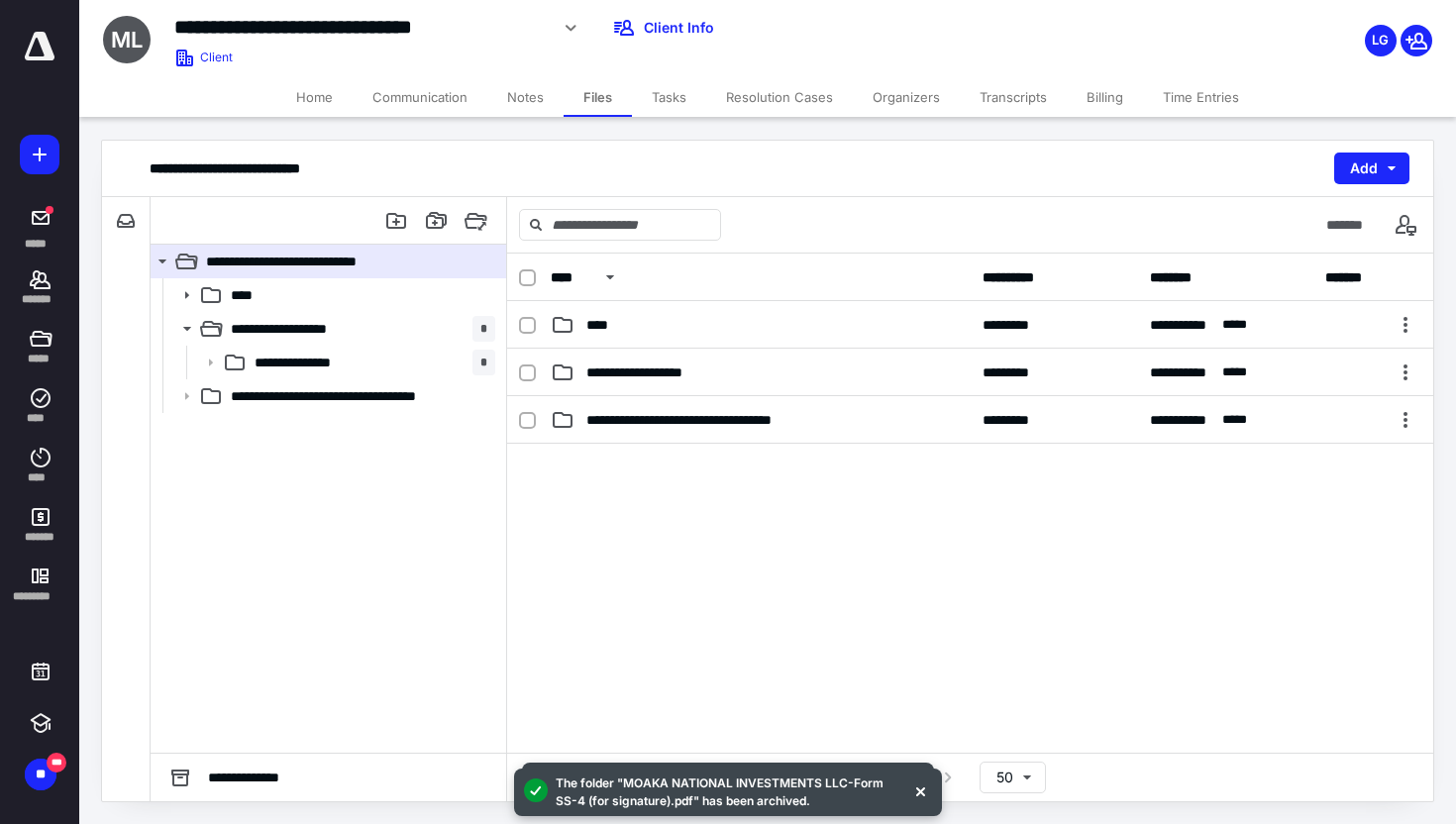click on "Tasks" at bounding box center (669, 97) 